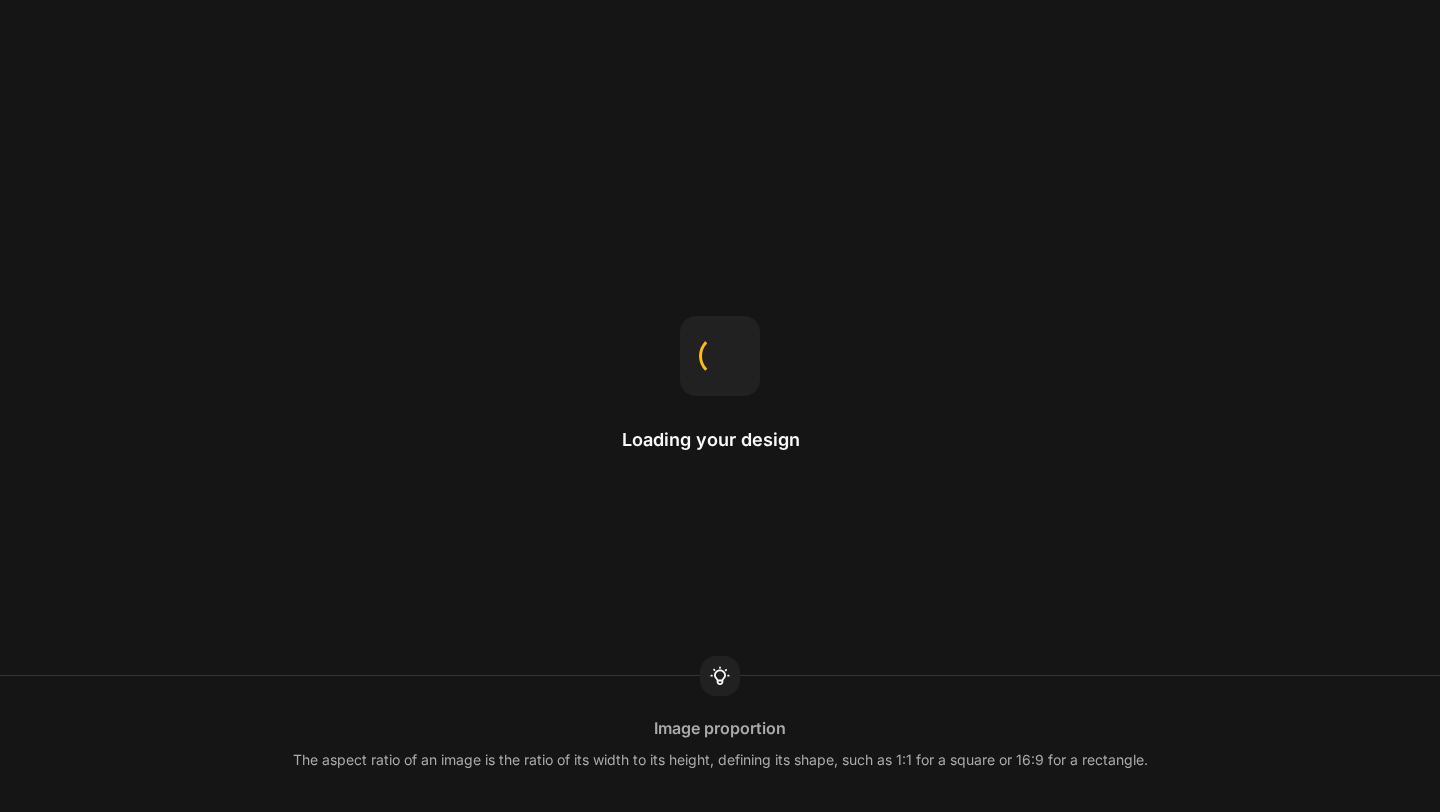 scroll, scrollTop: 0, scrollLeft: 0, axis: both 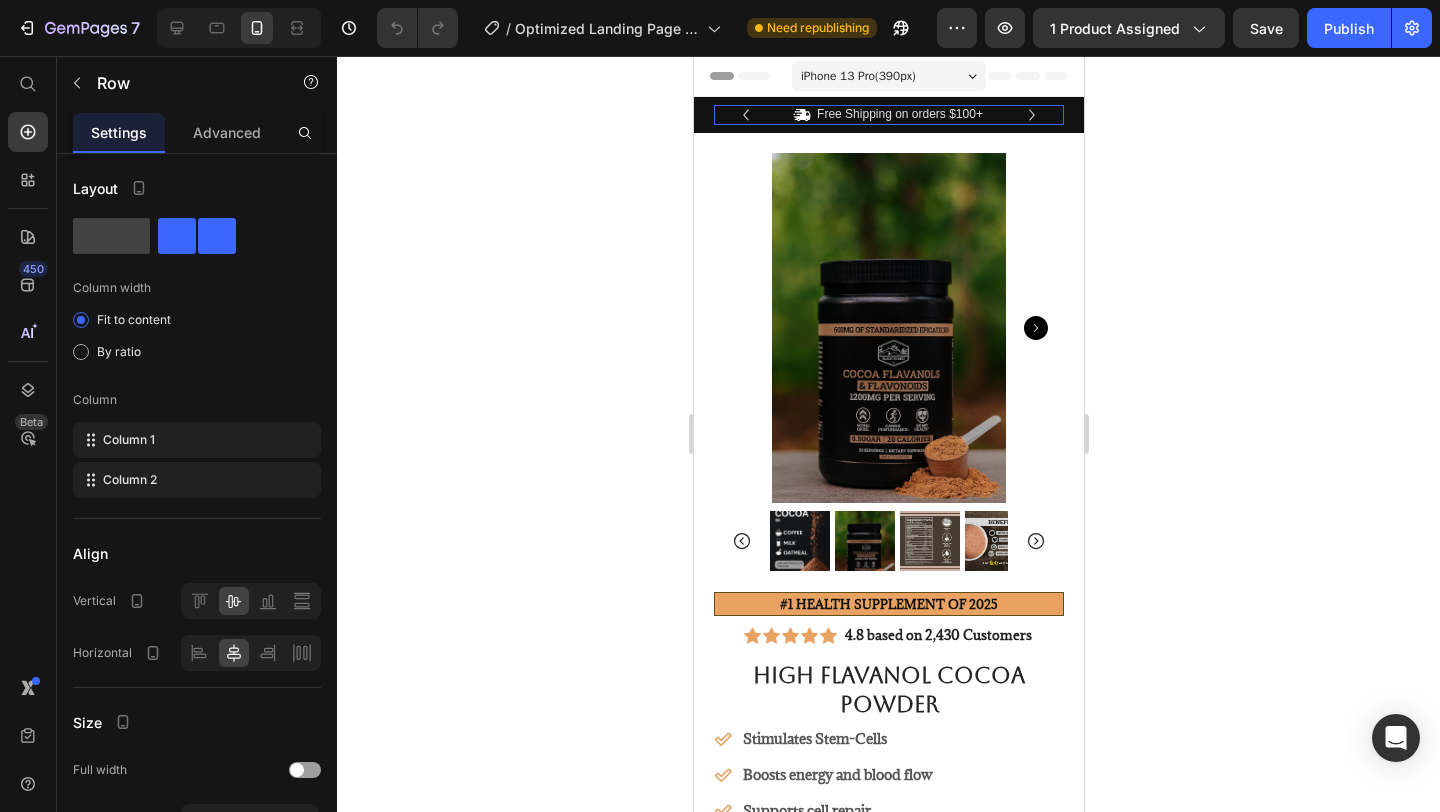 click on "Icon Free Shipping on orders $100+ Text Block Row" at bounding box center (888, 115) 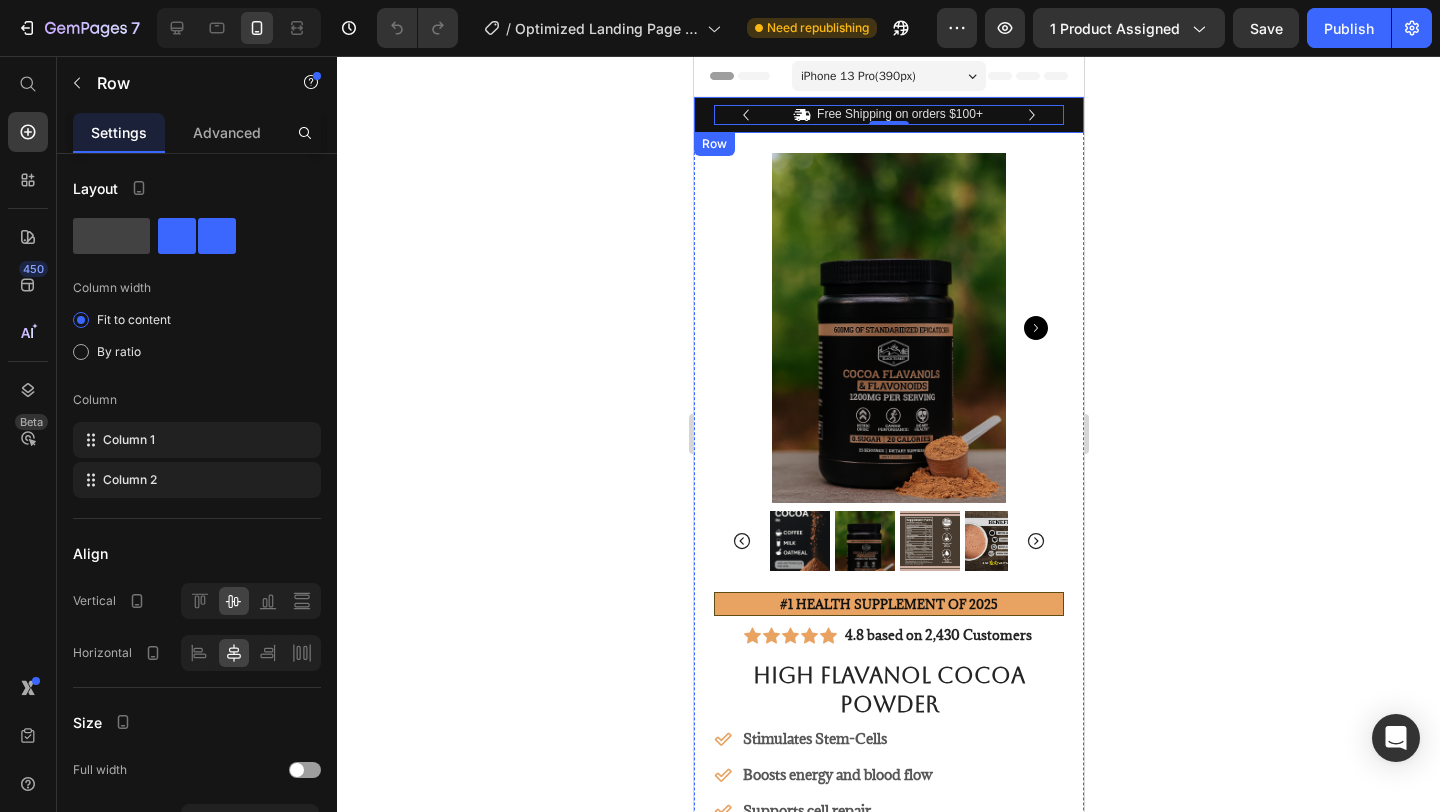 click on "Icon Free Shipping on orders $100+ Text Block Row   0
Icon 2,400+ Happy Customers Text Block Row
Carousel Row" at bounding box center (888, 115) 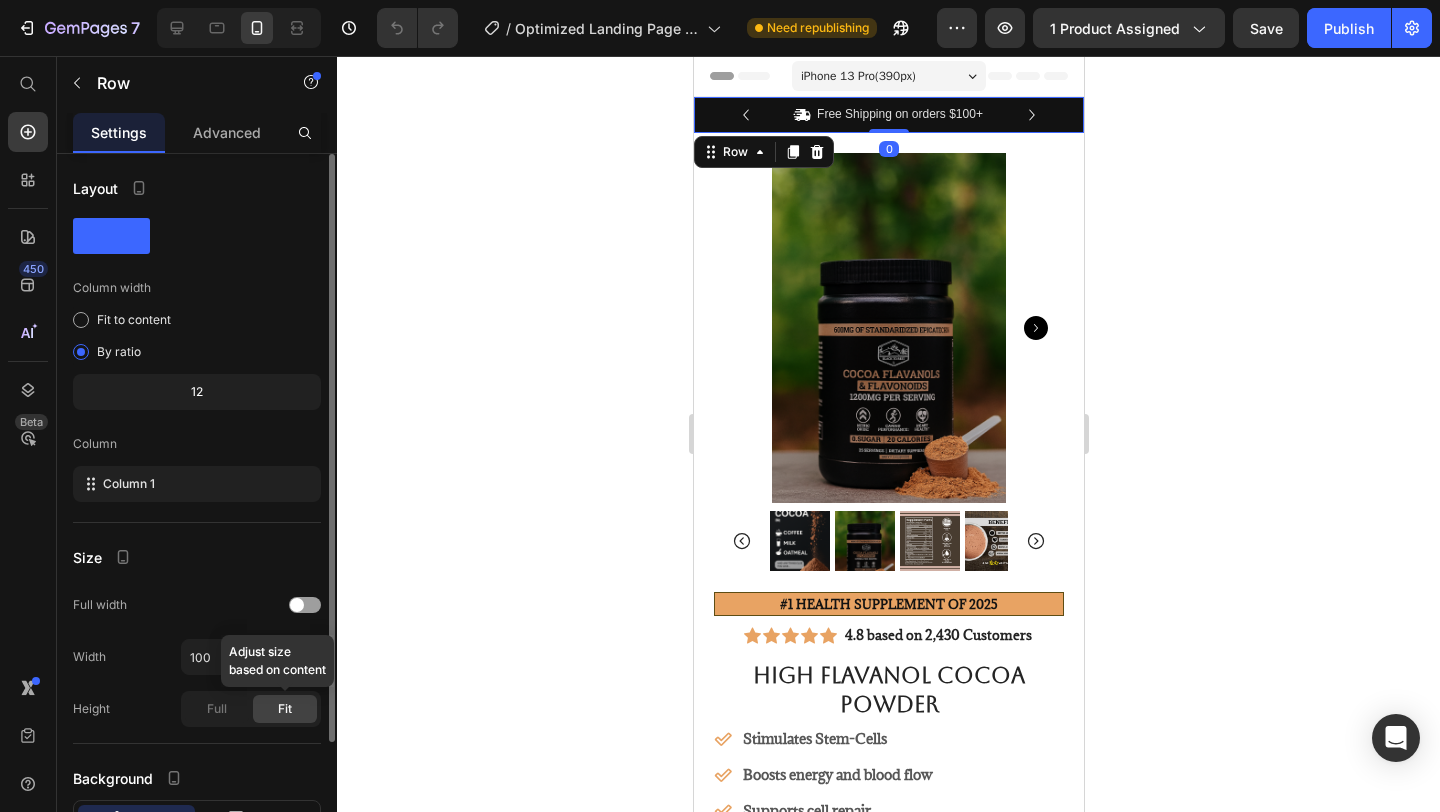 scroll, scrollTop: 153, scrollLeft: 0, axis: vertical 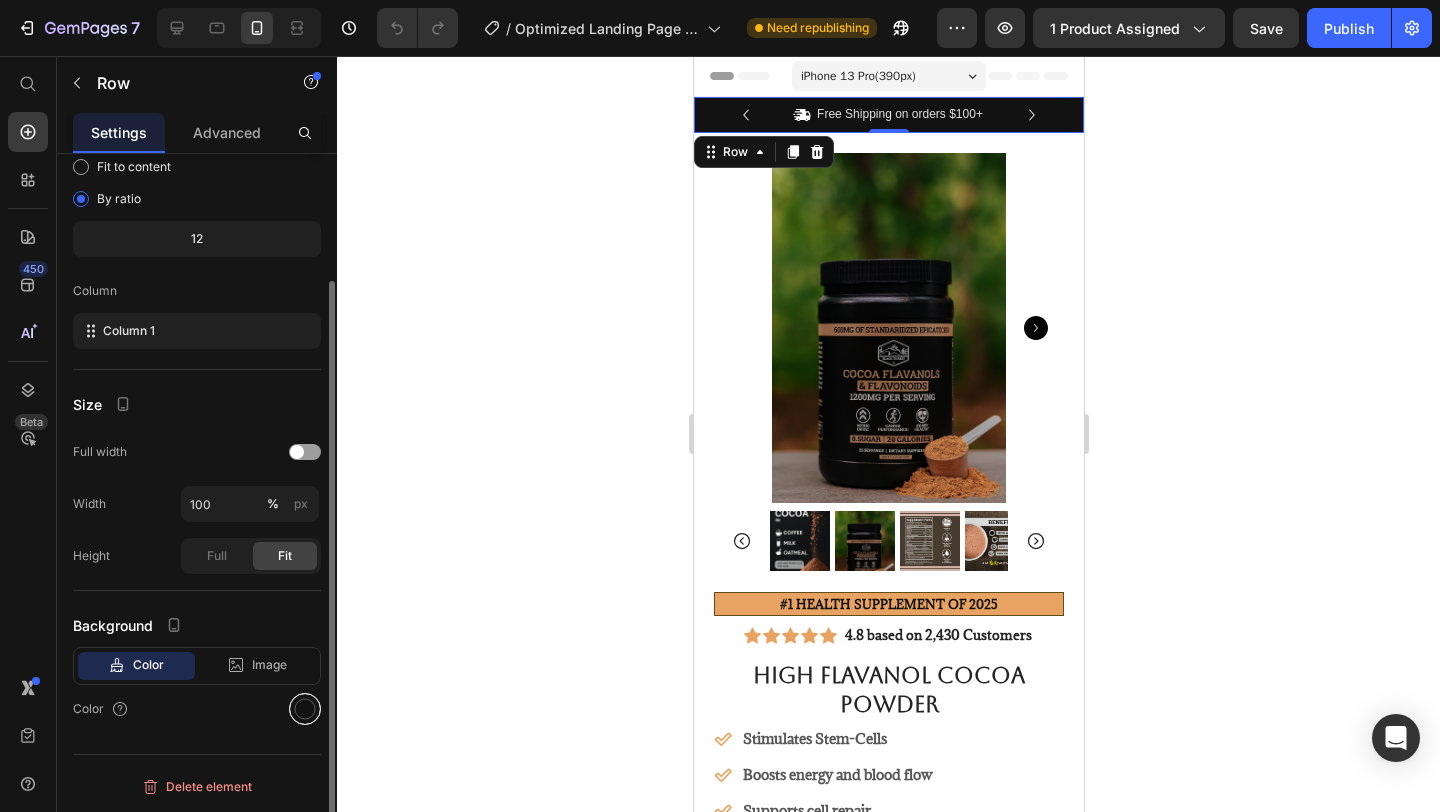 click at bounding box center (305, 709) 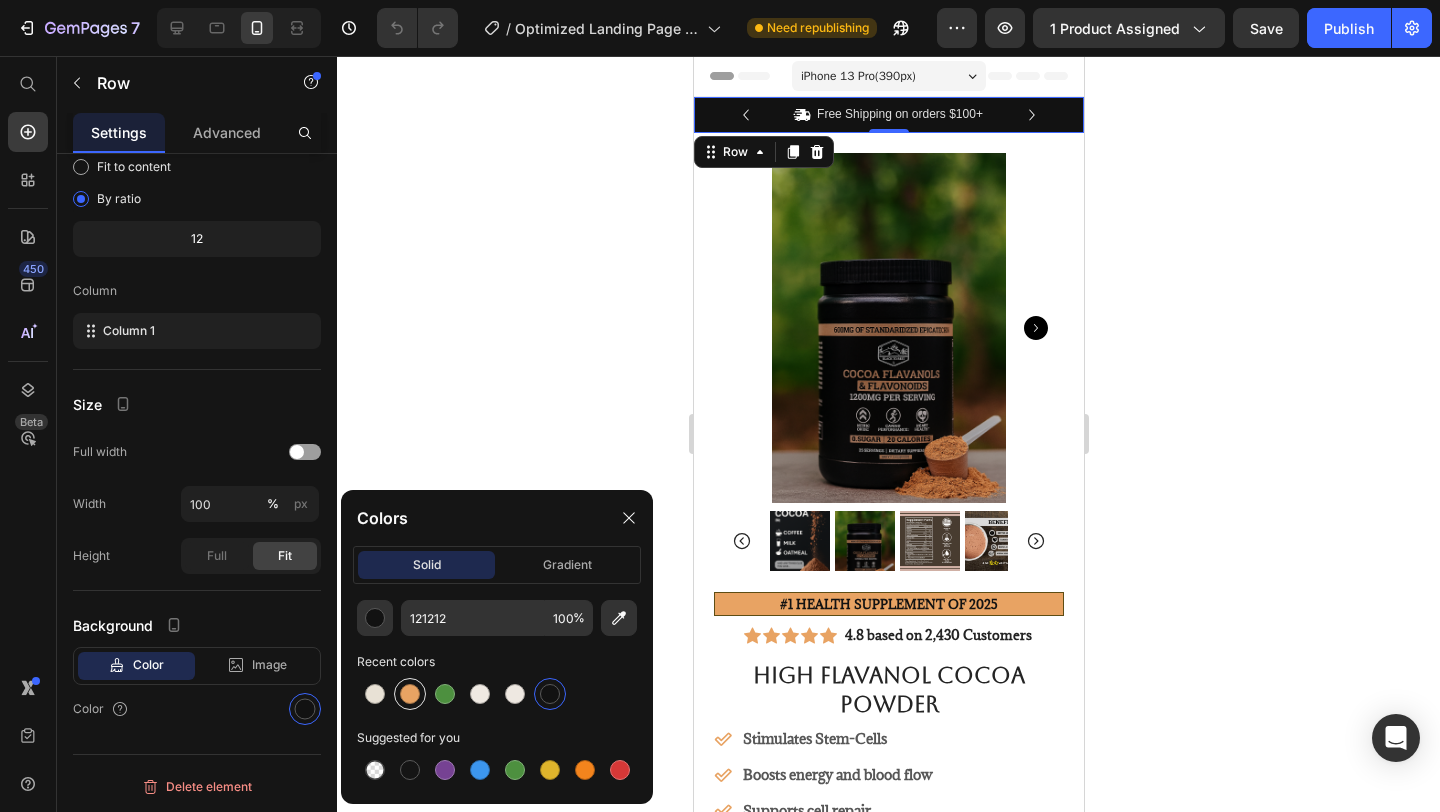click at bounding box center (410, 694) 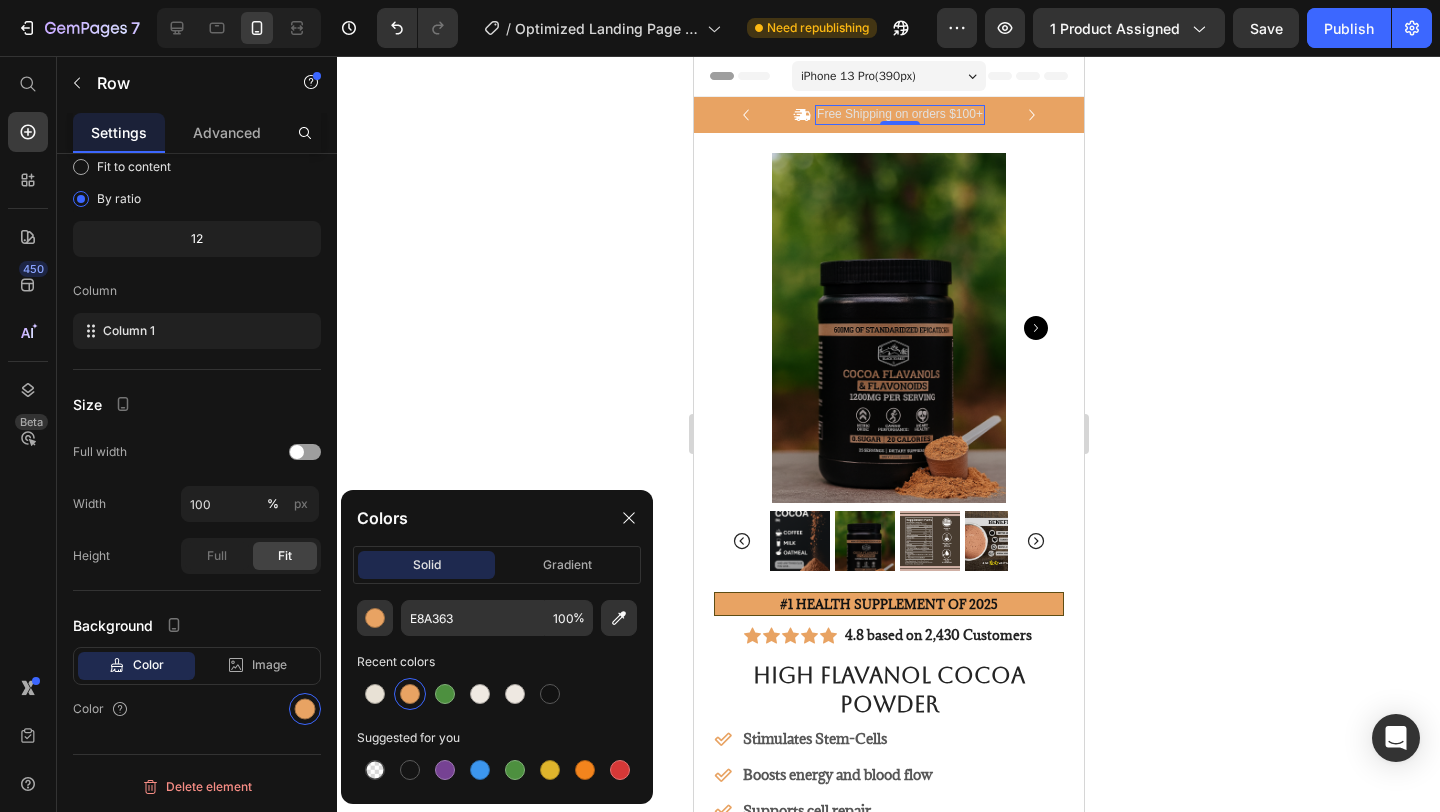 click on "Free Shipping on orders $100+" at bounding box center [899, 115] 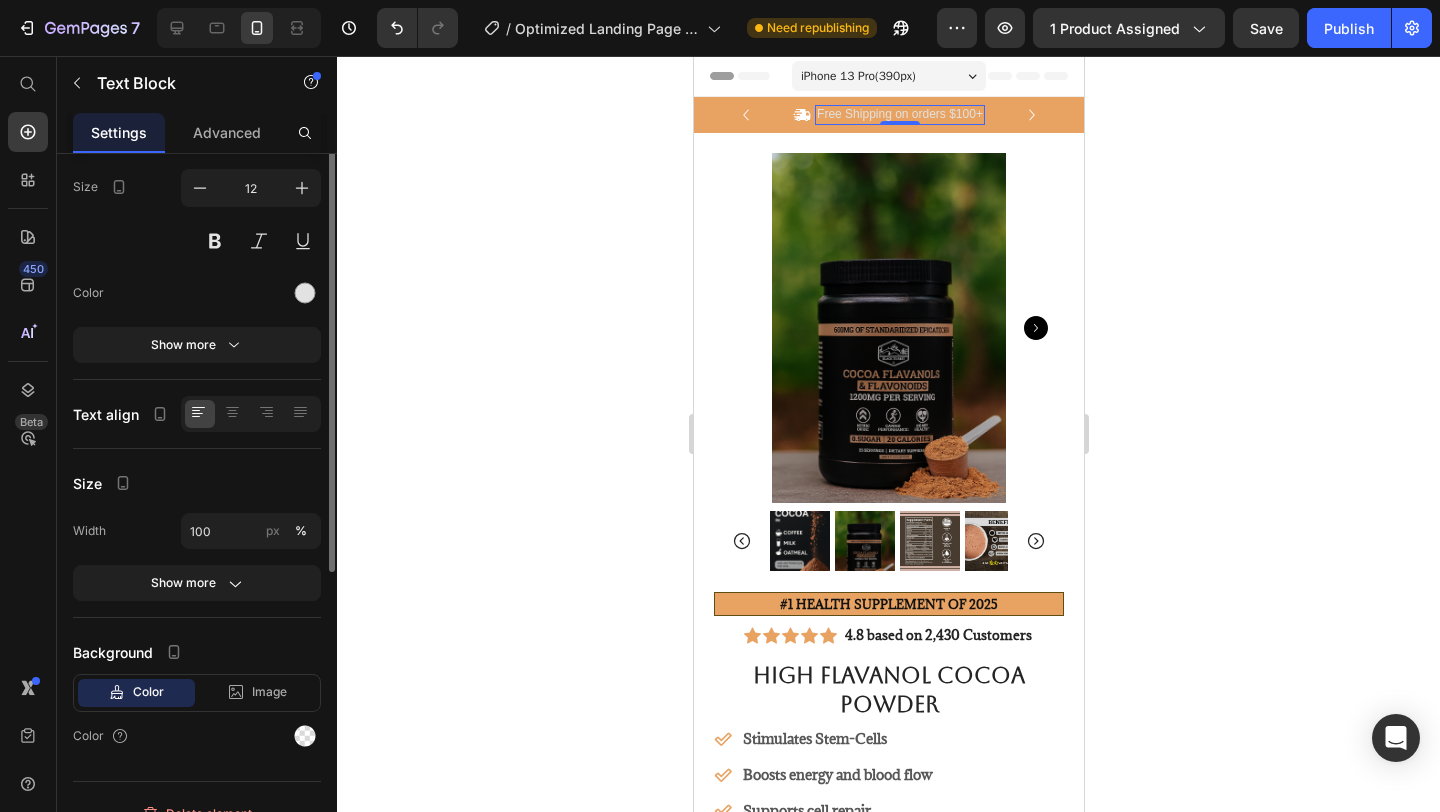 scroll, scrollTop: 0, scrollLeft: 0, axis: both 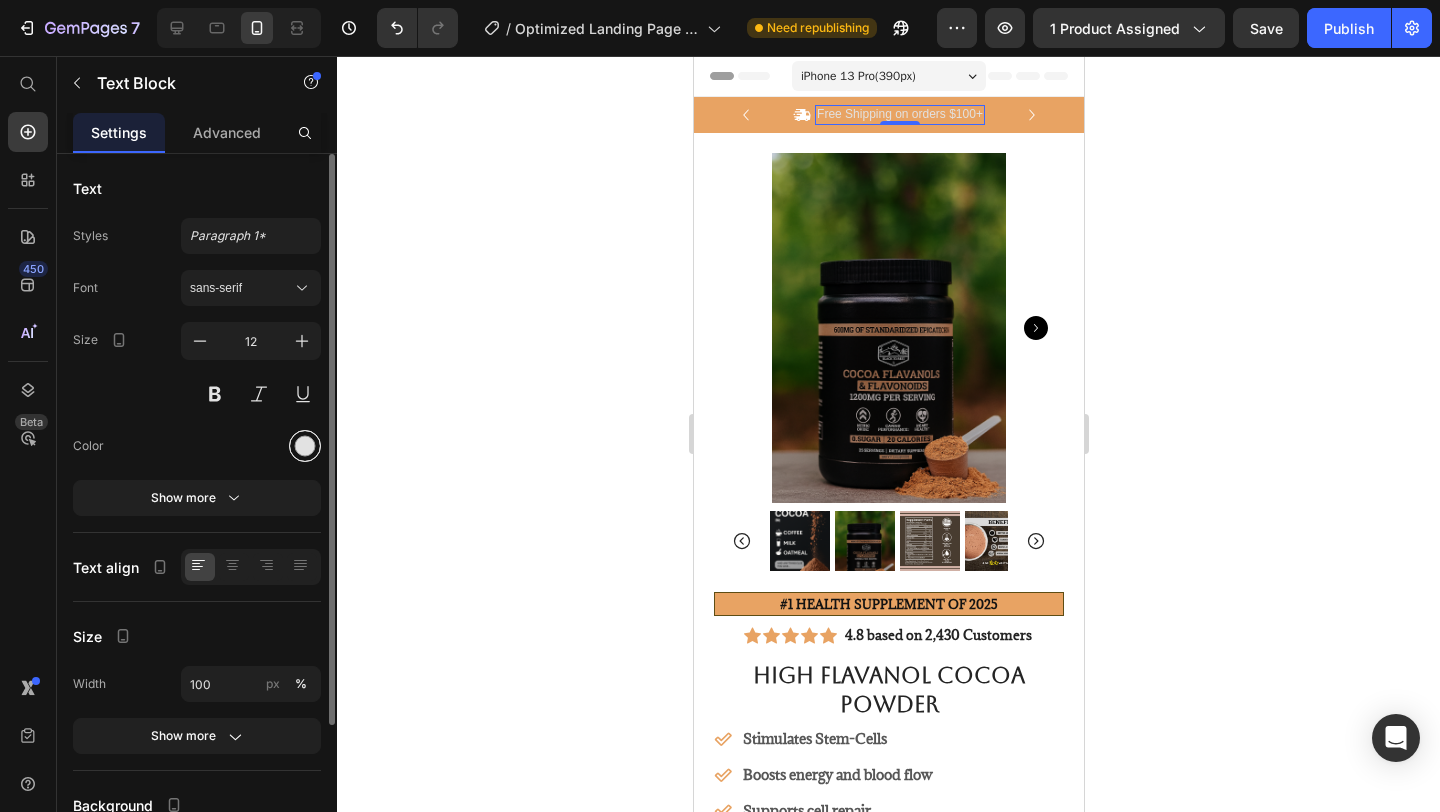 click at bounding box center [305, 446] 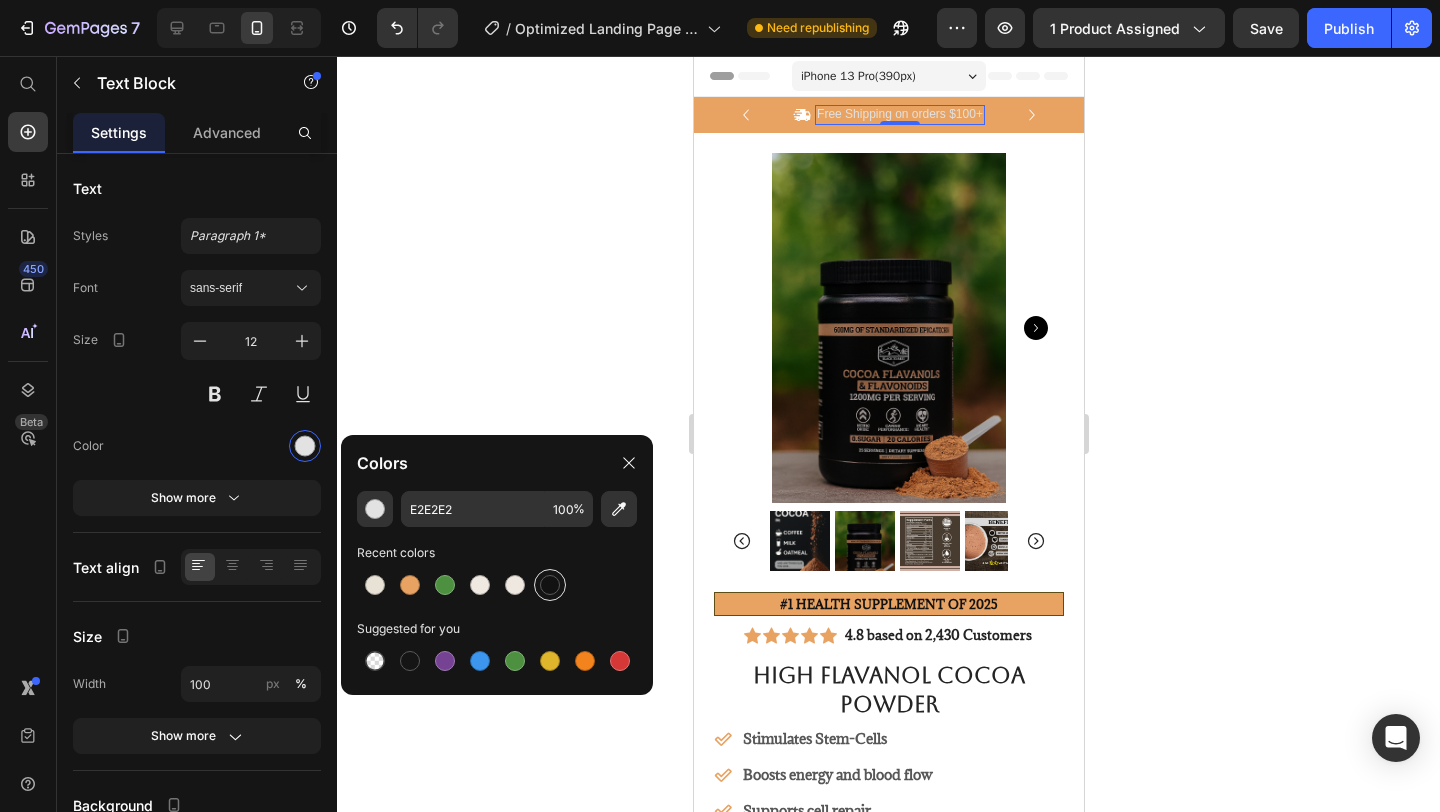 click at bounding box center (550, 585) 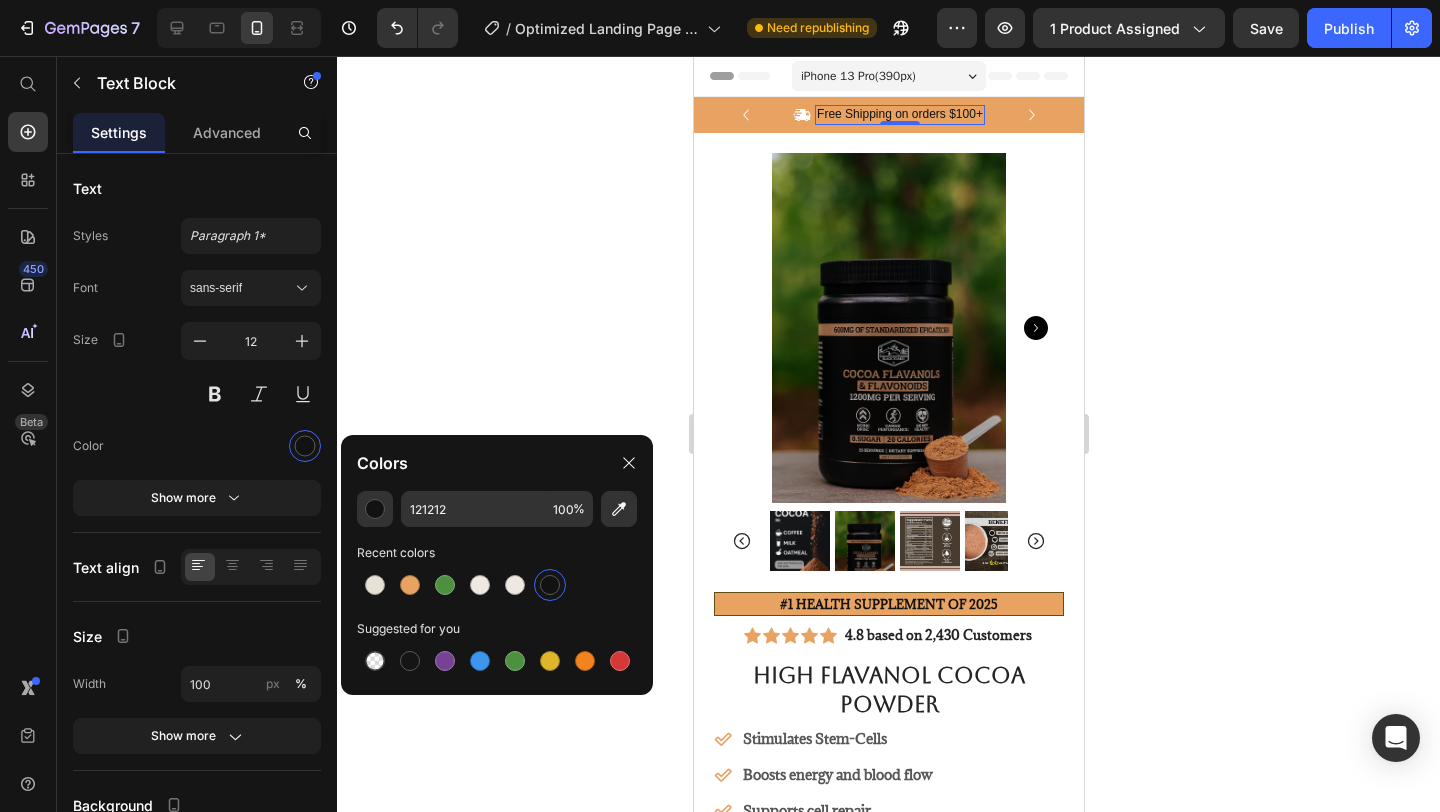 click 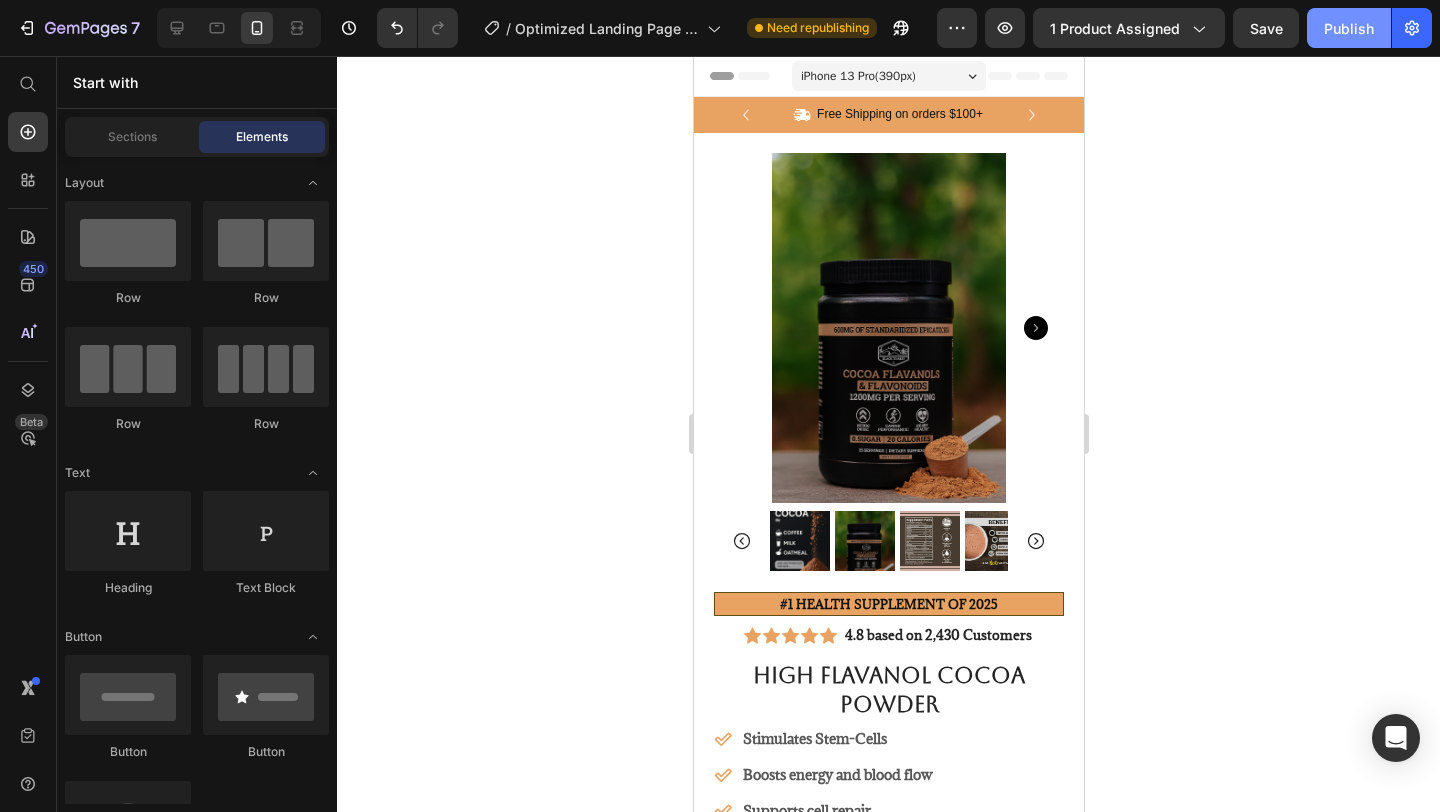 click on "Publish" at bounding box center [1349, 28] 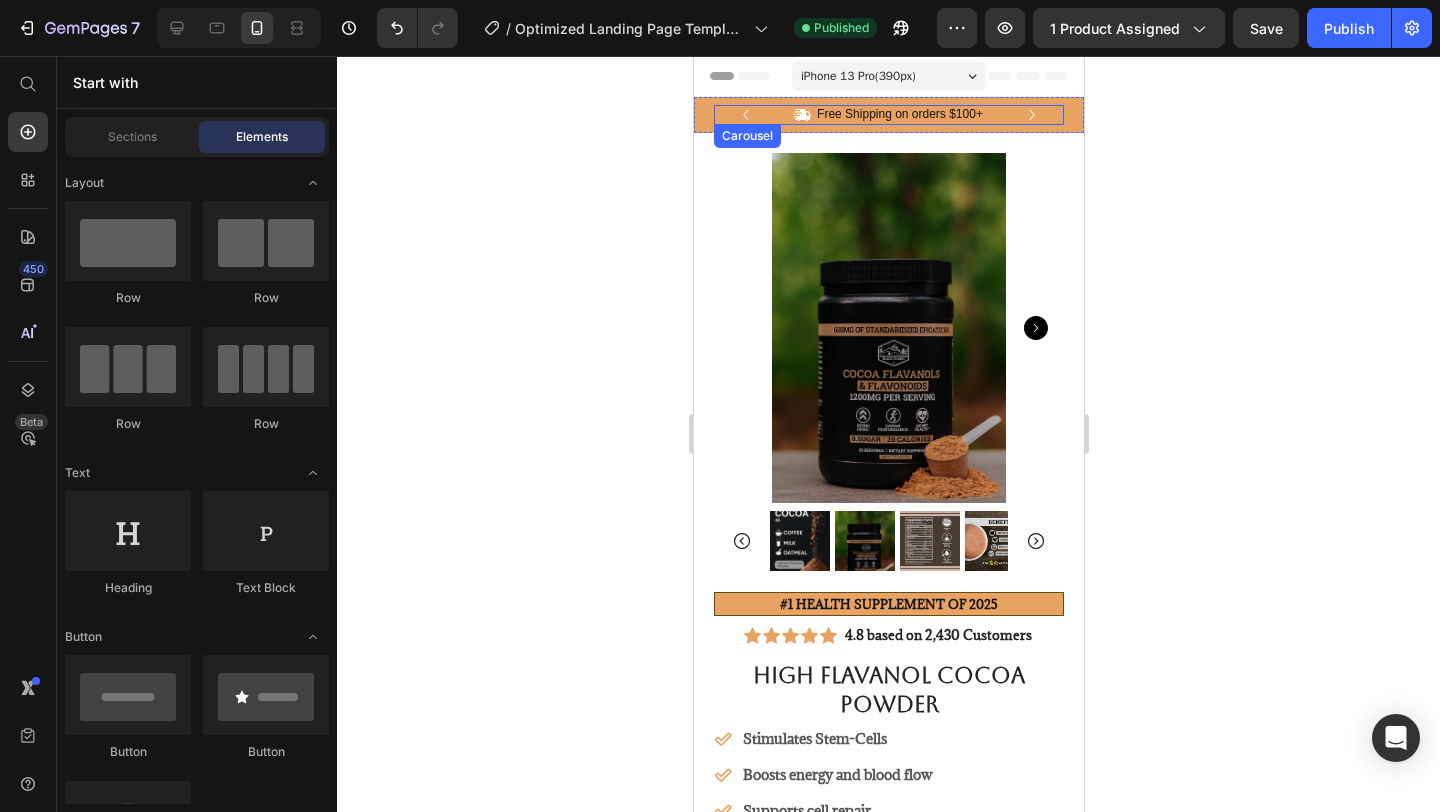 click 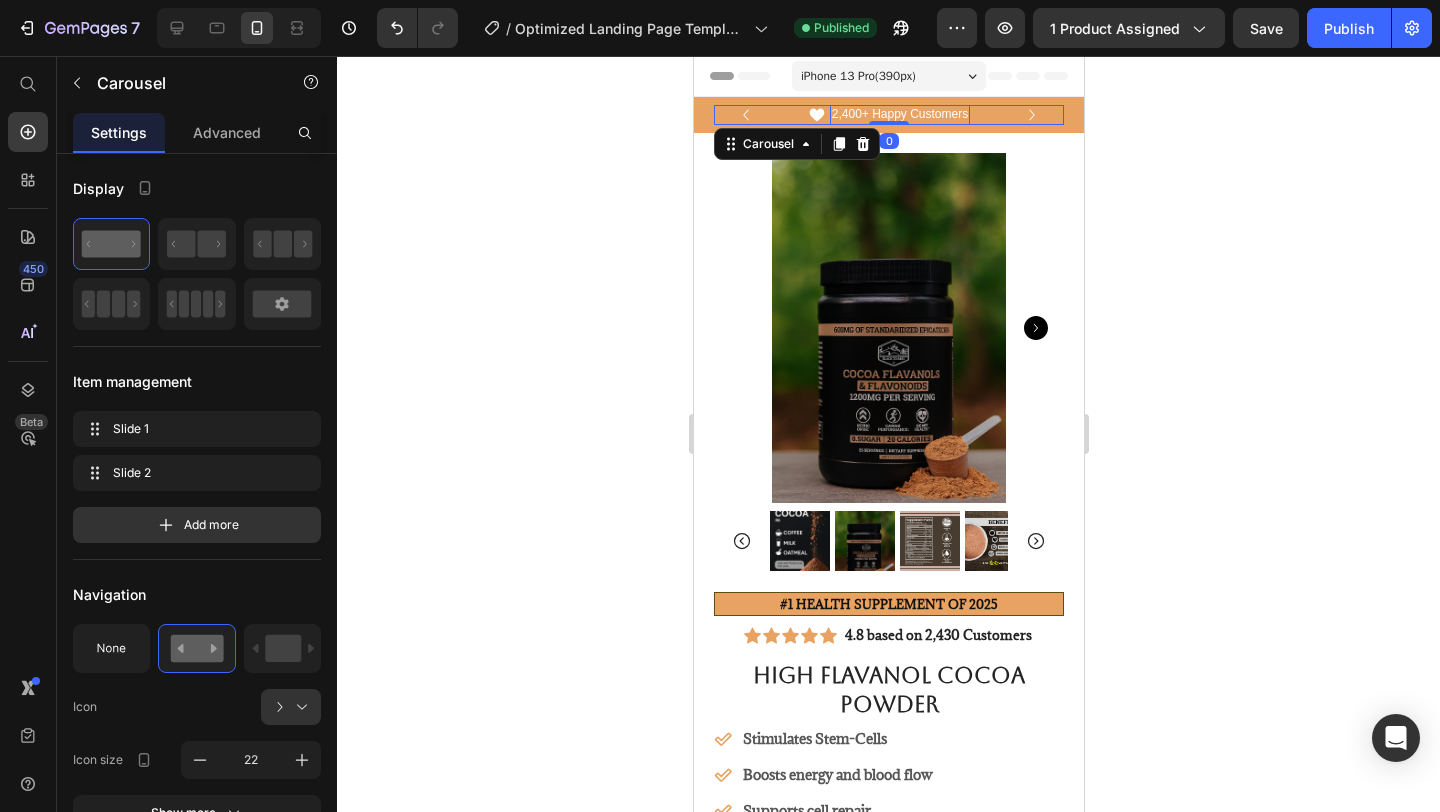 click on "2,400+ Happy Customers" at bounding box center (899, 115) 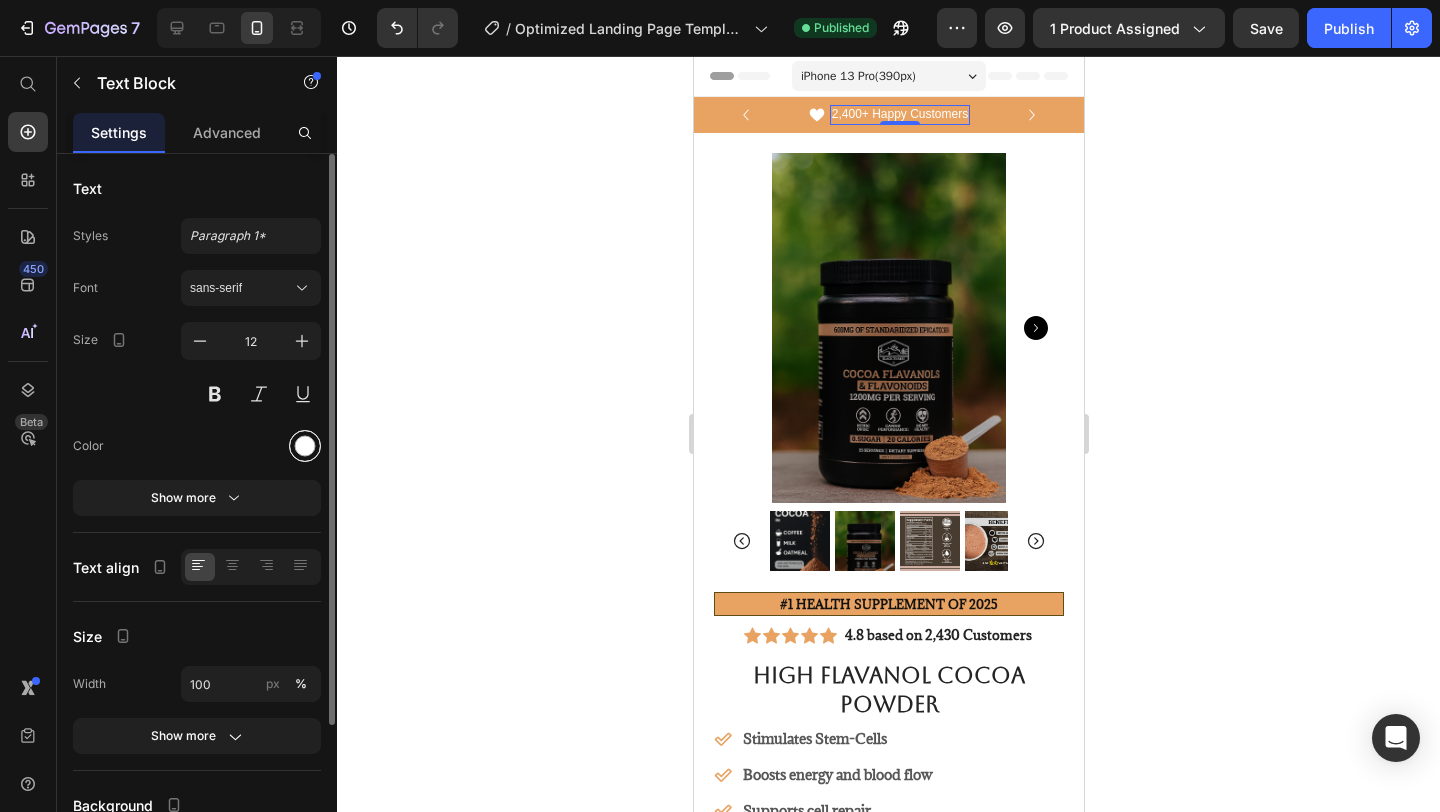 click at bounding box center [305, 446] 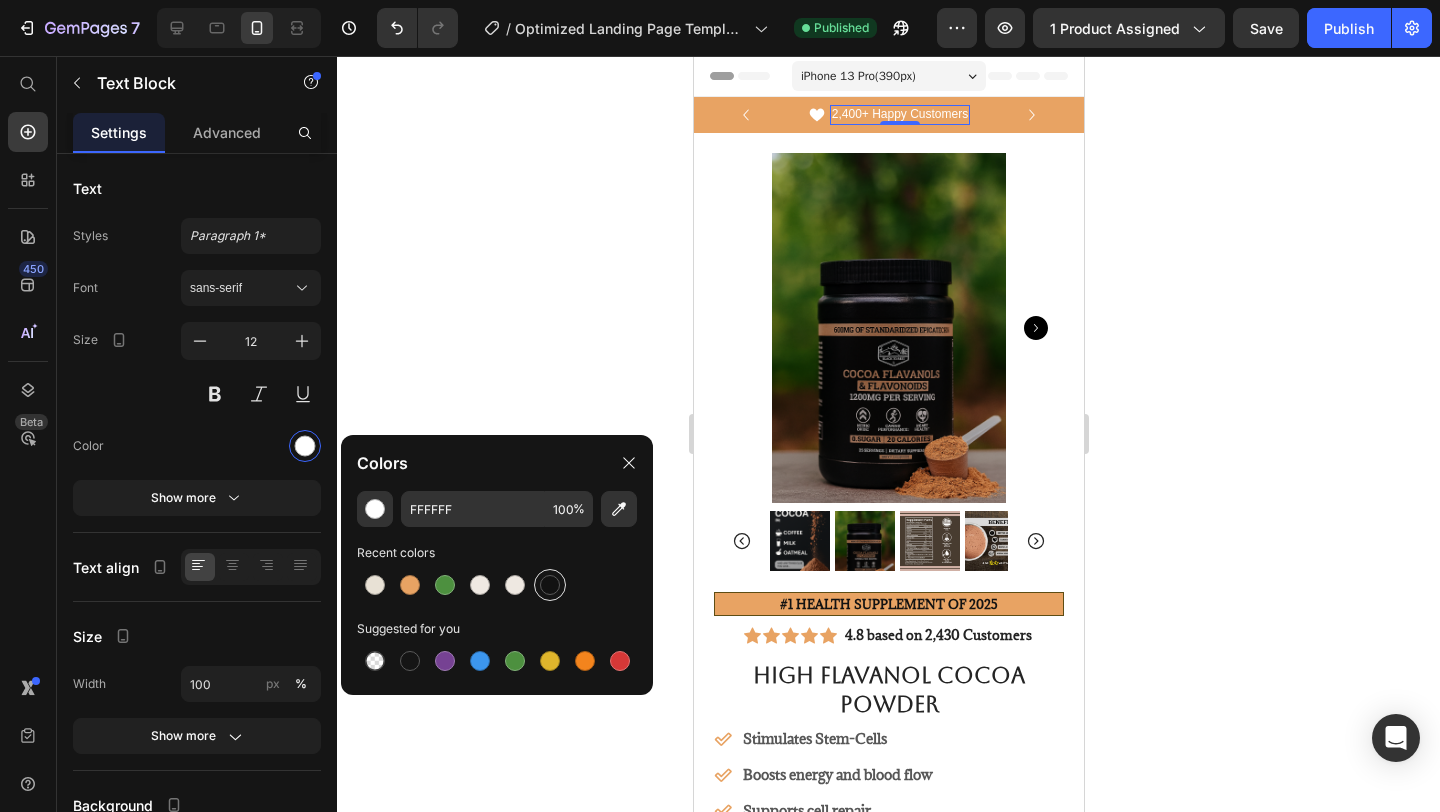 click at bounding box center (550, 585) 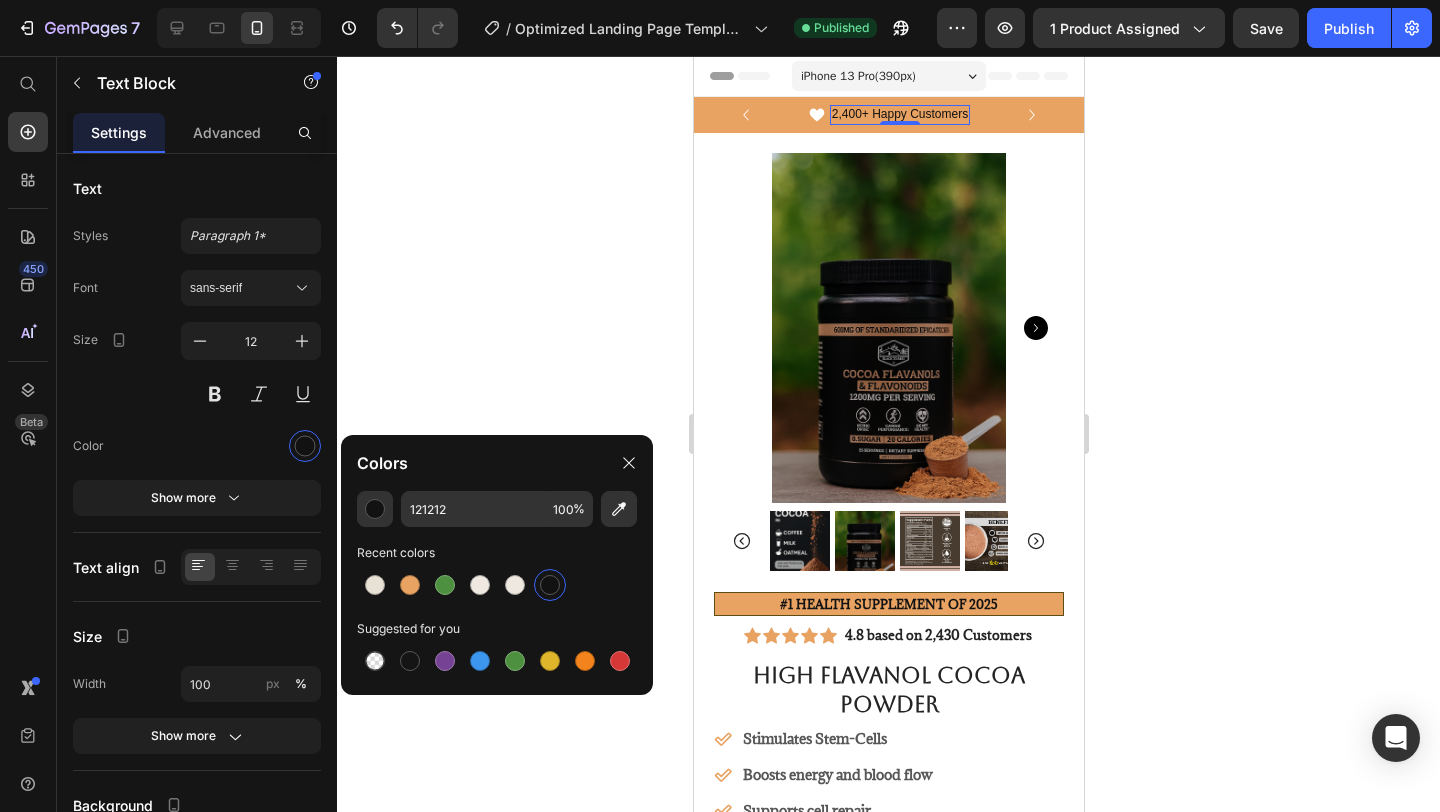 click 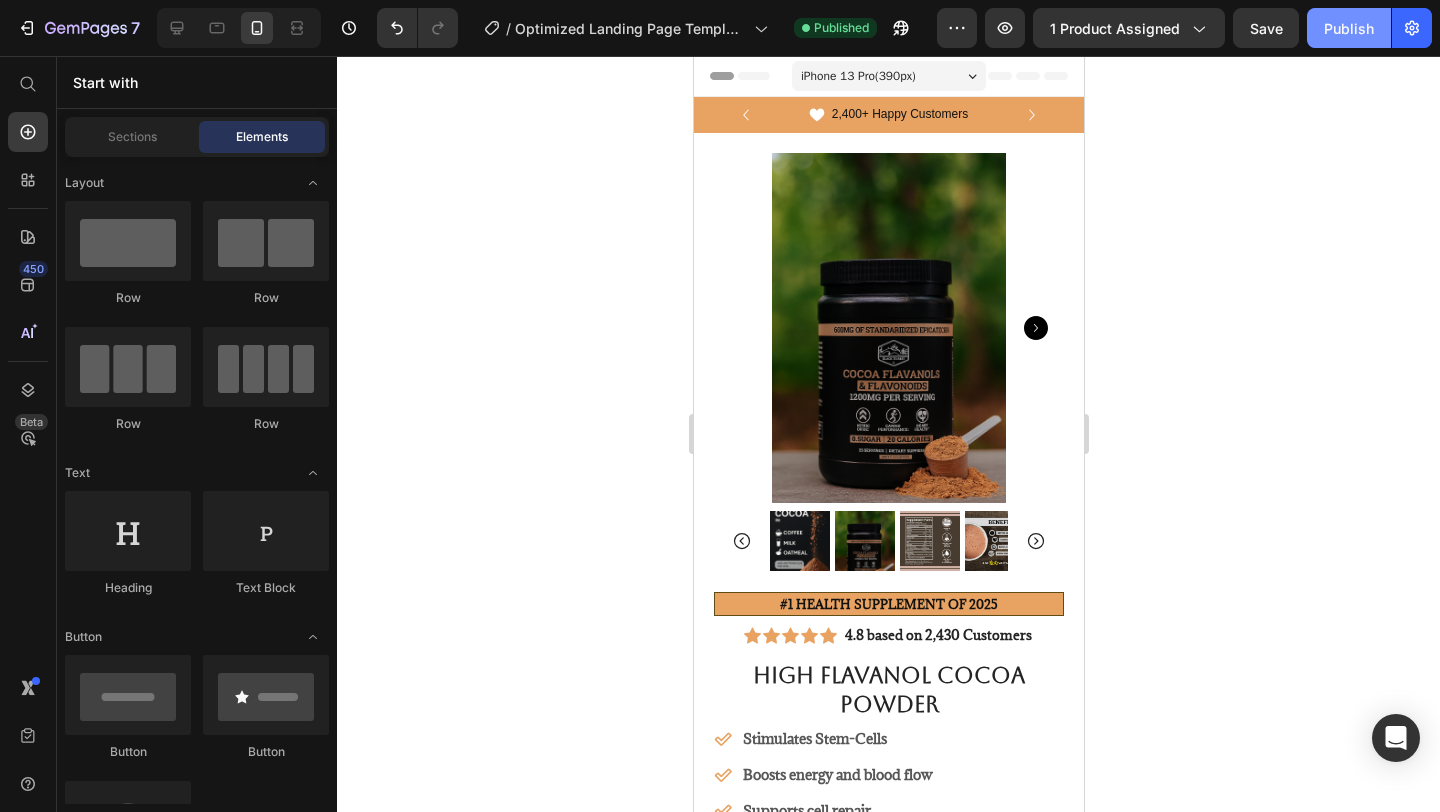 click on "Publish" at bounding box center (1349, 28) 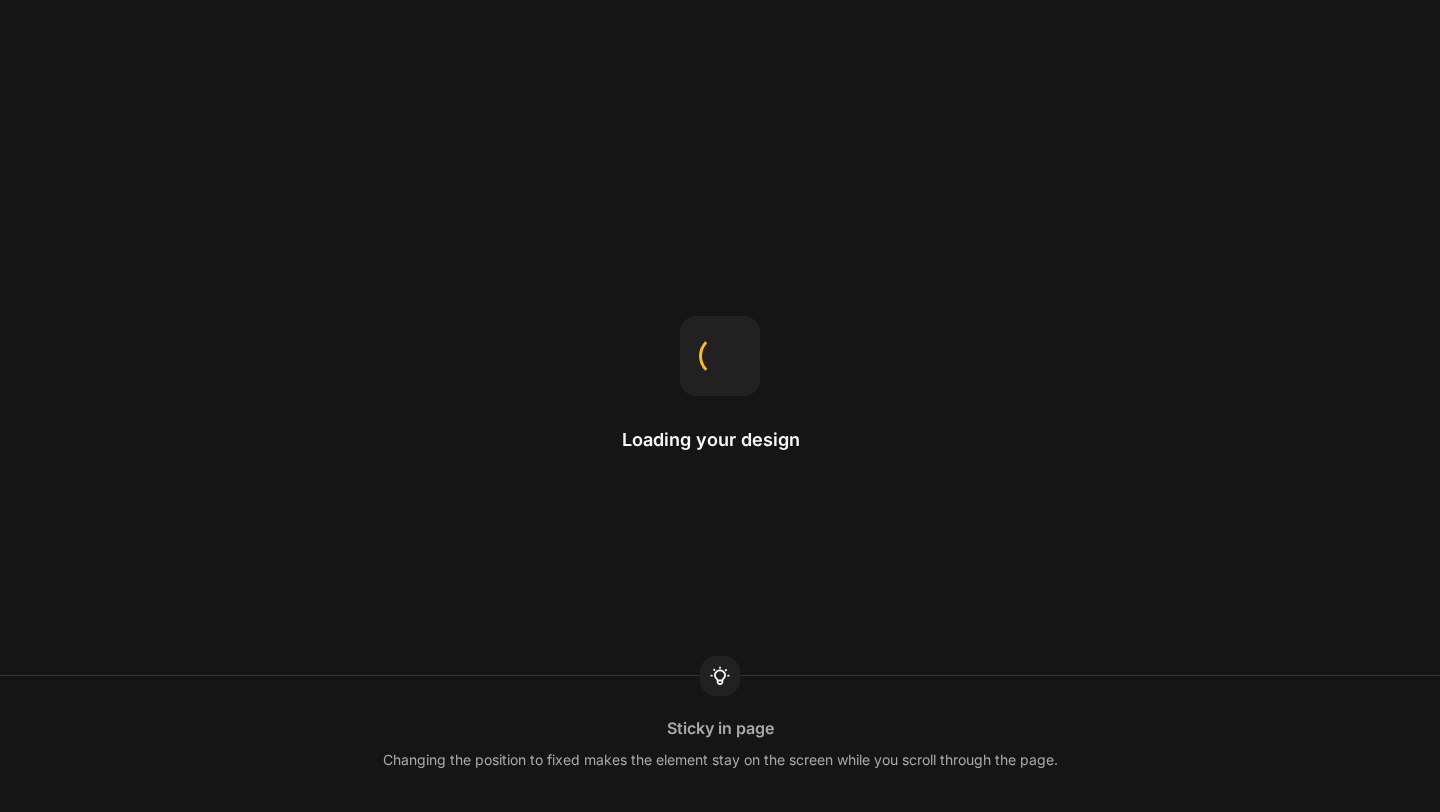 scroll, scrollTop: 0, scrollLeft: 0, axis: both 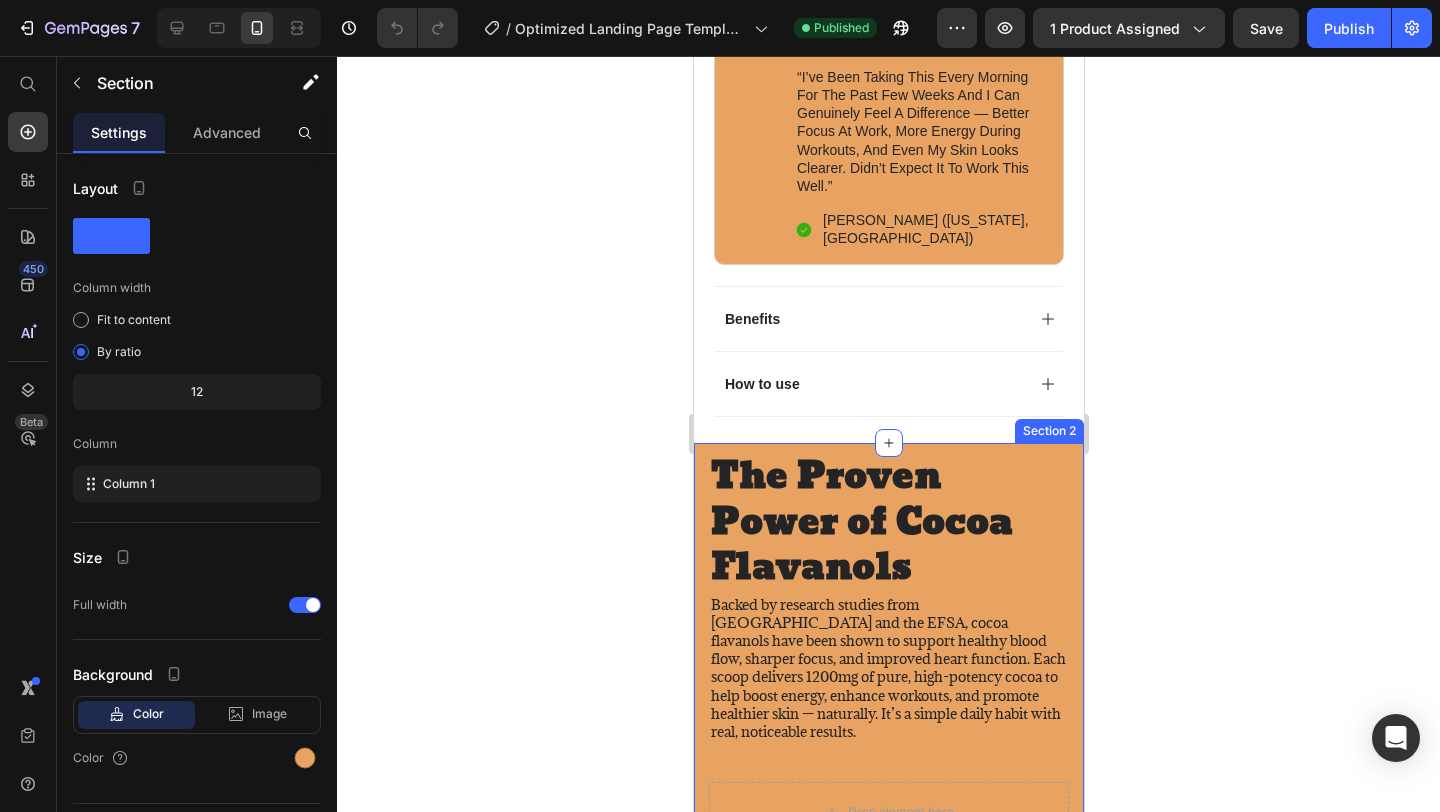 click on "The Proven Power of Cocoa Flavanols Heading Backed by research studies from [GEOGRAPHIC_DATA] and the EFSA, cocoa flavanols have been shown to support healthy blood flow, sharper focus, and improved heart function. Each scoop delivers 1200mg of pure, high-potency cocoa to help boost energy, enhance workouts, and promote healthier skin — naturally. It’s a simple daily habit with real, noticeable results.   Text Block
Drop element here Row Section 2" at bounding box center (888, 650) 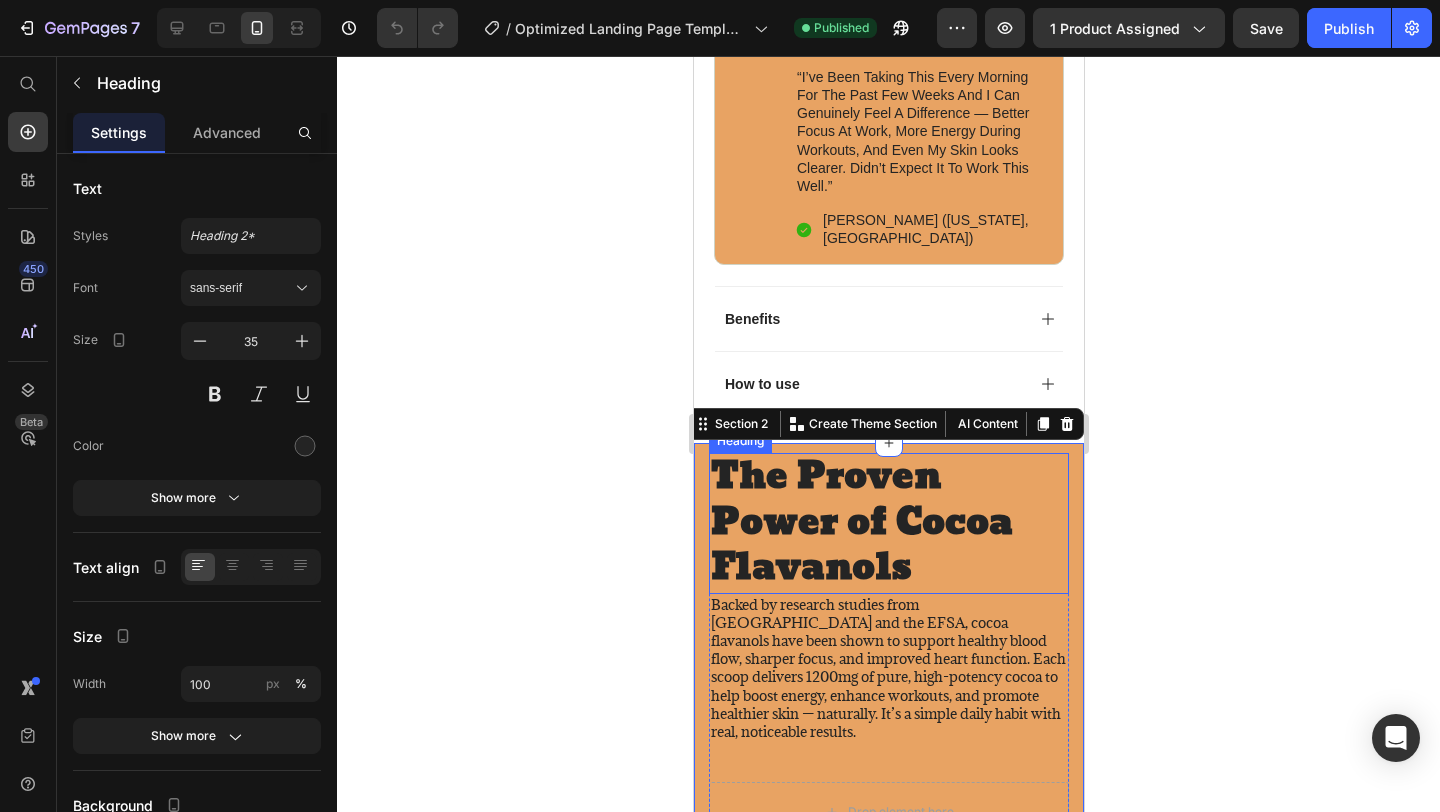 click on "The Proven Power of Cocoa Flavanols" at bounding box center (888, 523) 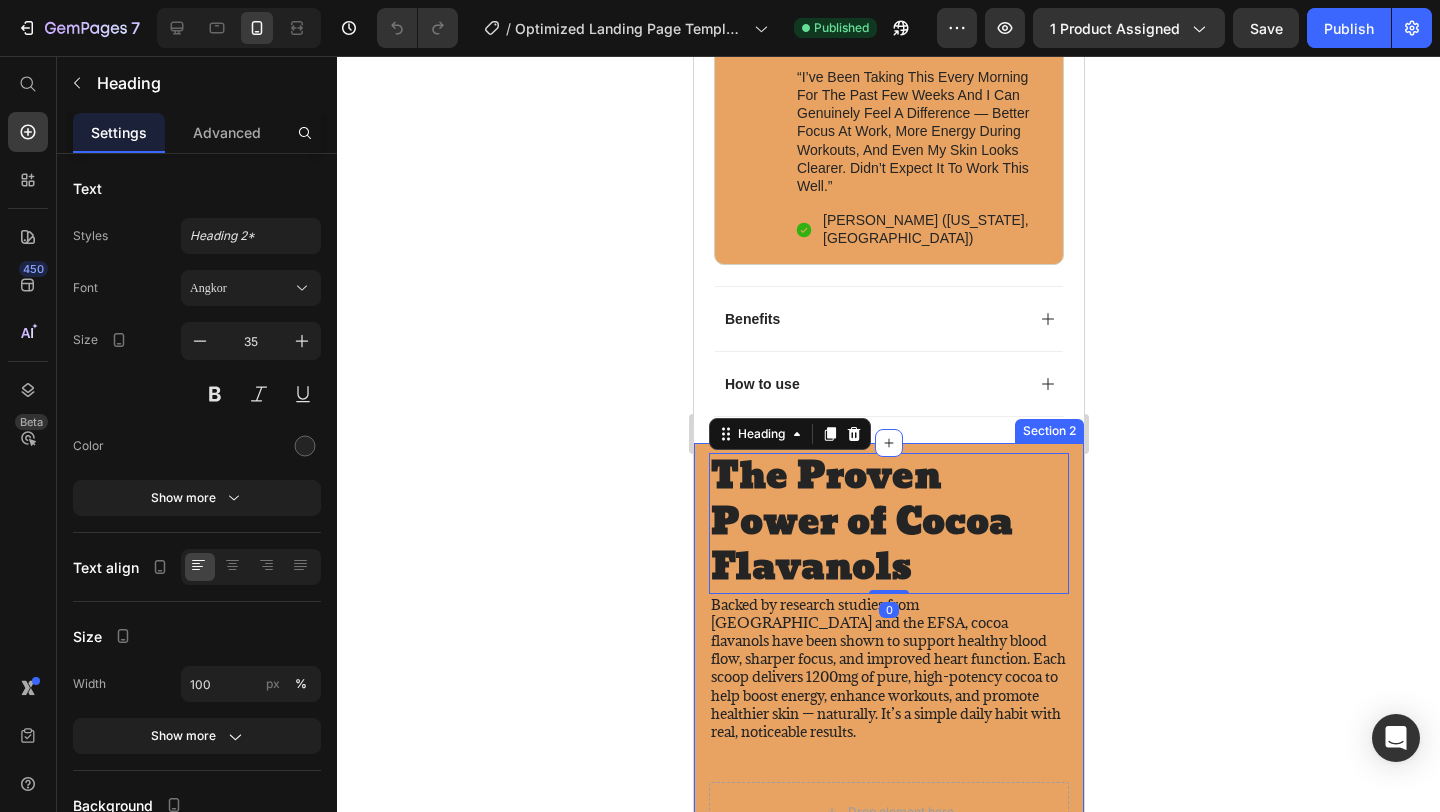 click on "The Proven Power of Cocoa Flavanols Heading   0 Backed by research studies from [GEOGRAPHIC_DATA] and the EFSA, cocoa flavanols have been shown to support healthy blood flow, sharper focus, and improved heart function. Each scoop delivers 1200mg of pure, high-potency cocoa to help boost energy, enhance workouts, and promote healthier skin — naturally. It’s a simple daily habit with real, noticeable results.   Text Block
Drop element here Row Section 2" at bounding box center (888, 650) 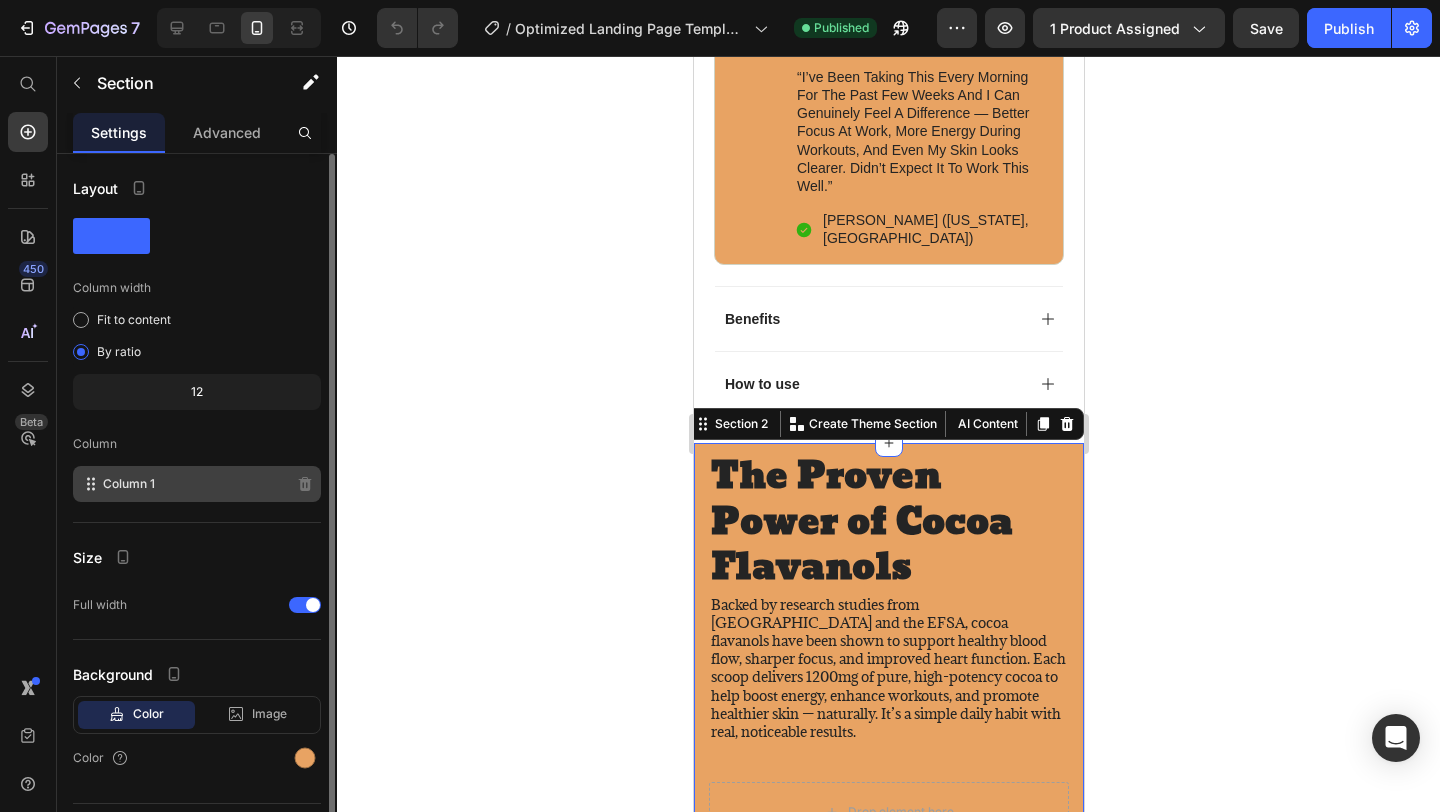 scroll, scrollTop: 49, scrollLeft: 0, axis: vertical 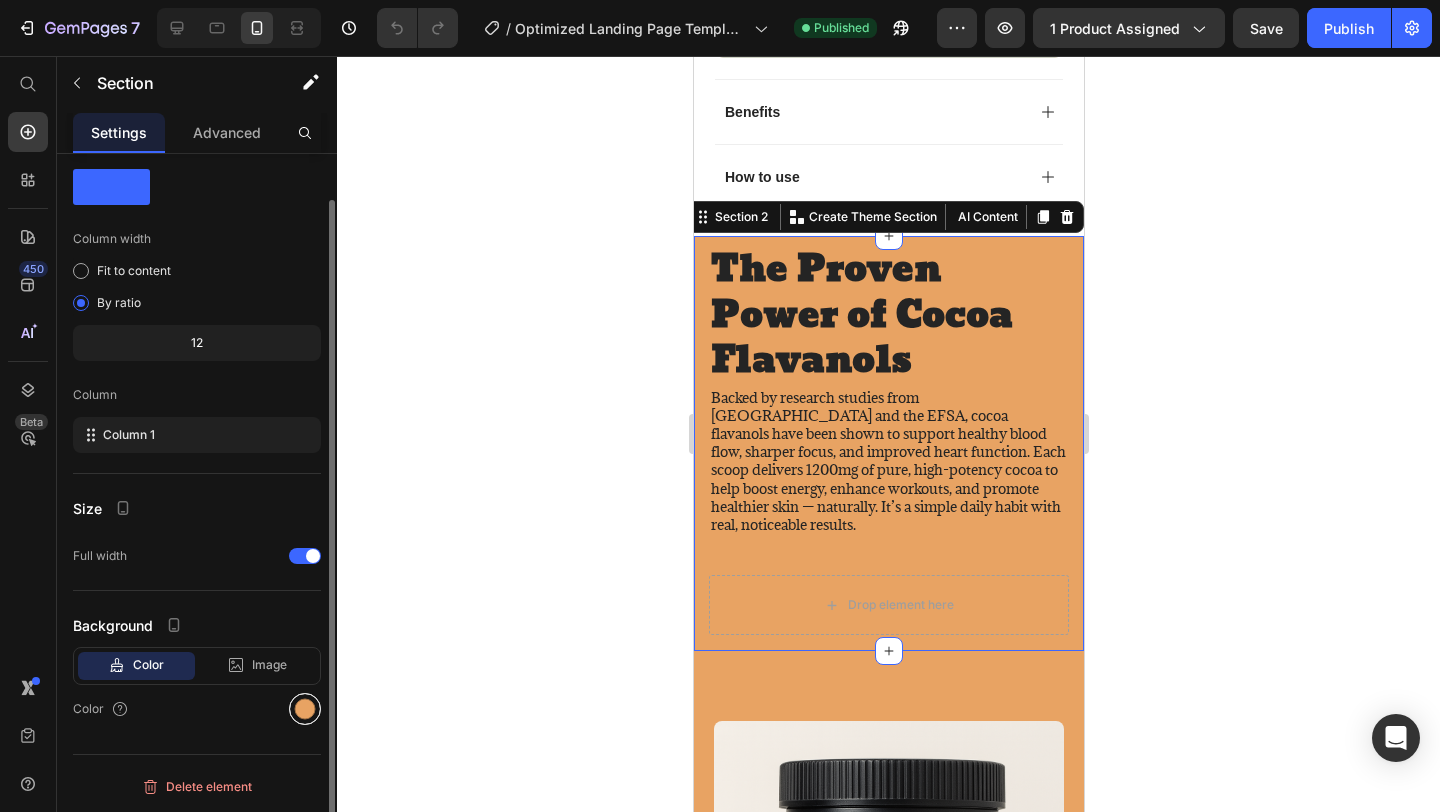 click at bounding box center [305, 709] 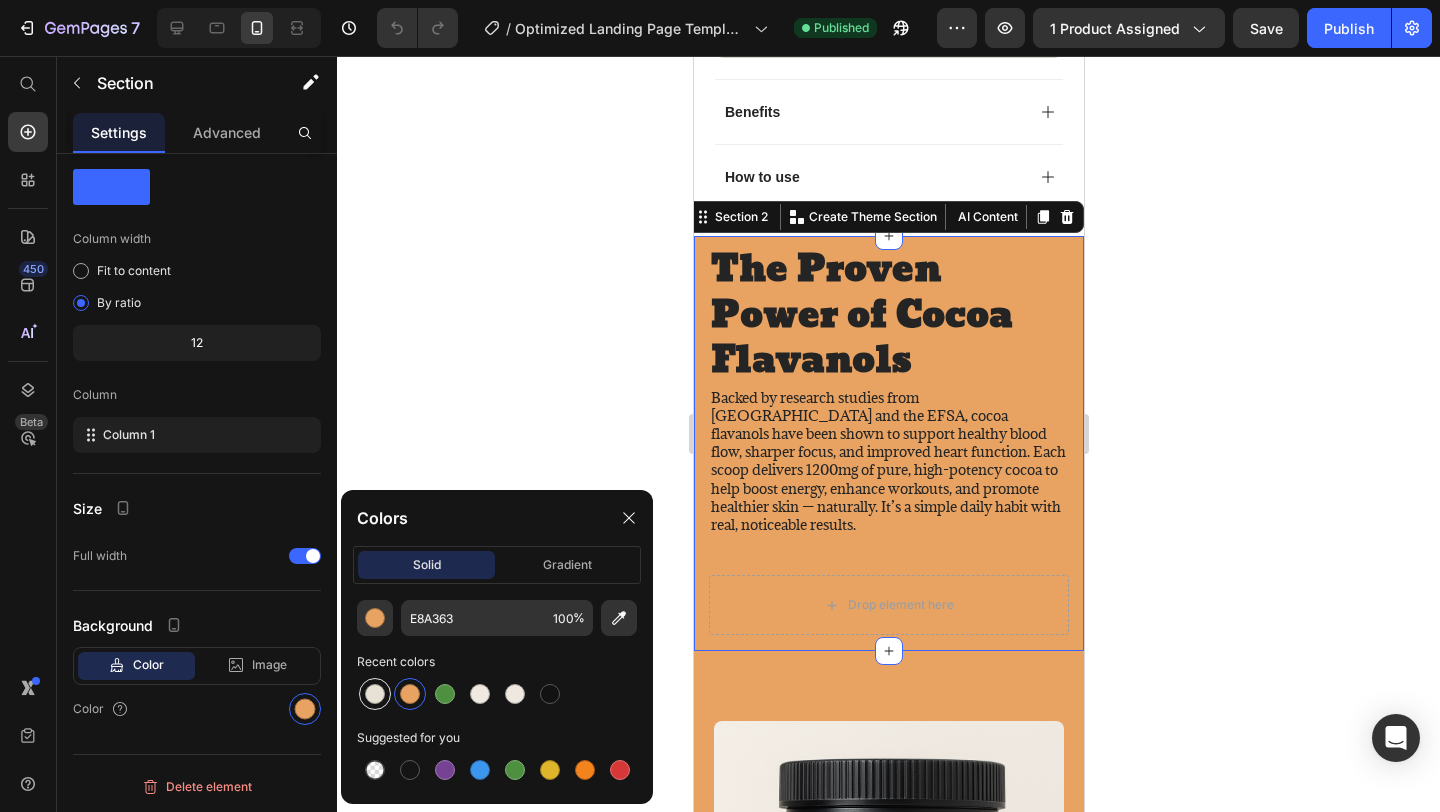 click at bounding box center [375, 694] 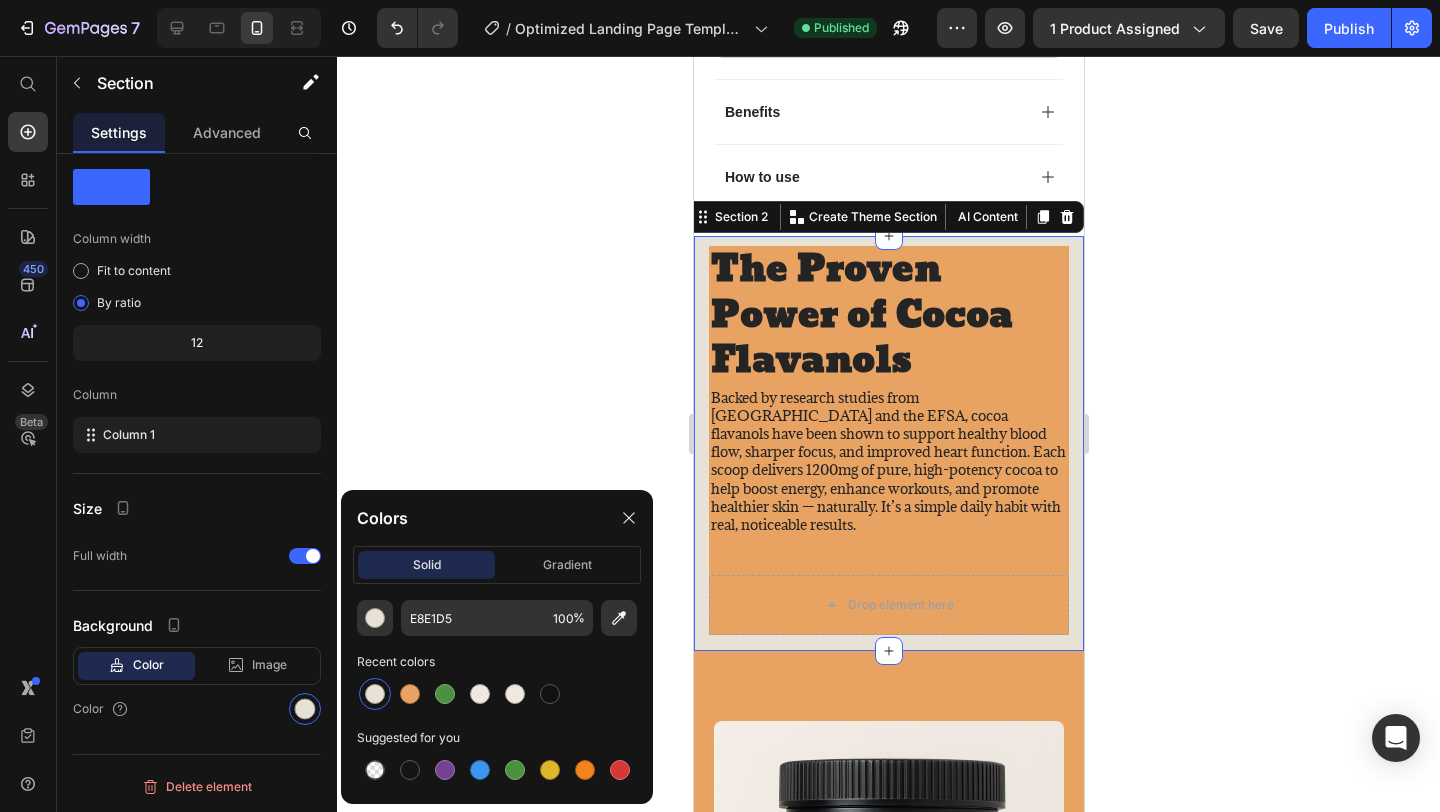 click 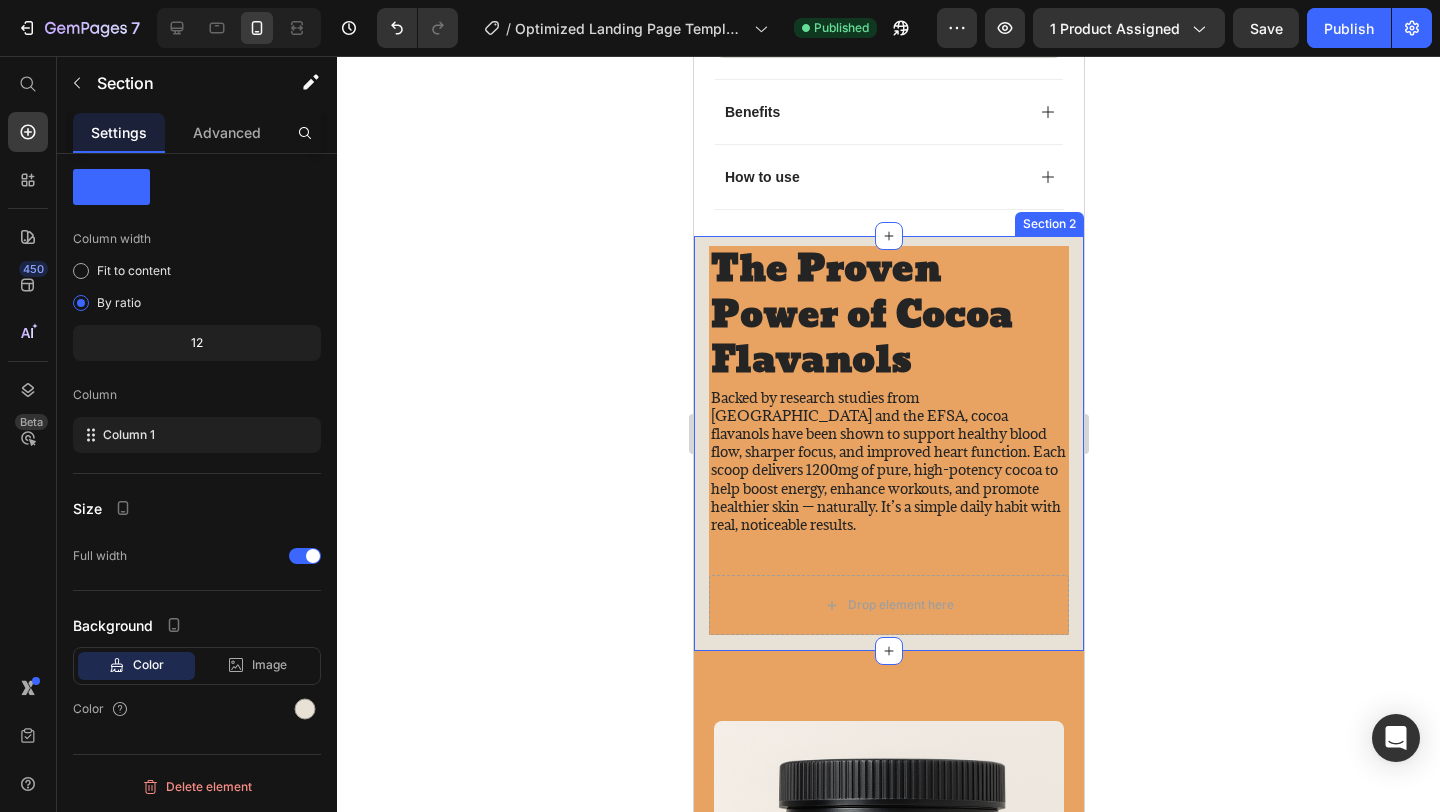 click on "The Proven Power of Cocoa Flavanols Heading Backed by research studies from [GEOGRAPHIC_DATA] and the EFSA, cocoa flavanols have been shown to support healthy blood flow, sharper focus, and improved heart function. Each scoop delivers 1200mg of pure, high-potency cocoa to help boost energy, enhance workouts, and promote healthier skin — naturally. It’s a simple daily habit with real, noticeable results.   Text Block
Drop element here Row Section 2" at bounding box center [888, 443] 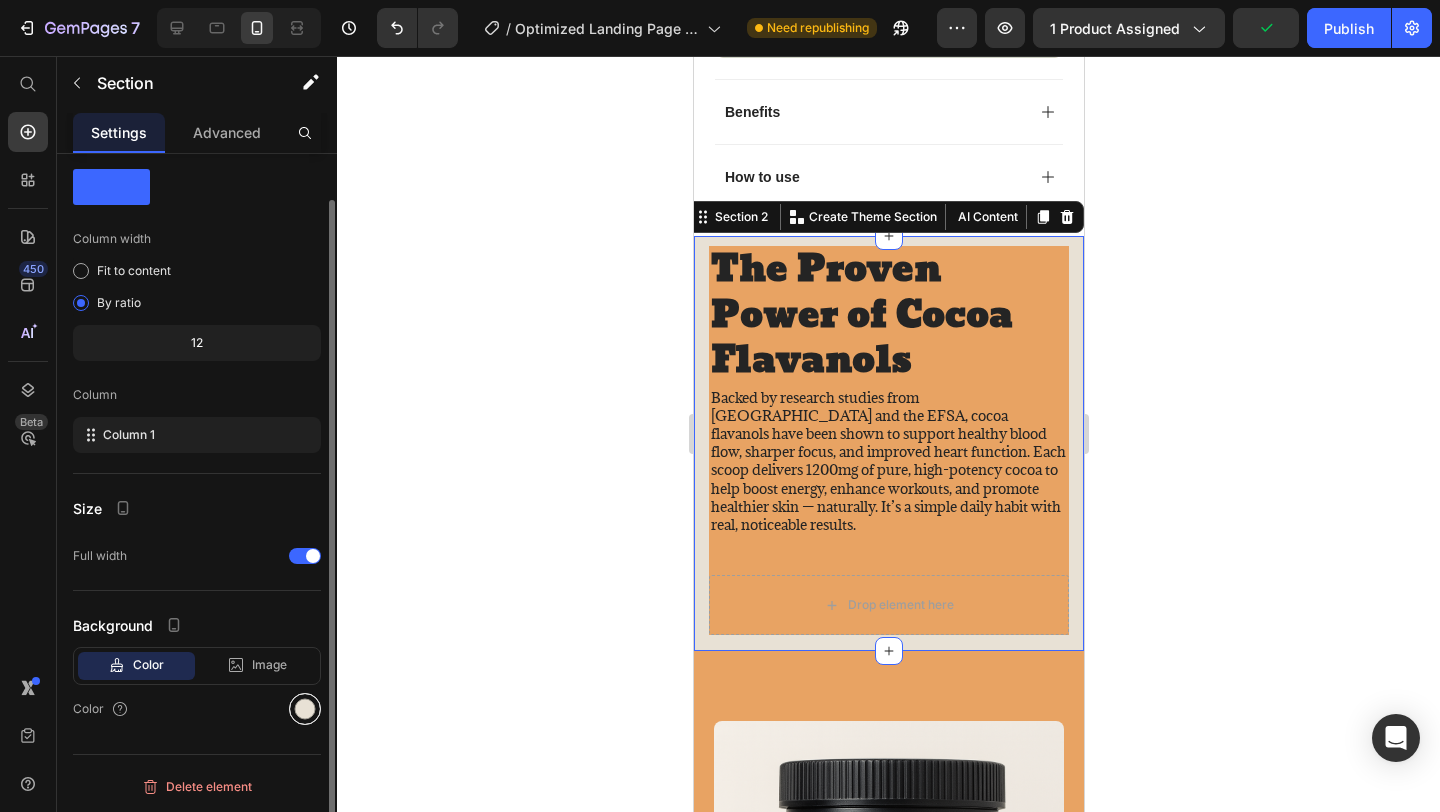 click at bounding box center [305, 709] 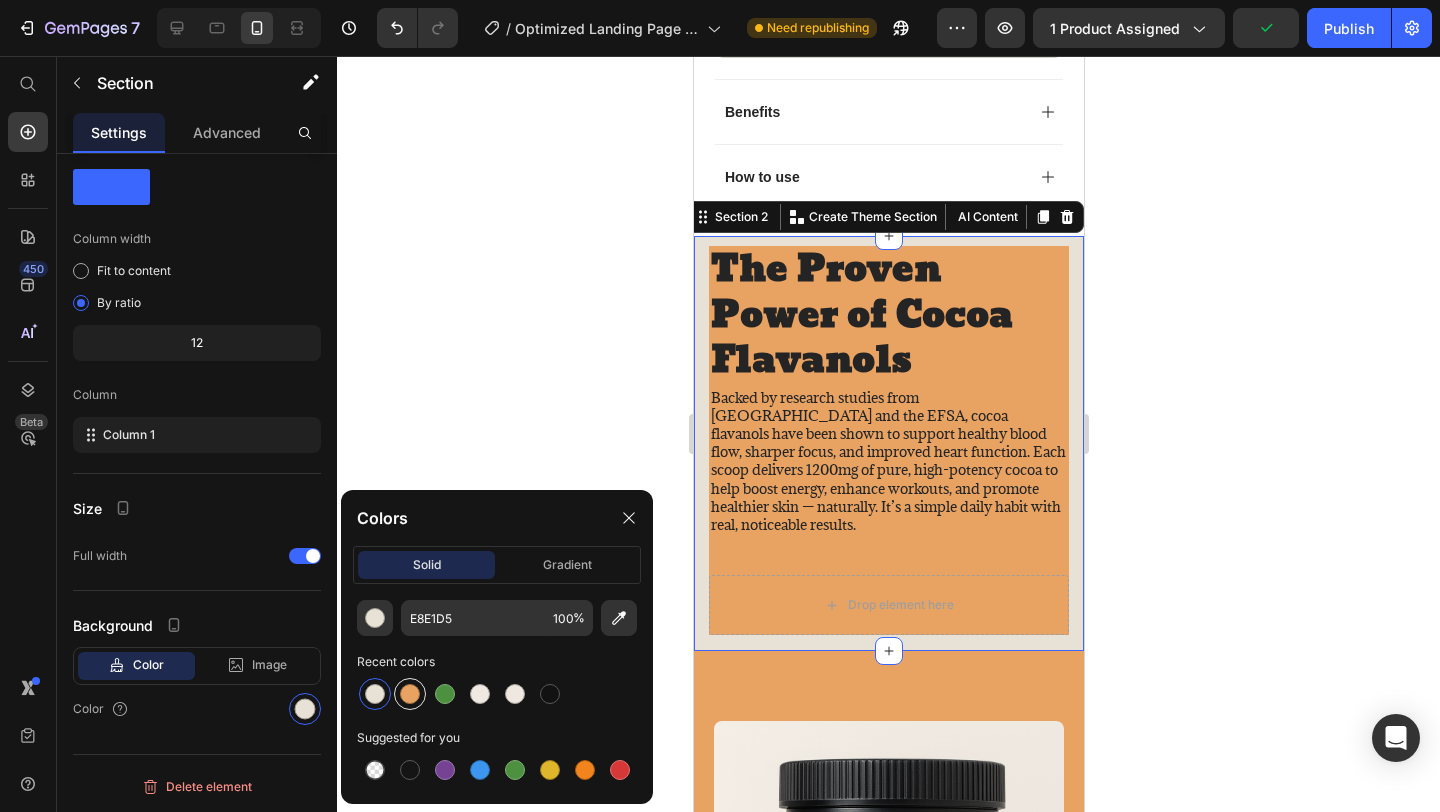click at bounding box center [410, 694] 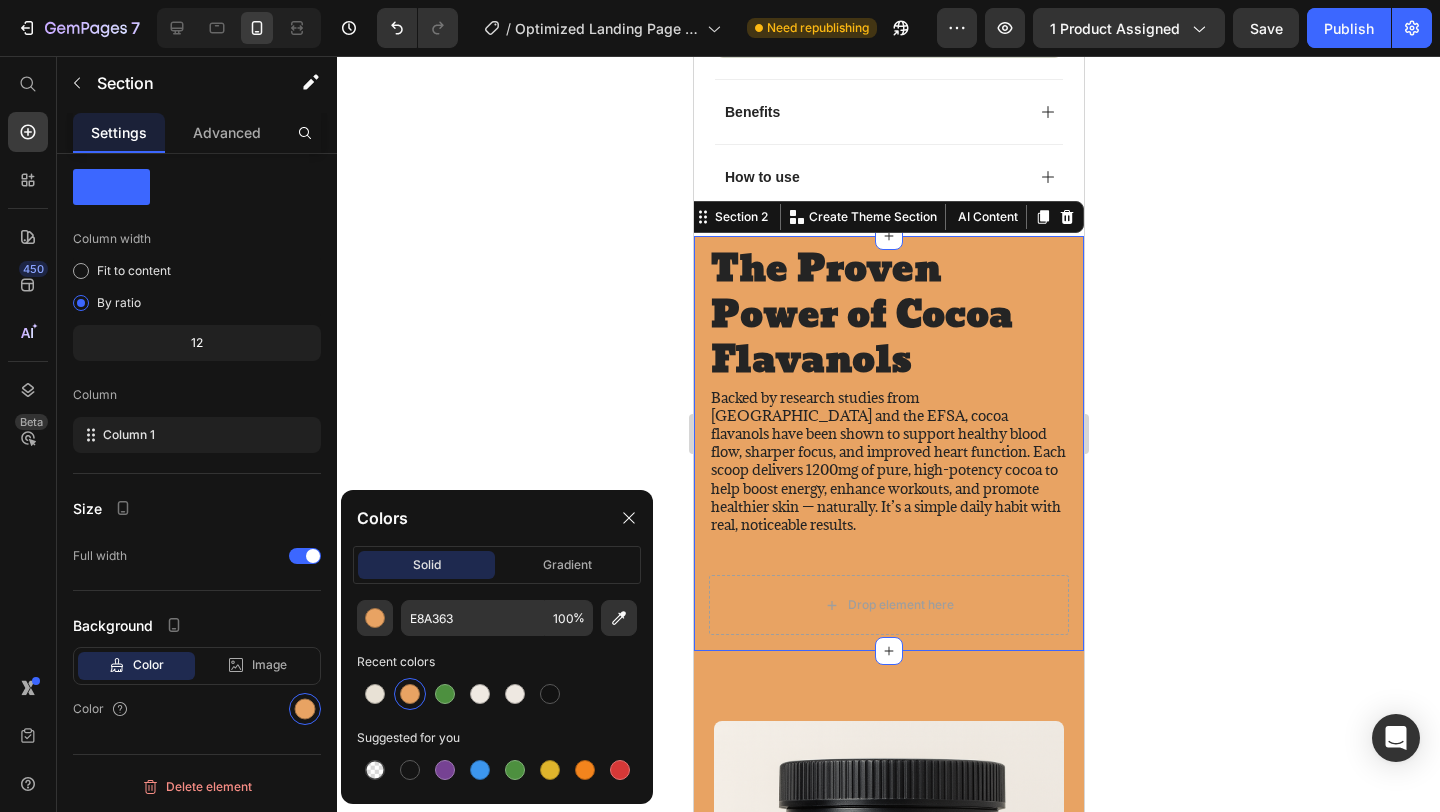 click 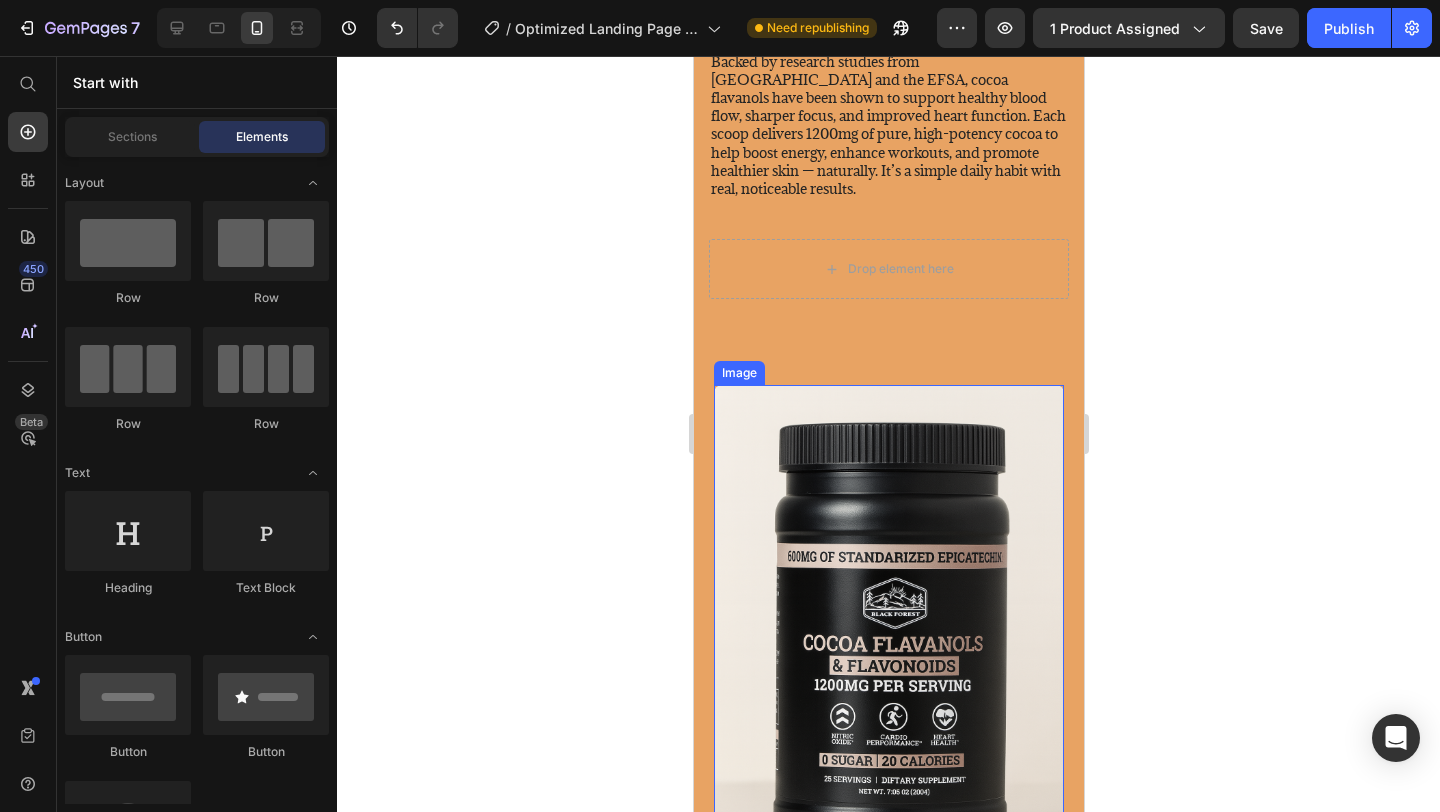 scroll, scrollTop: 1742, scrollLeft: 0, axis: vertical 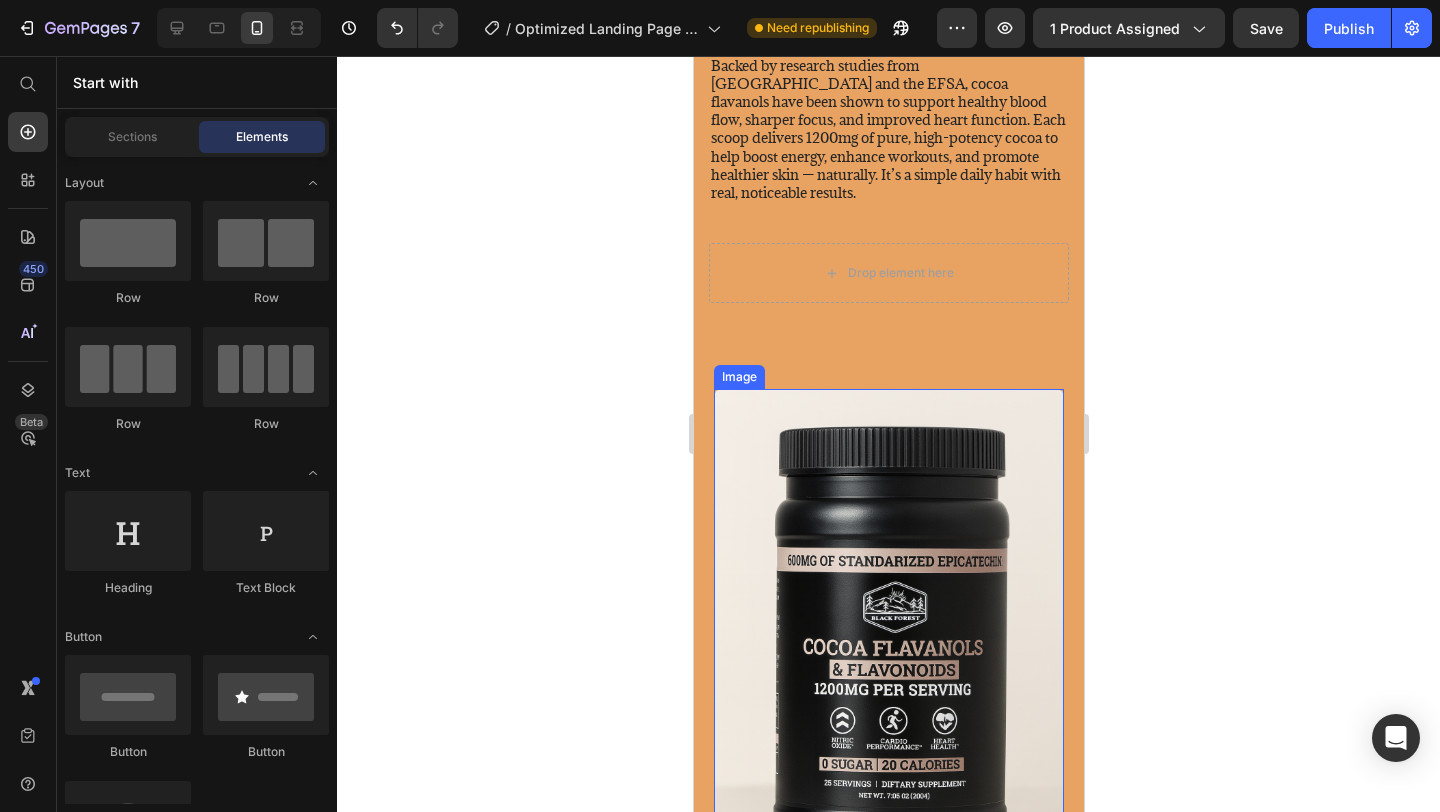 click at bounding box center [888, 651] 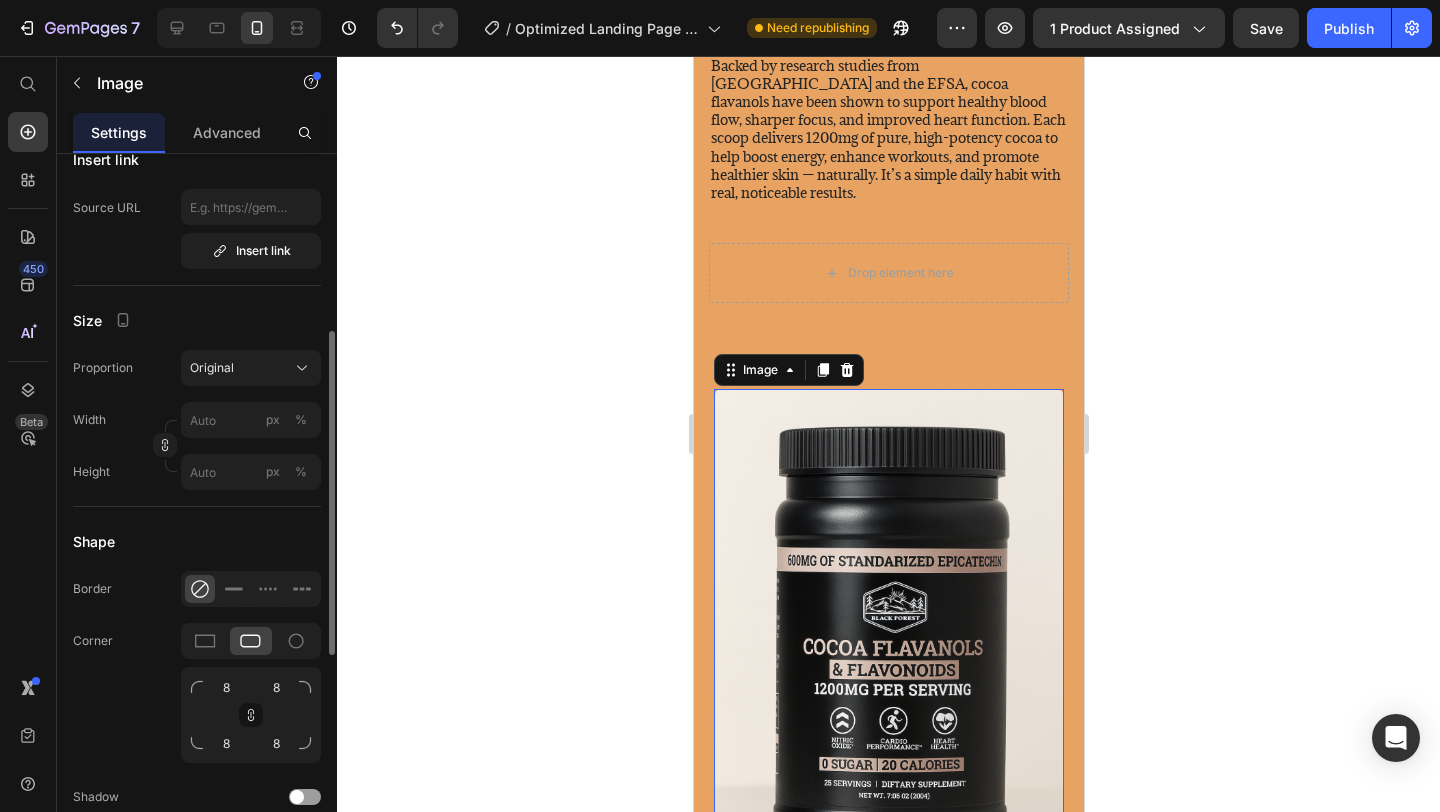 scroll, scrollTop: 438, scrollLeft: 0, axis: vertical 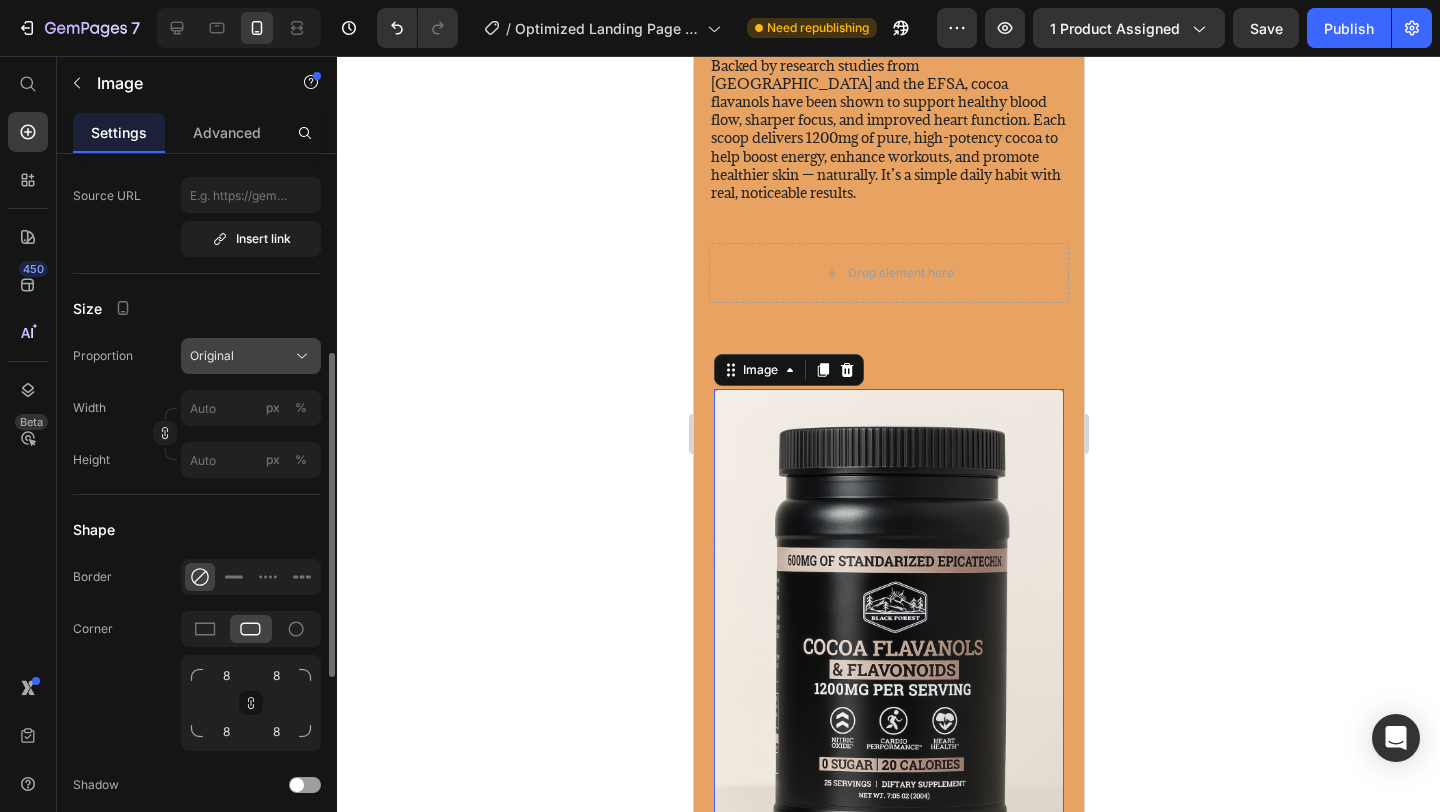 click on "Original" at bounding box center [251, 356] 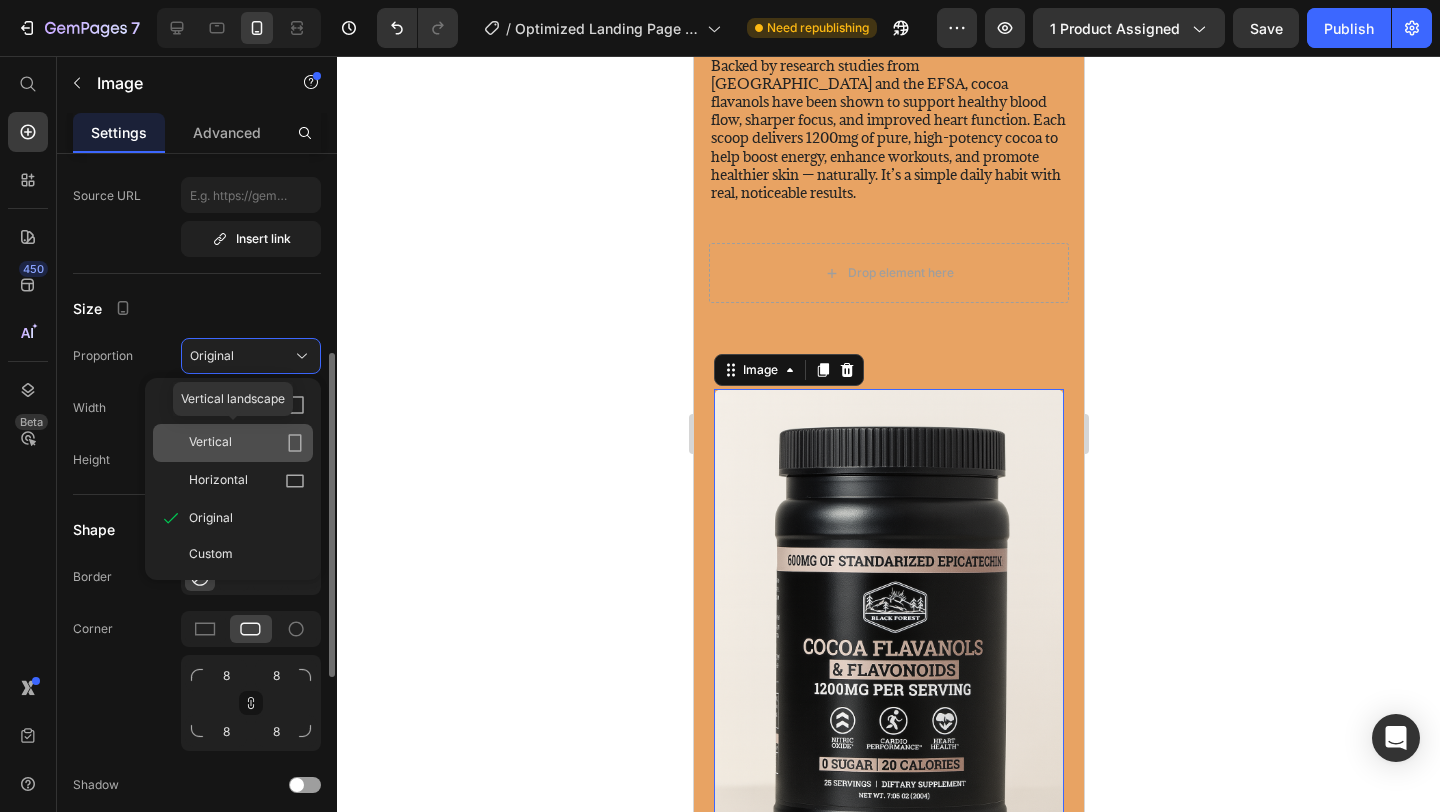 click 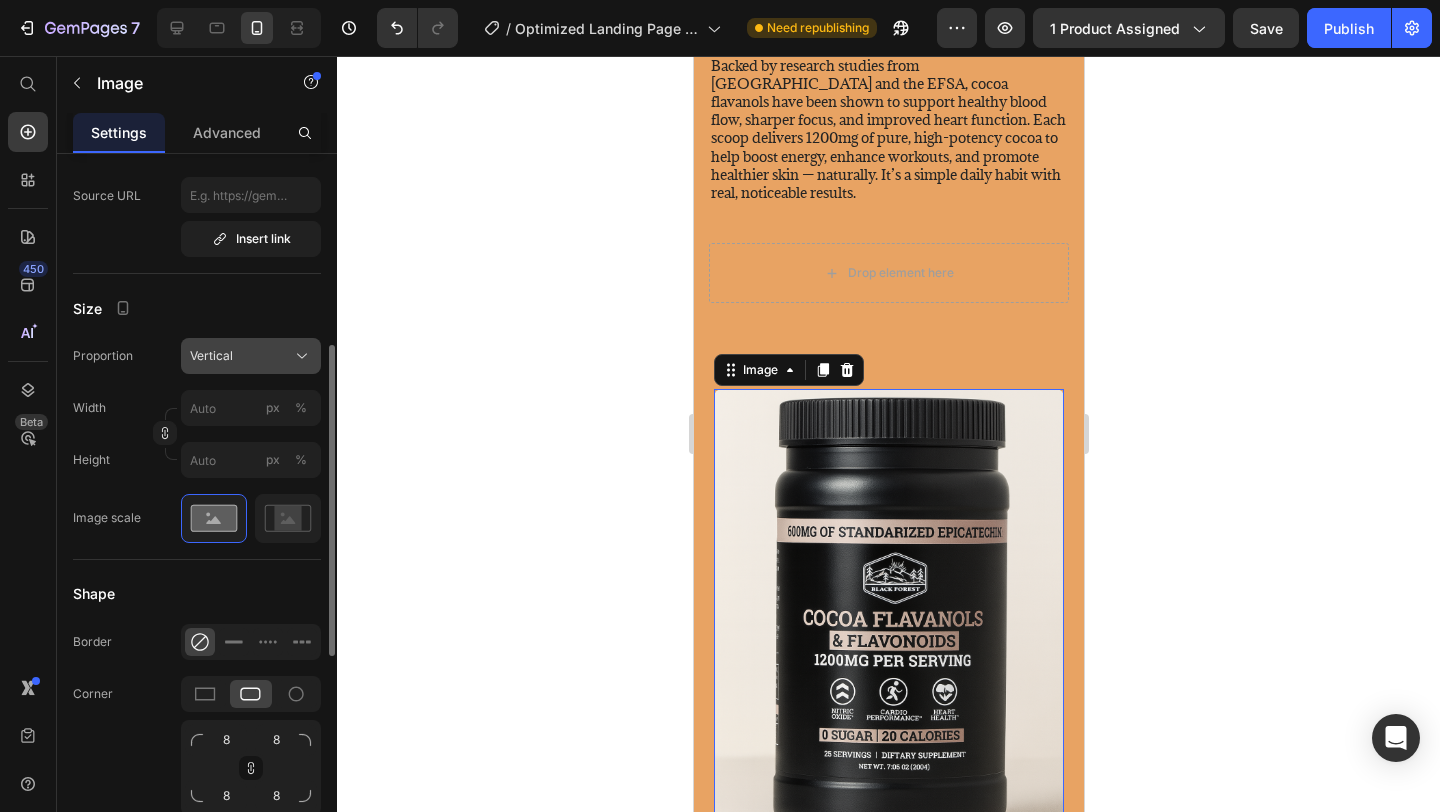 click 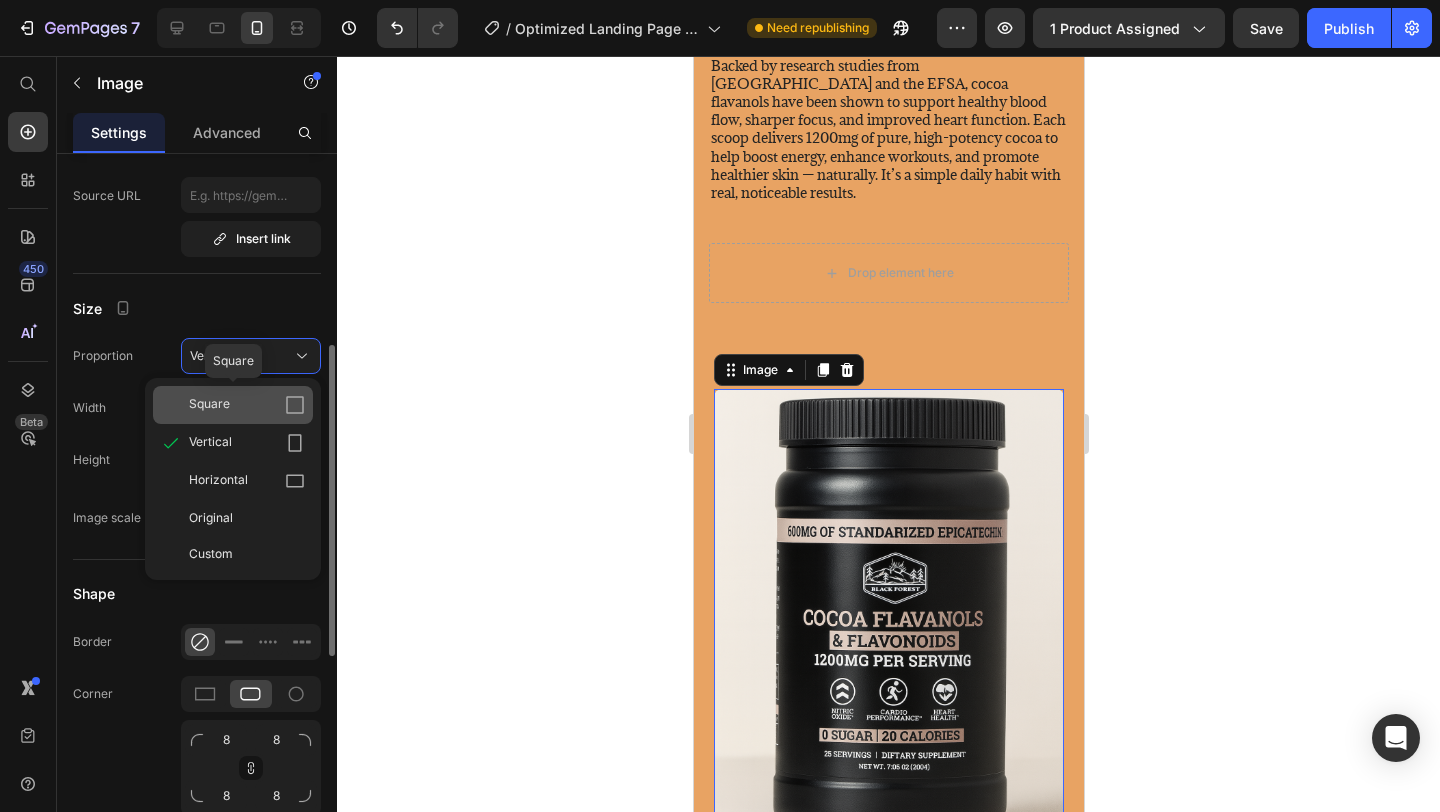 click on "Square" at bounding box center (247, 405) 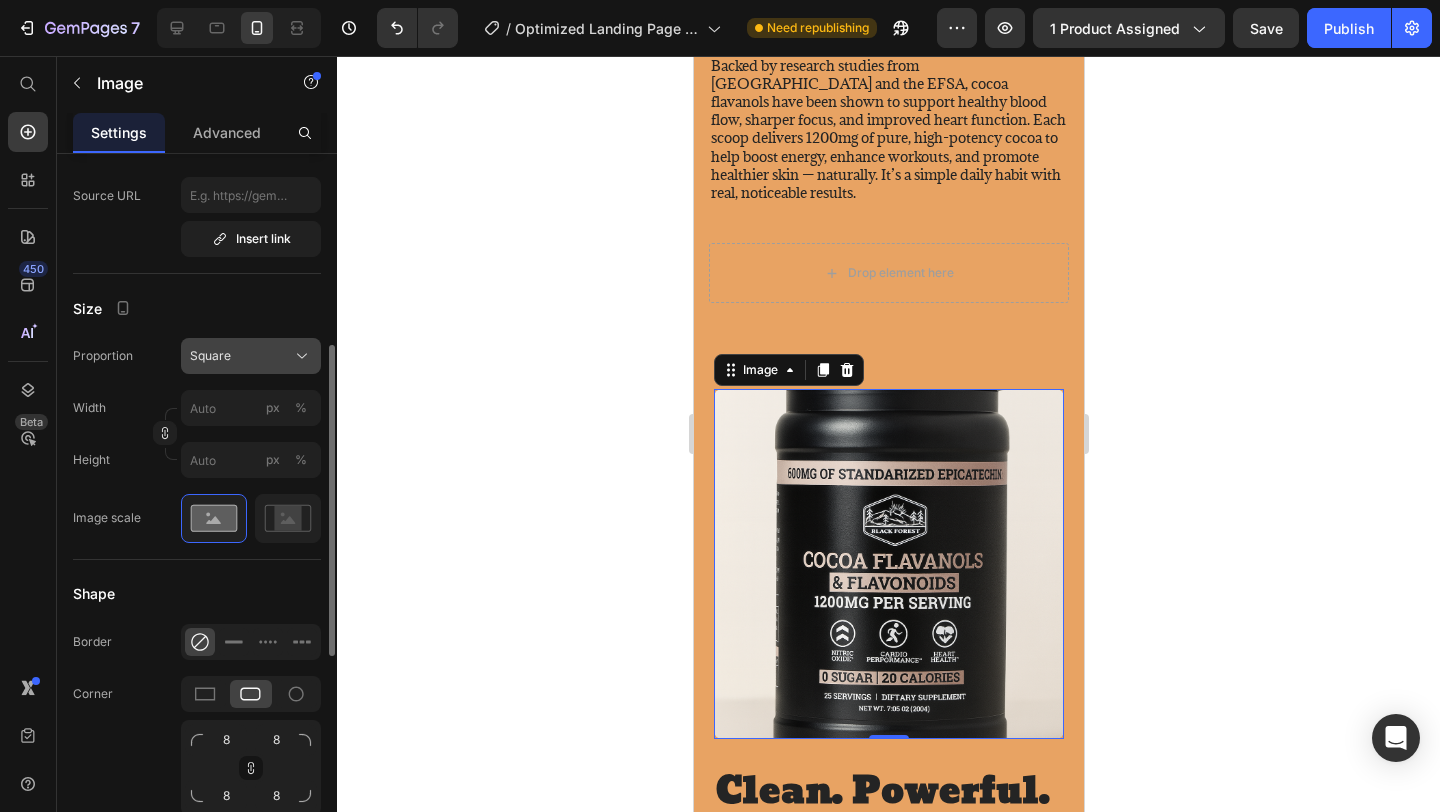 click 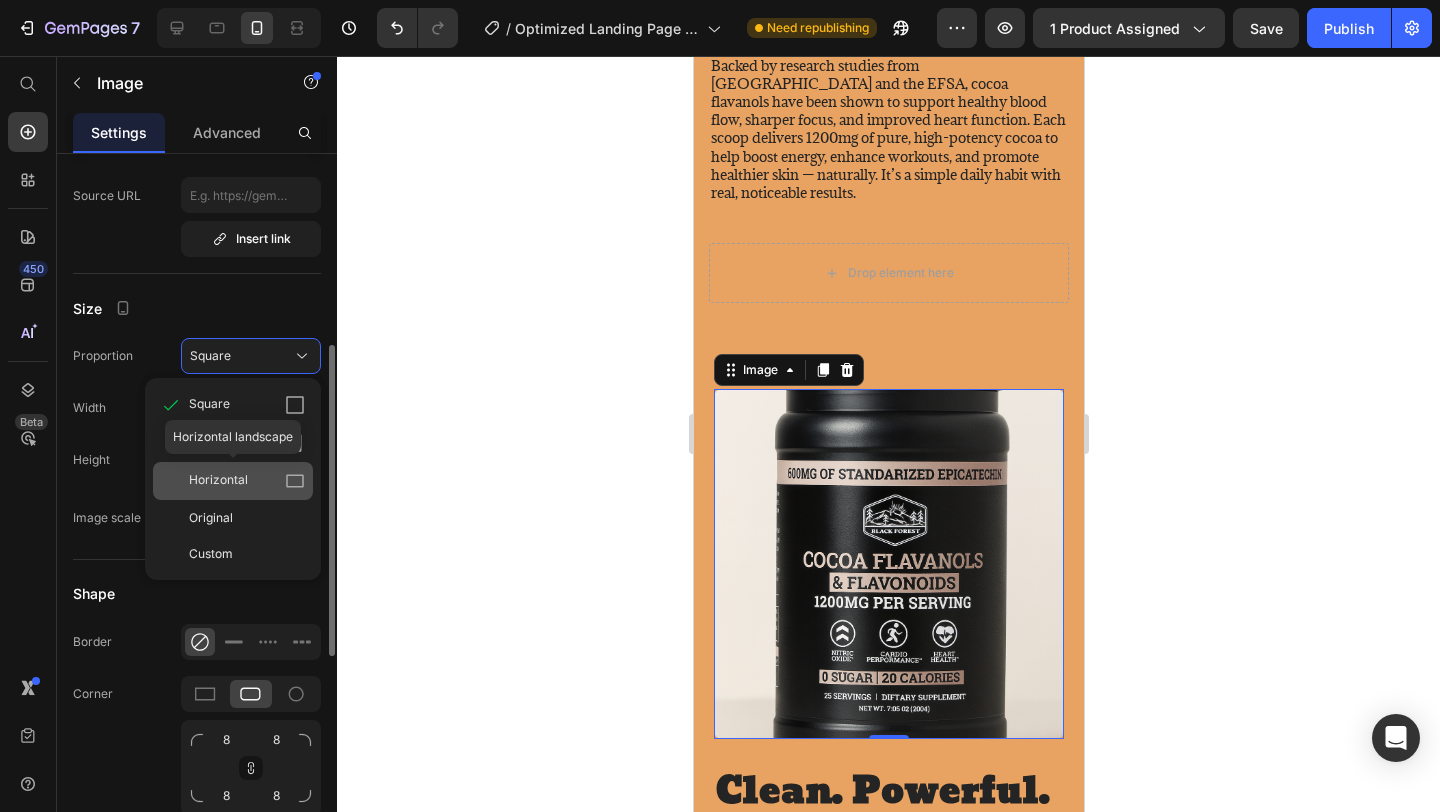 click on "Horizontal" 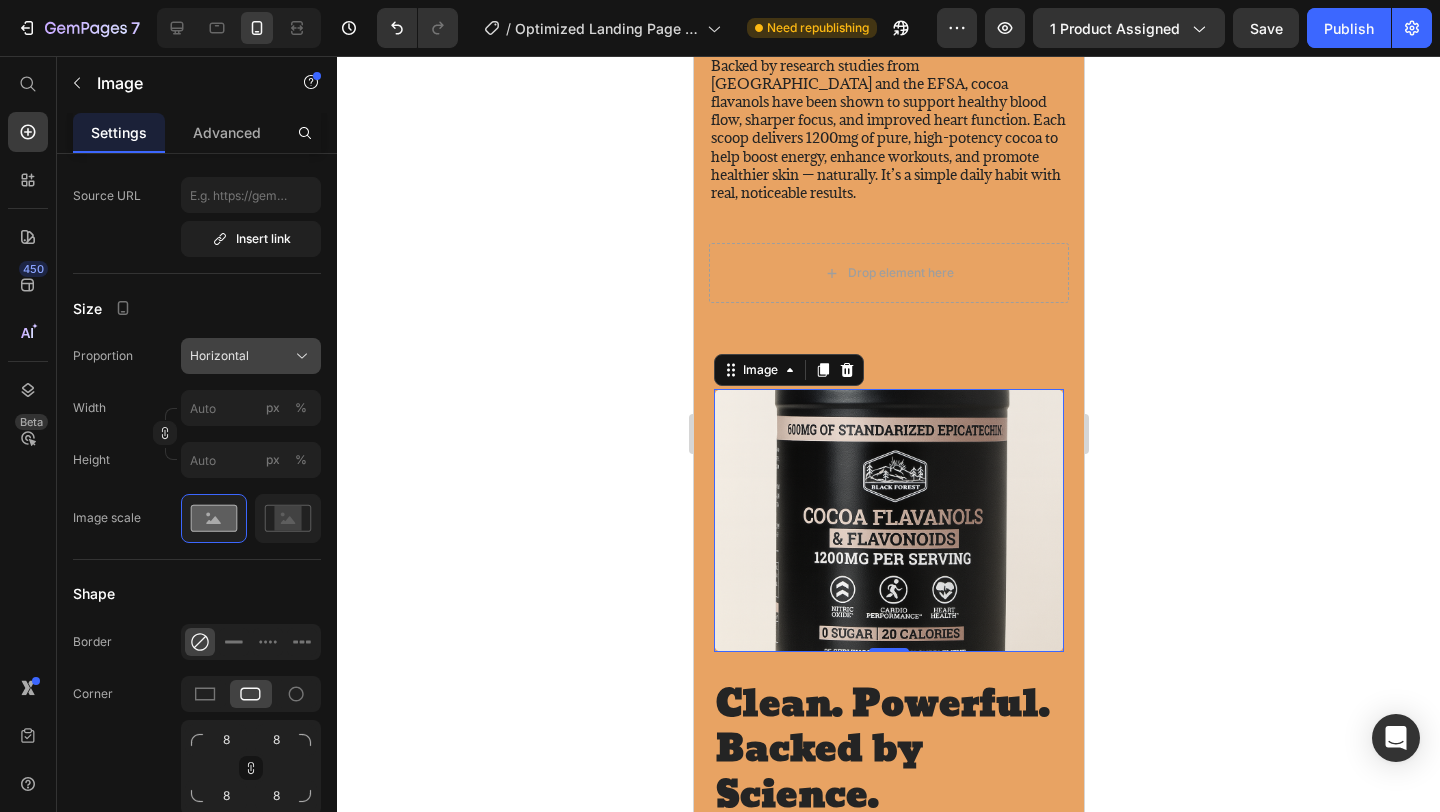 click on "Horizontal" at bounding box center [251, 356] 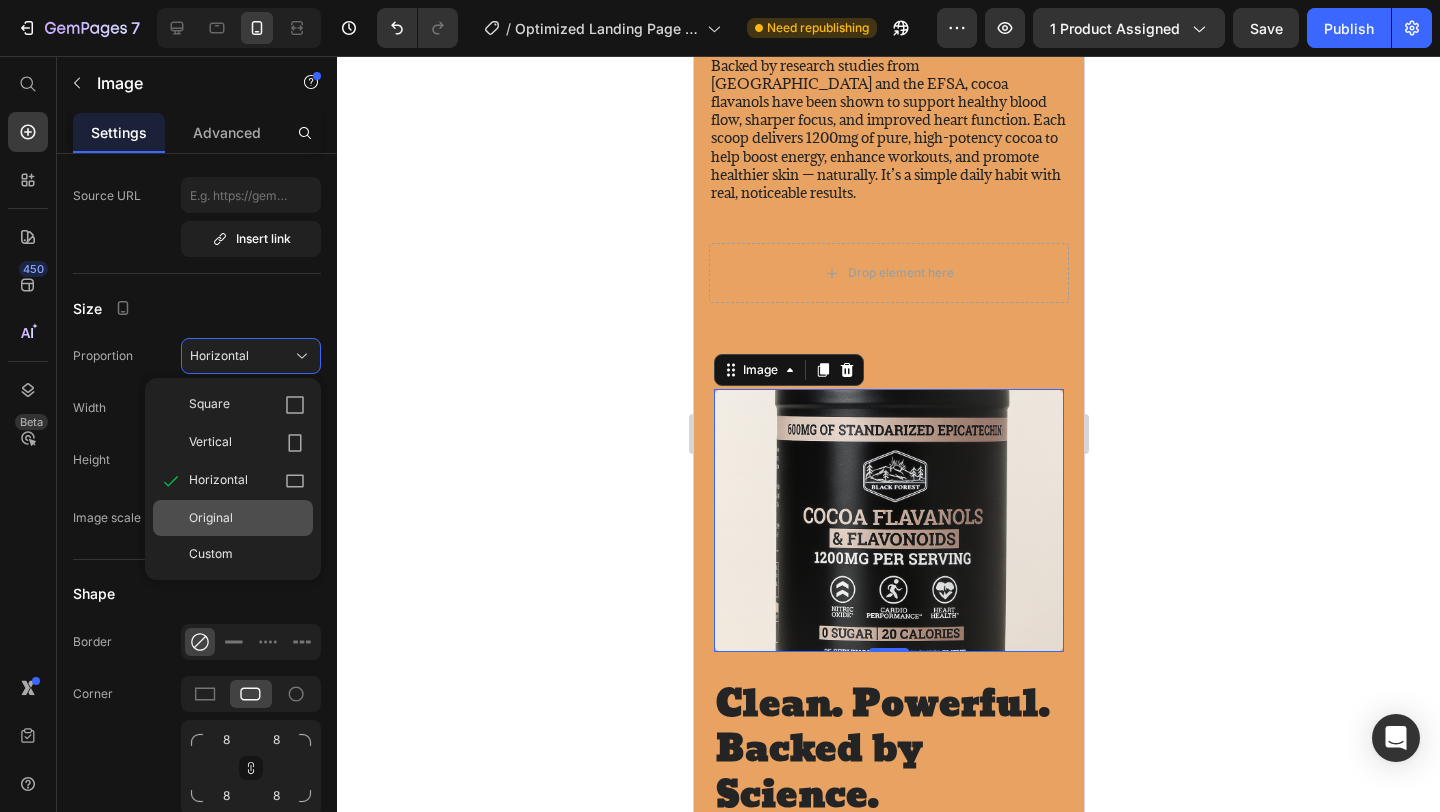 click on "Original" 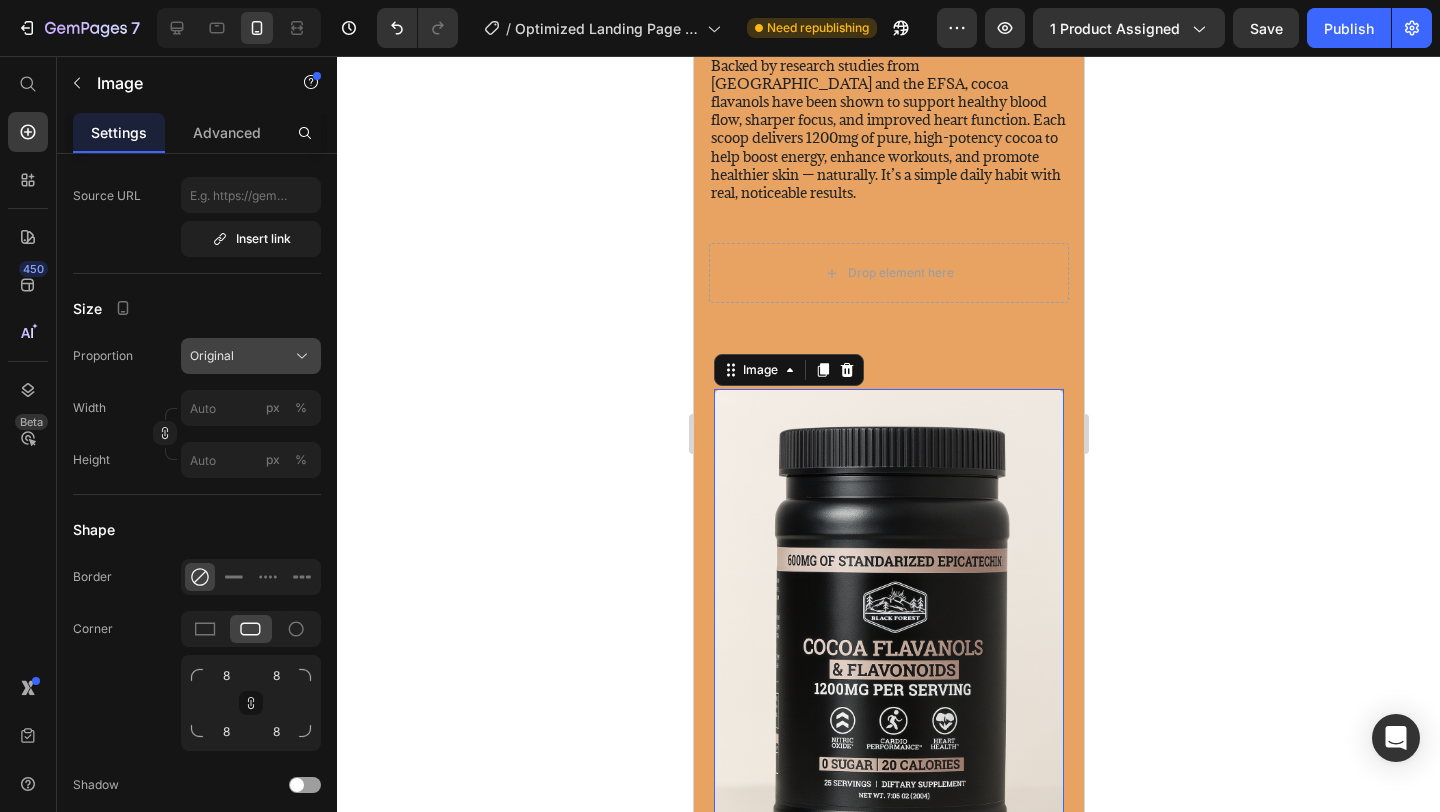 click on "Original" 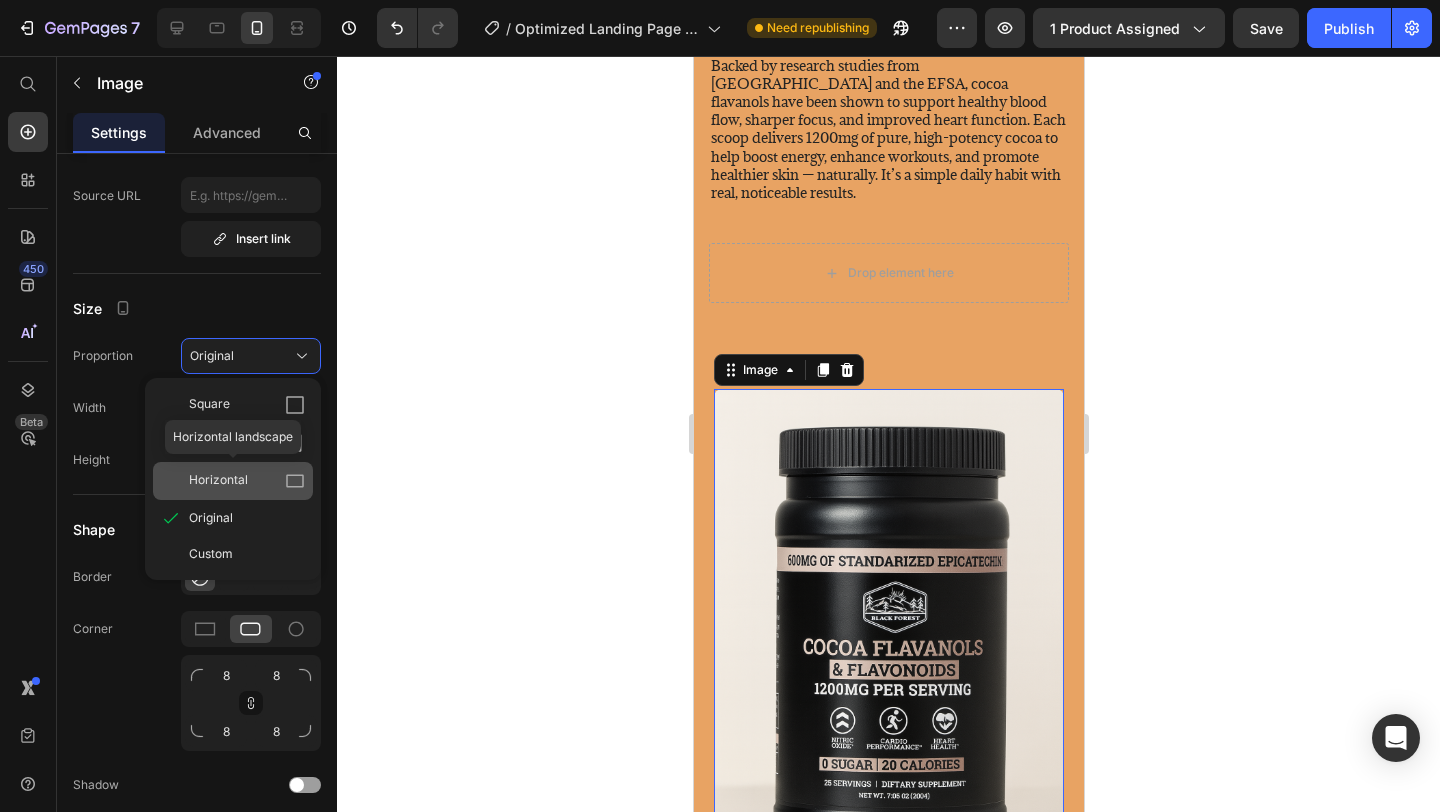click on "Horizontal" at bounding box center (247, 481) 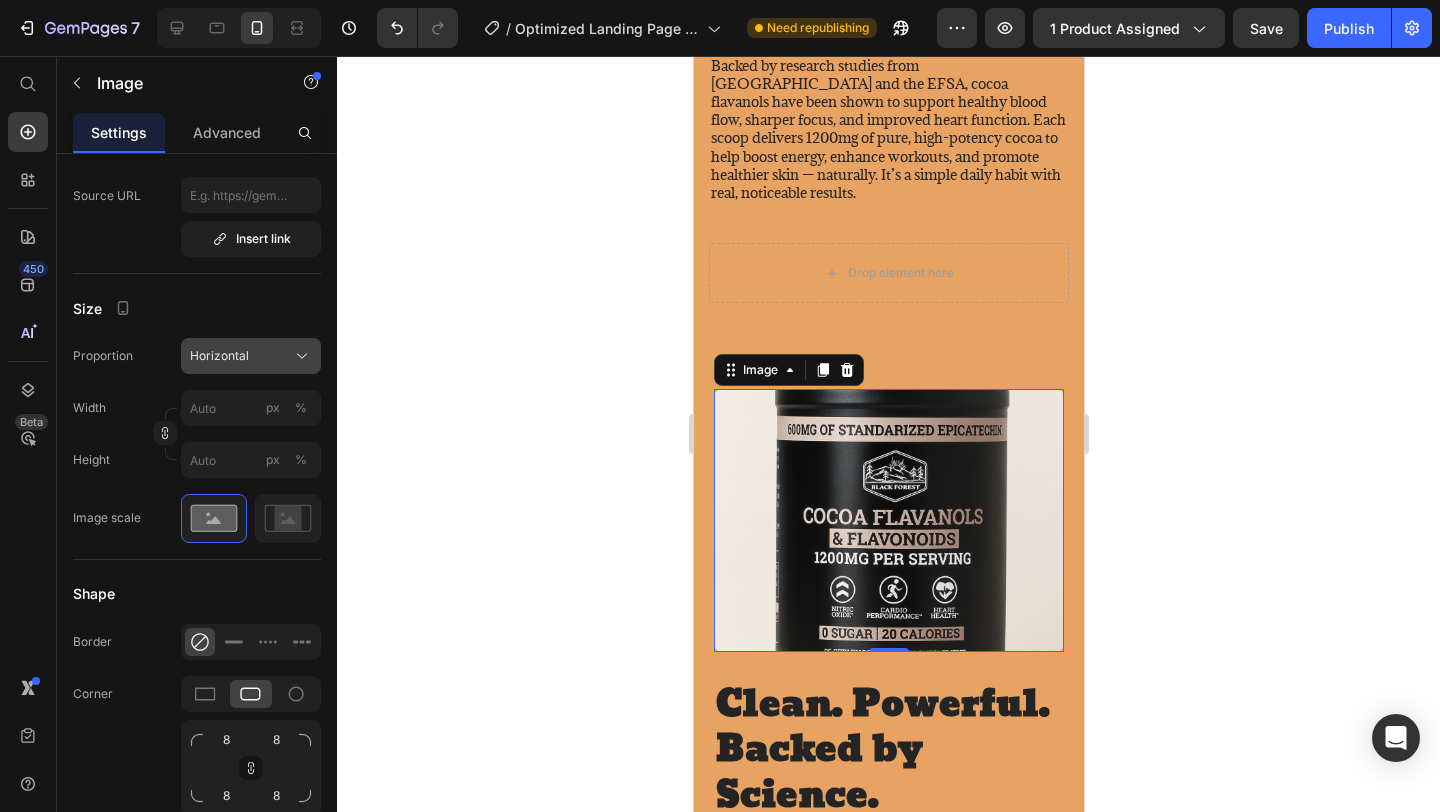 click on "Horizontal" at bounding box center [251, 356] 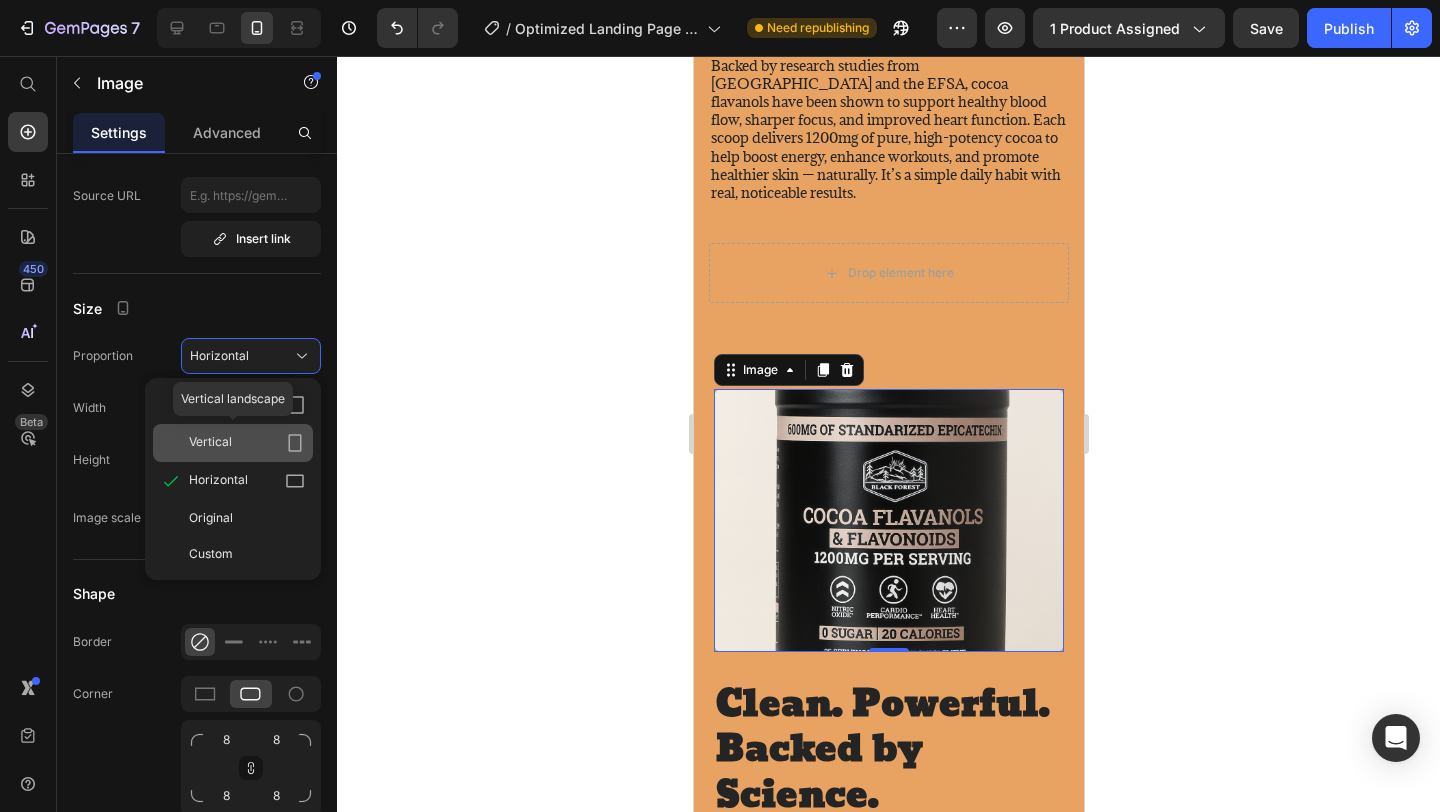 click on "Vertical" at bounding box center (247, 443) 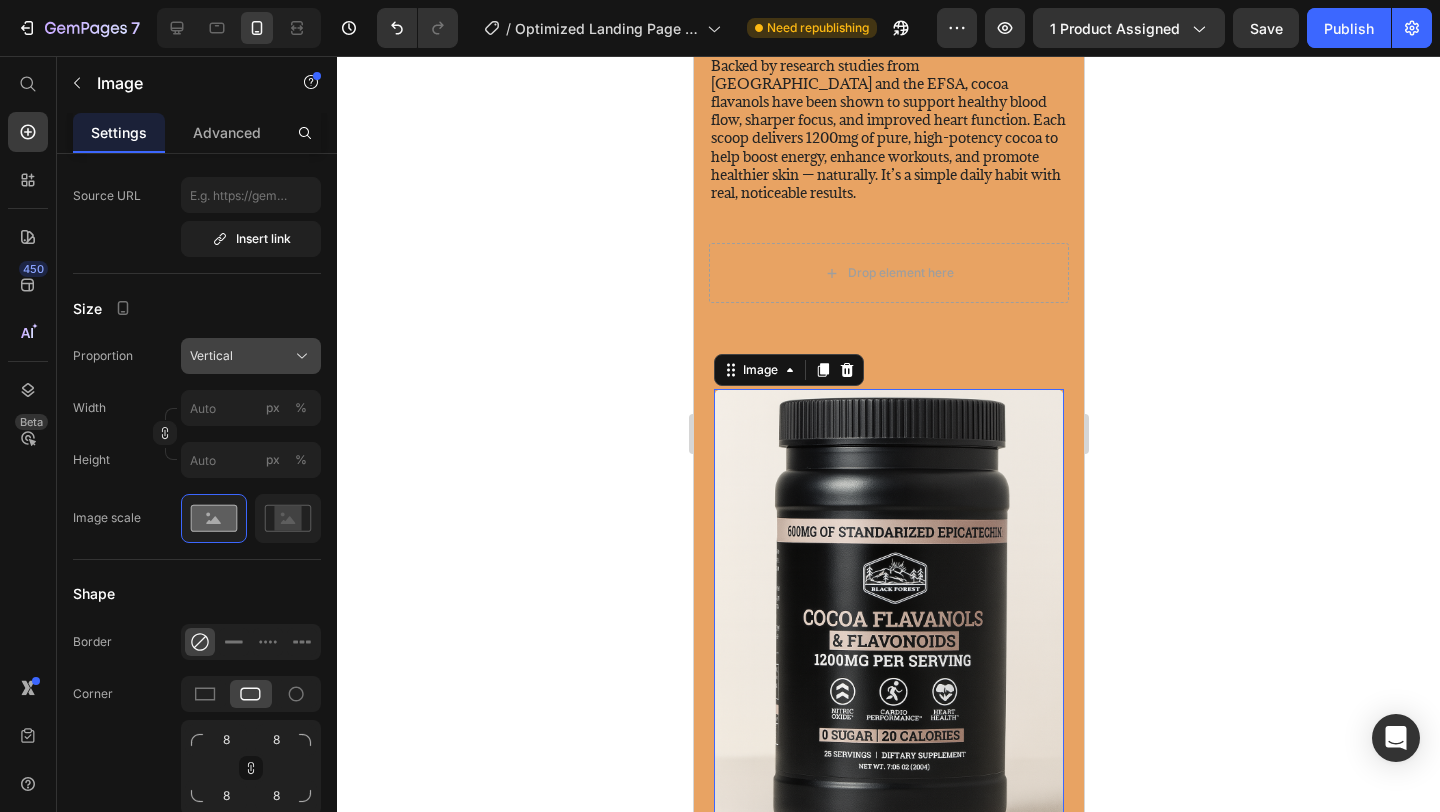 click on "Vertical" 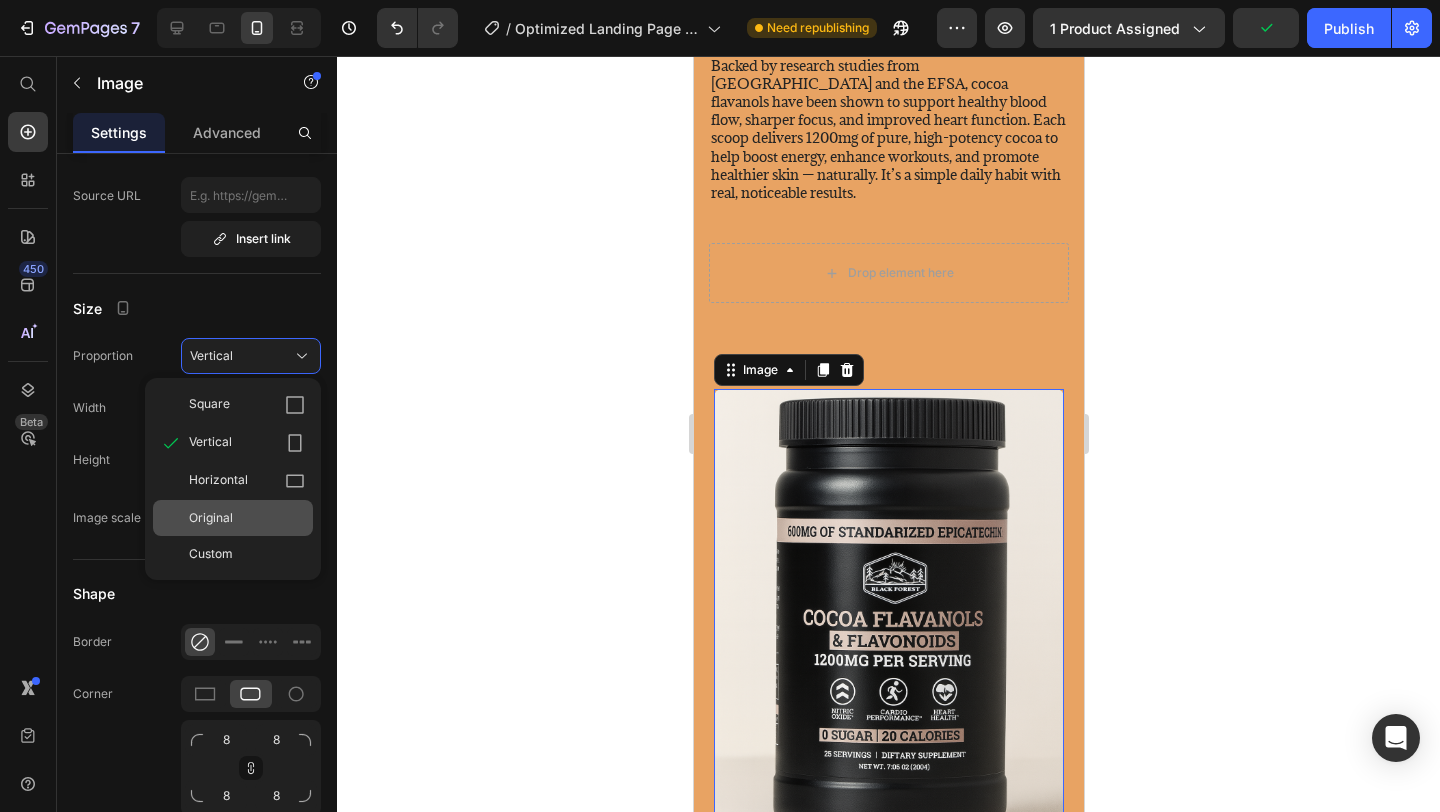 click on "Original" at bounding box center (247, 518) 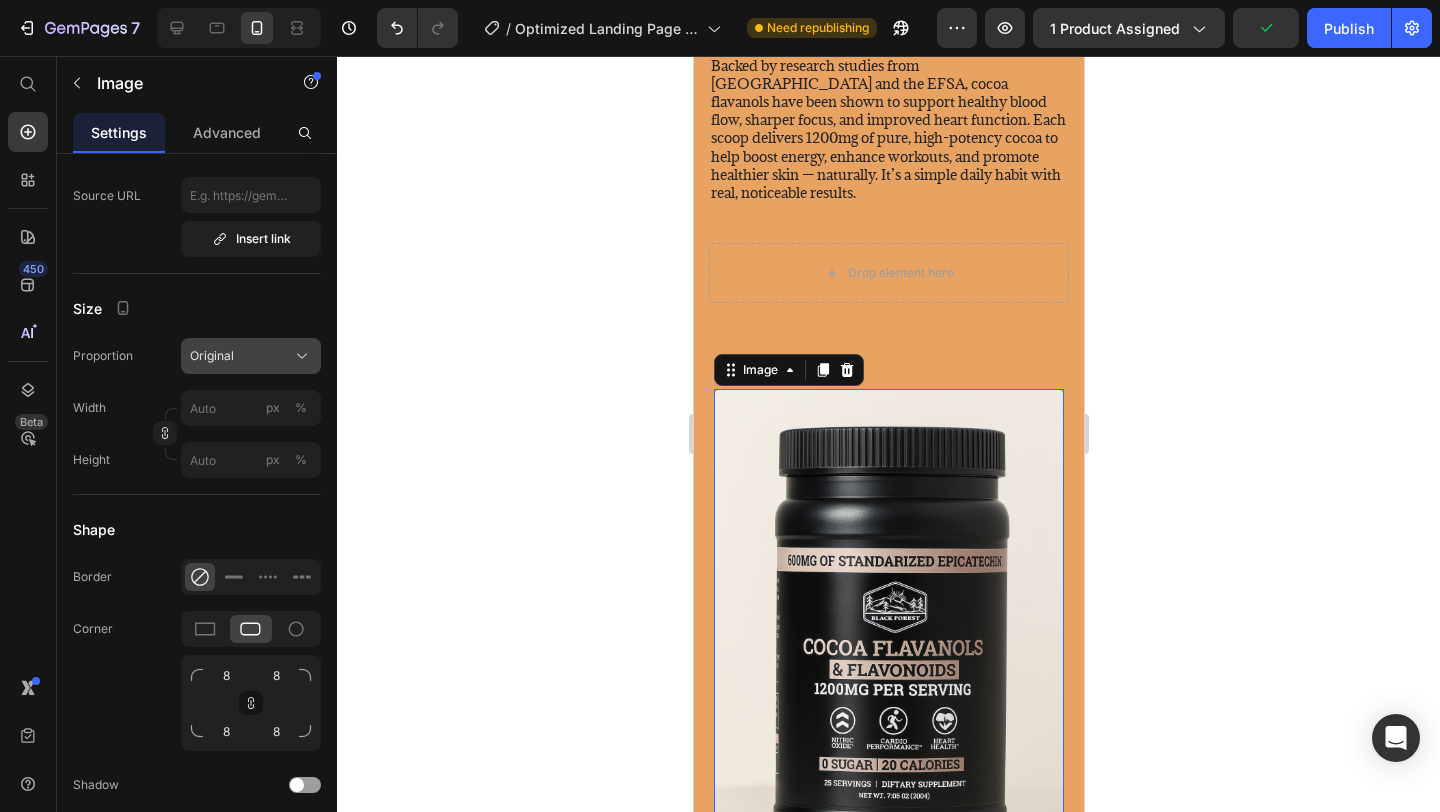 click on "Original" 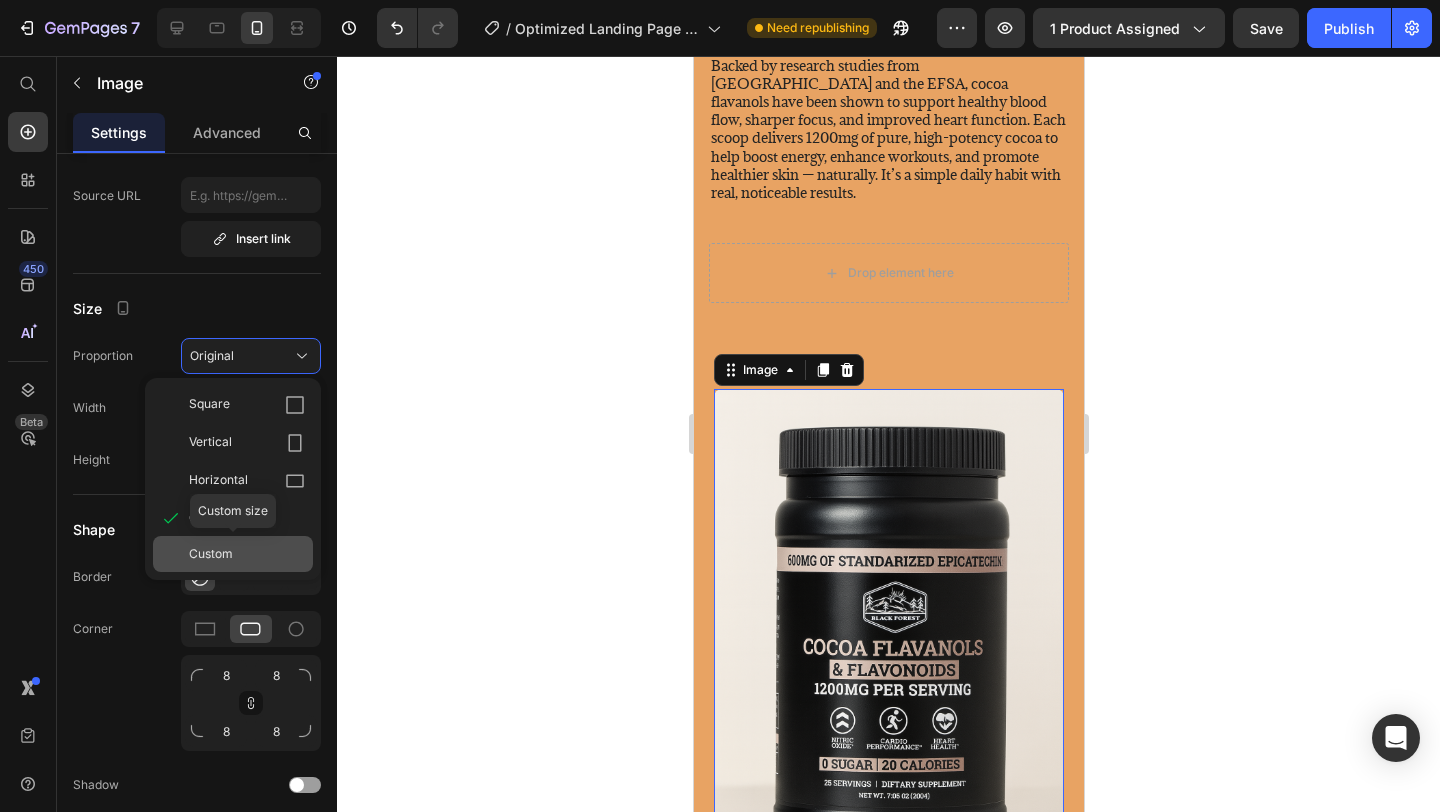 click on "Custom" at bounding box center [247, 554] 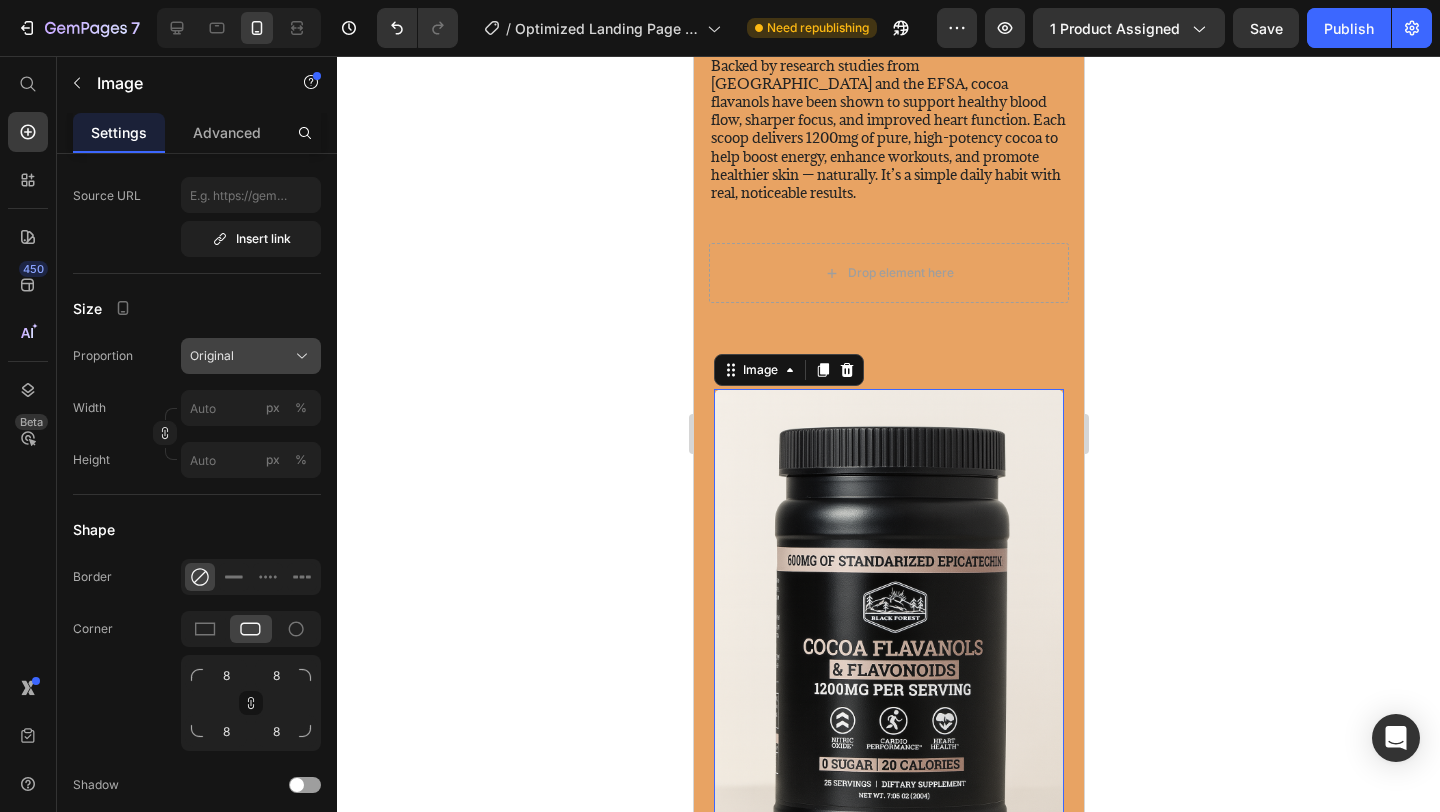 click on "Original" 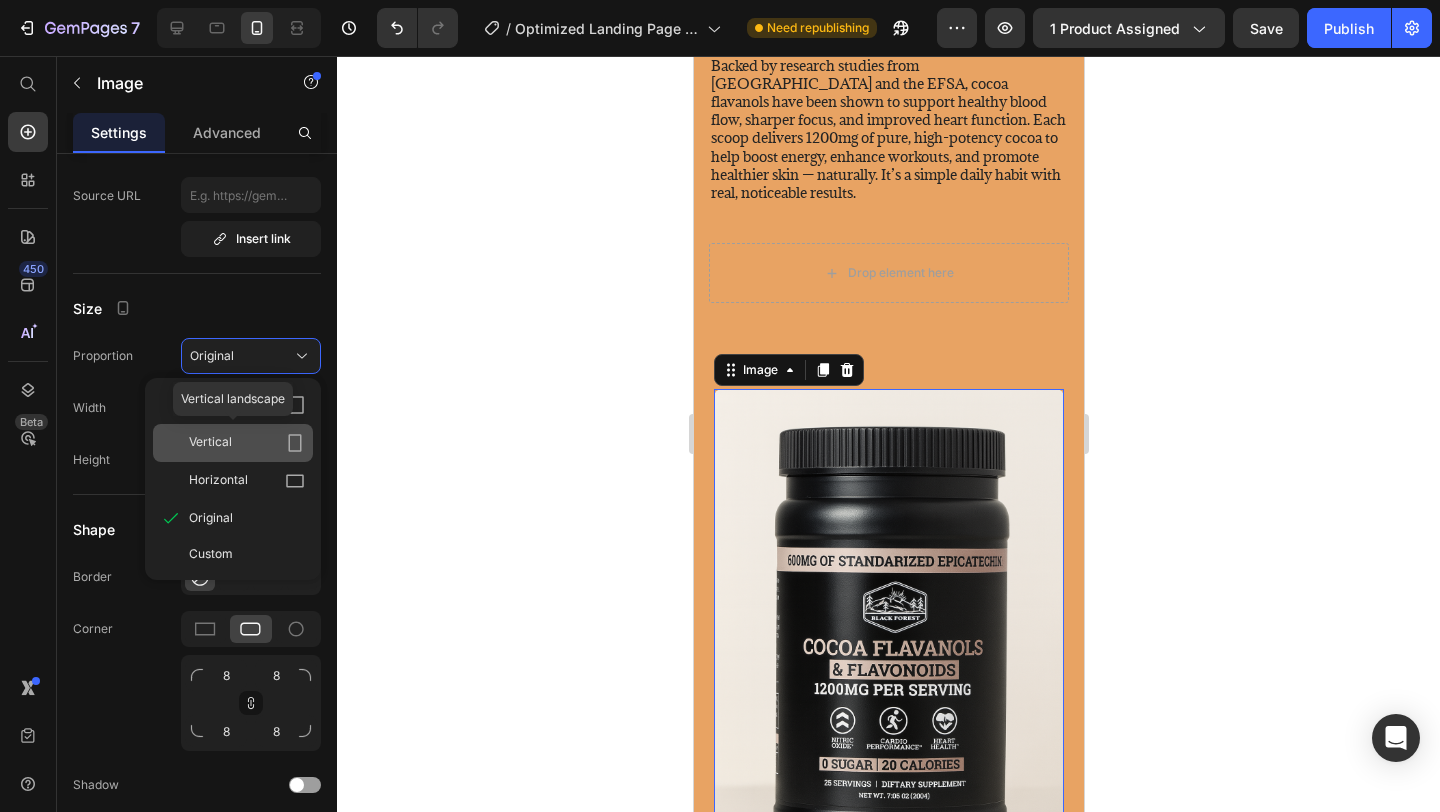 click on "Vertical" at bounding box center (247, 443) 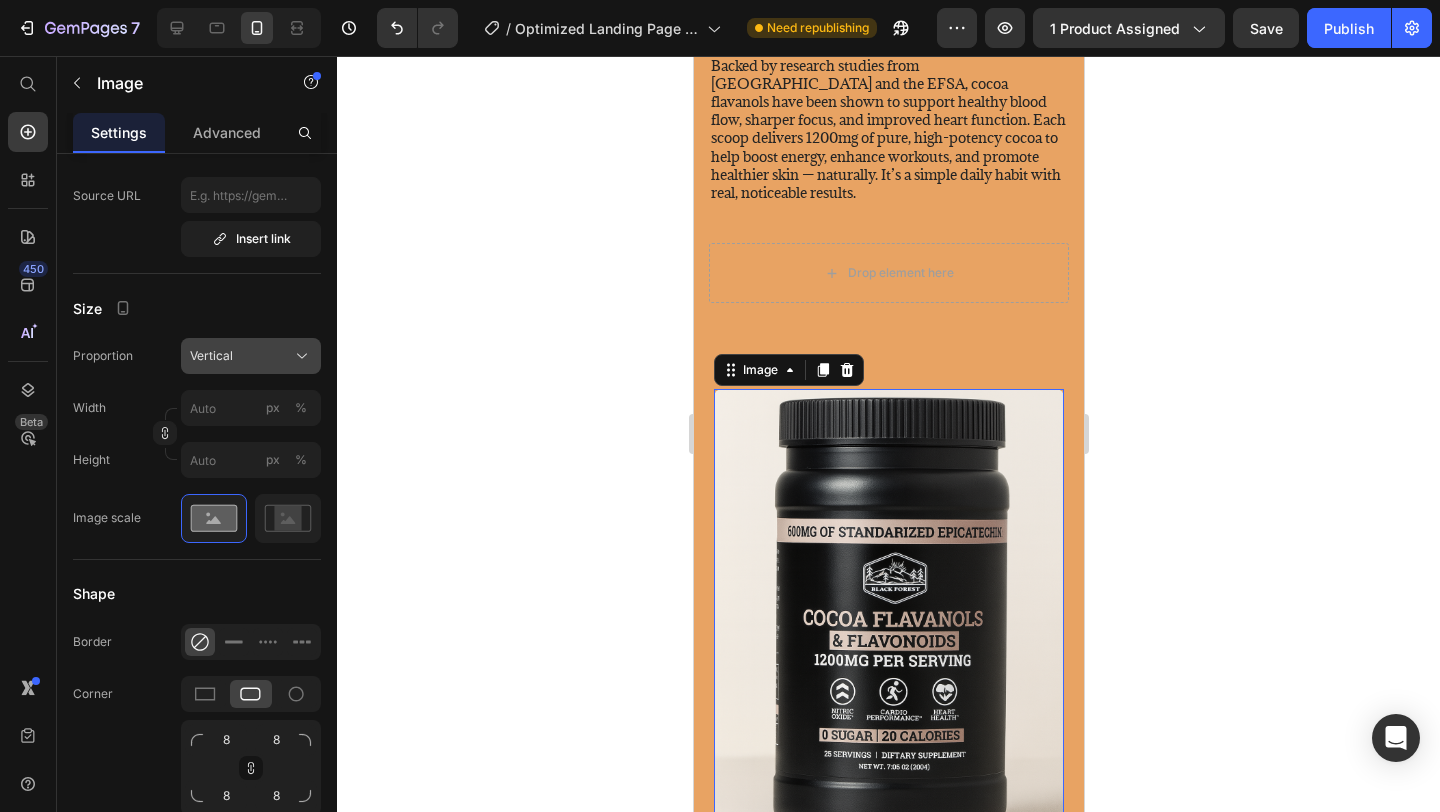 click on "Vertical" at bounding box center (251, 356) 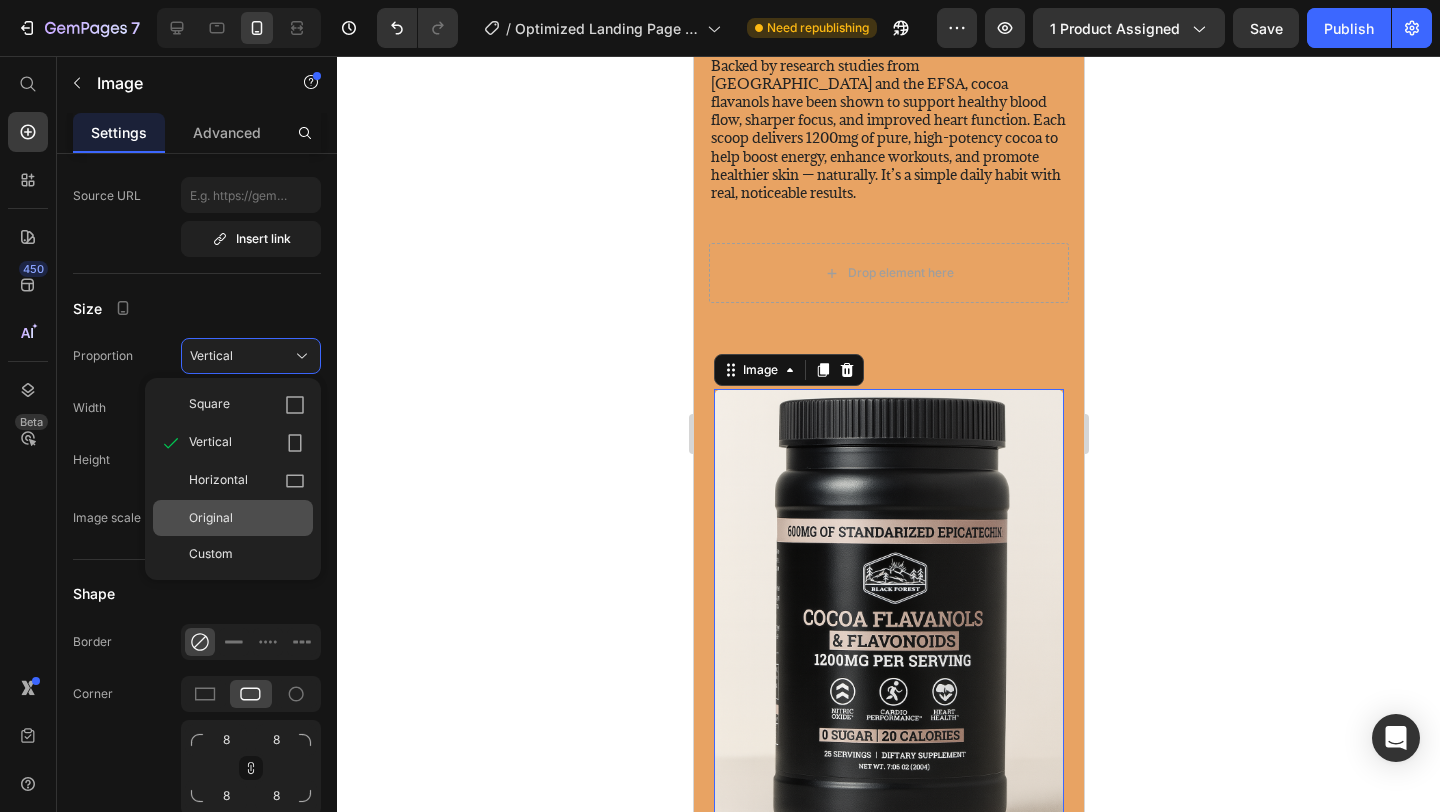 click on "Original" 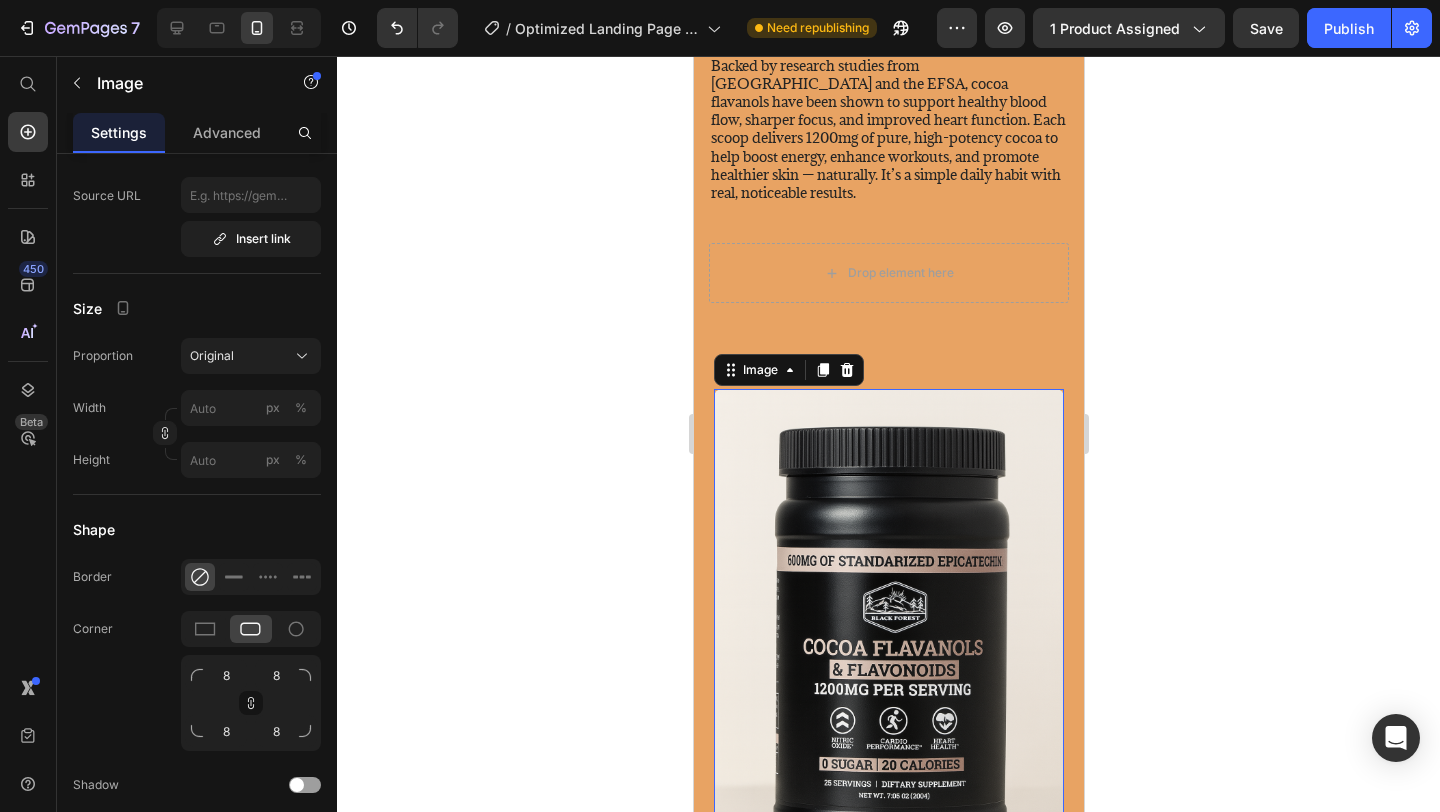 click 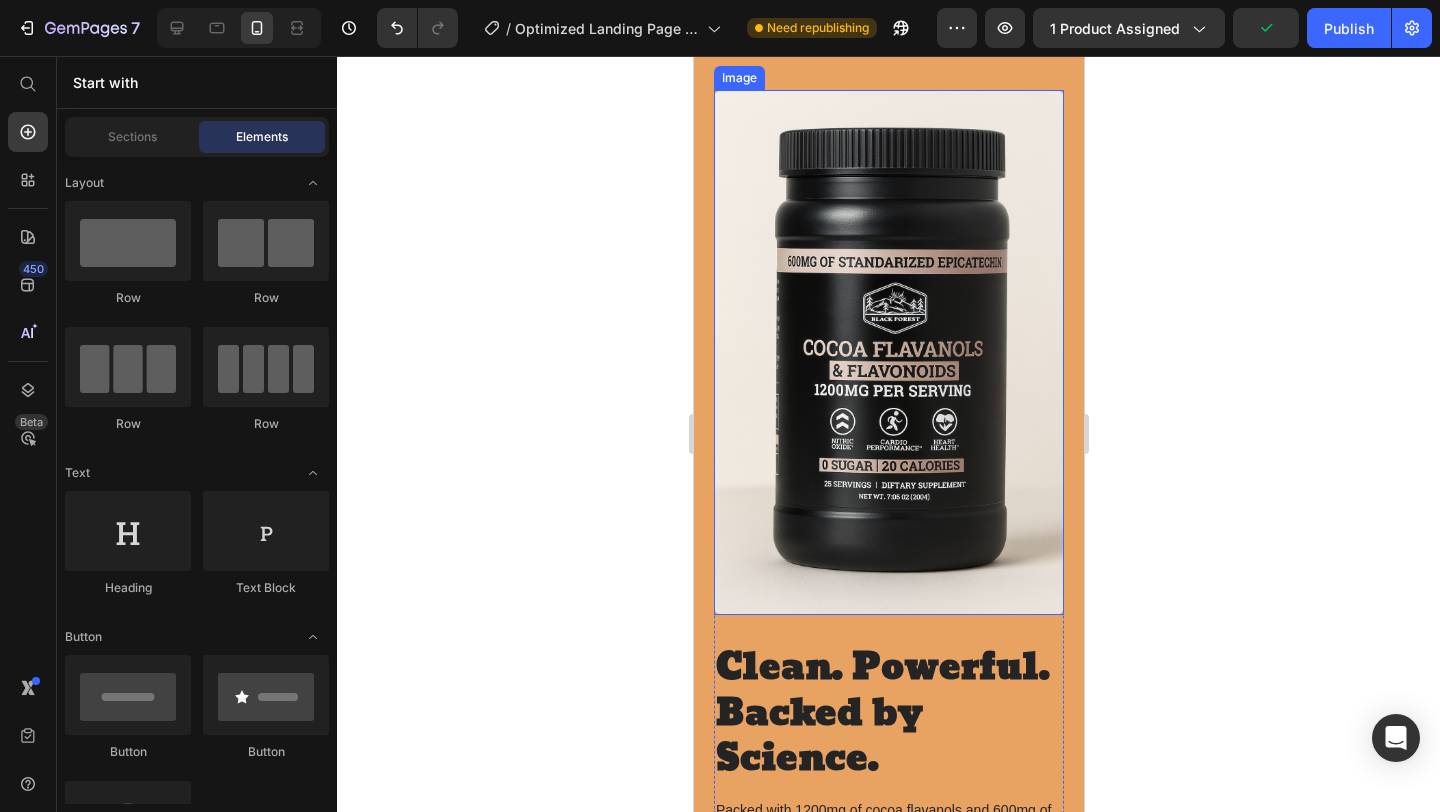 scroll, scrollTop: 2052, scrollLeft: 0, axis: vertical 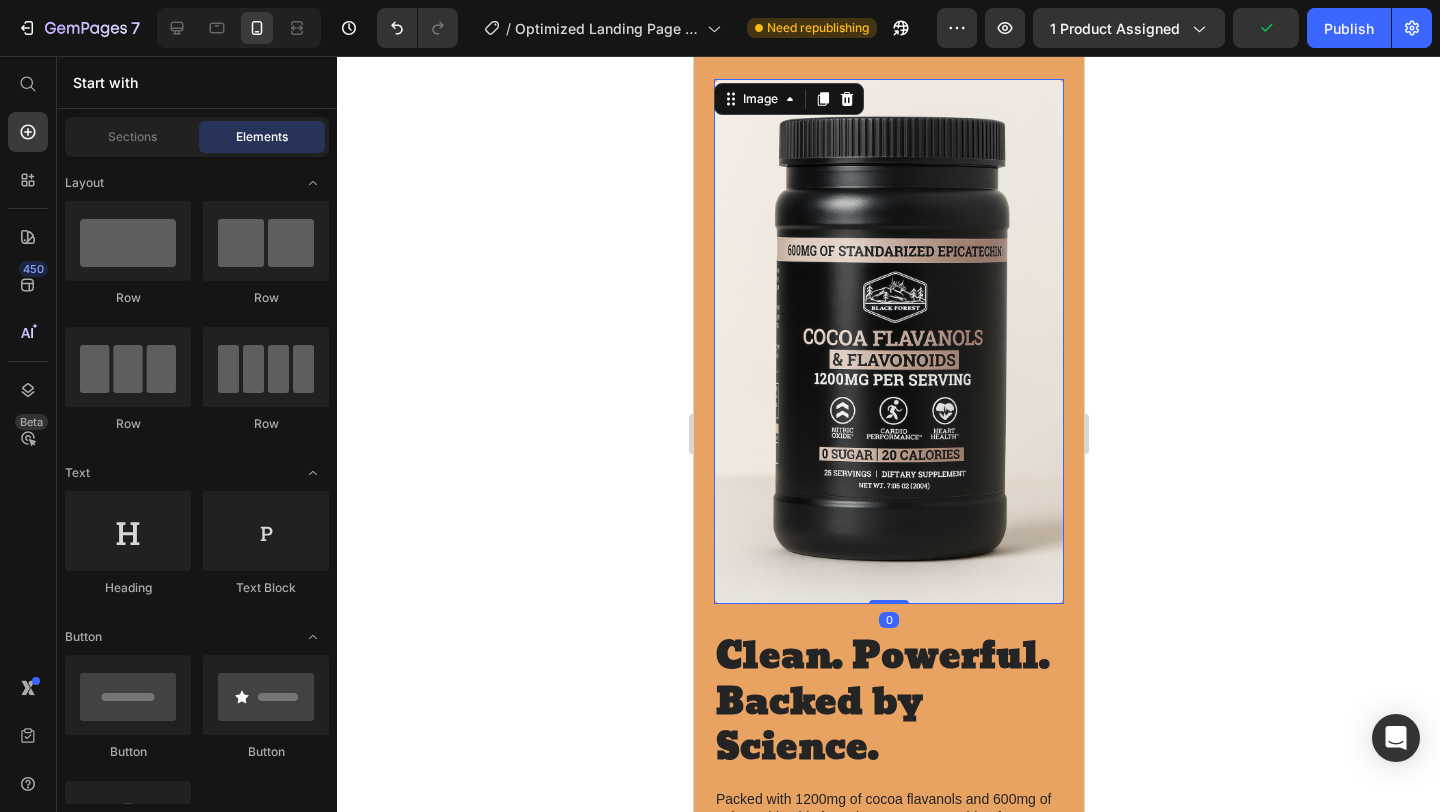 click at bounding box center (888, 341) 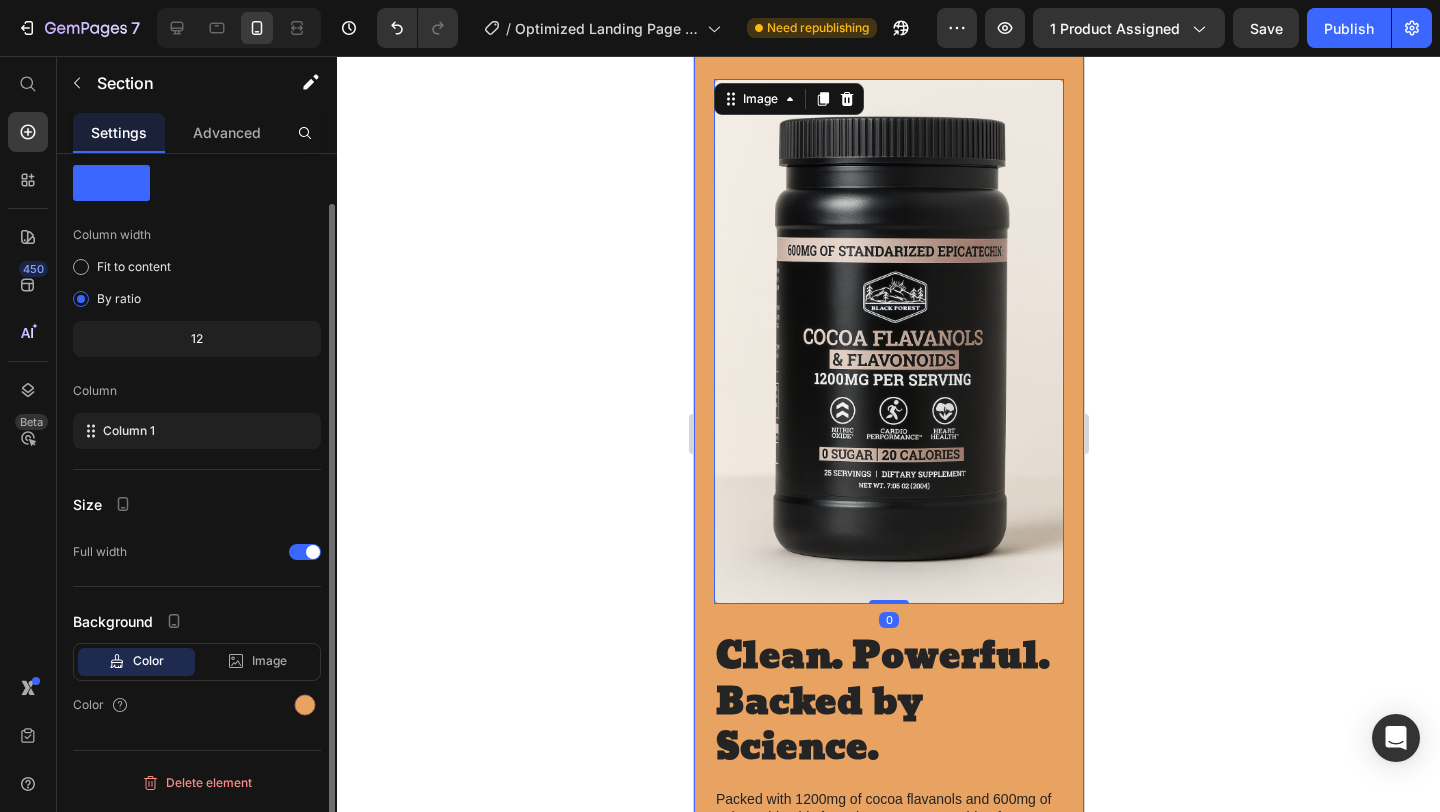 click on "Image   0 Clean. Powerful. Backed by Science. Heading Packed with 1200mg of cocoa flavanols and 600mg of epicatechin, this formula supports everything from blood flow and brain clarity to workout recovery and skin health. Zero sugar, only 20 calories — just pure results in every scoop. Text Block buy it now Button
Drop element here Row Row Row Section 3" at bounding box center (888, 546) 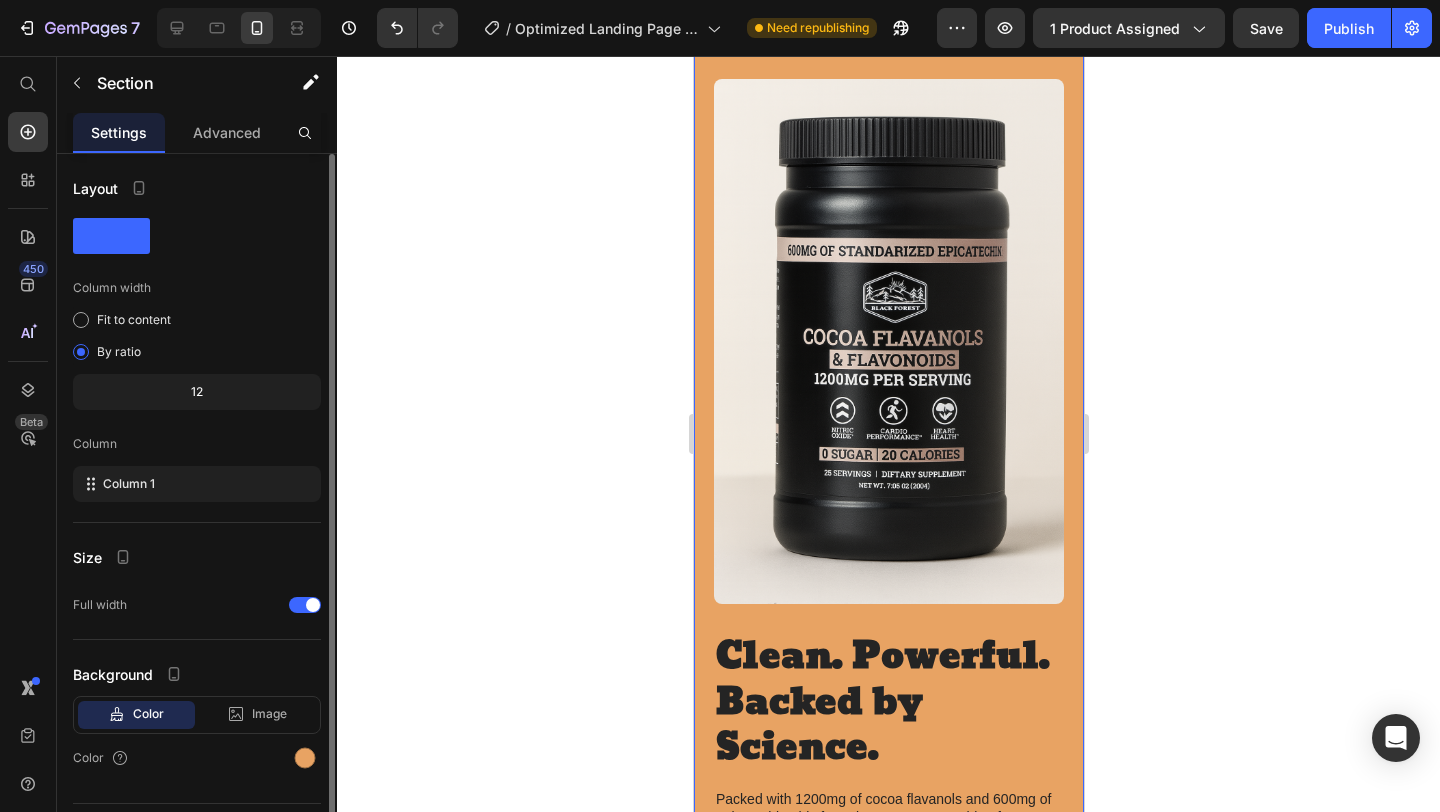 click on "Image Clean. Powerful. Backed by Science. Heading Packed with 1200mg of cocoa flavanols and 600mg of epicatechin, this formula supports everything from blood flow and brain clarity to workout recovery and skin health. Zero sugar, only 20 calories — just pure results in every scoop. Text Block buy it now Button
Drop element here Row Row Row Section 3   You can create reusable sections Create Theme Section AI Content Write with GemAI What would you like to describe here? Tone and Voice Persuasive Product High Flavanol Cocoa Powder Show more Generate" at bounding box center [888, 546] 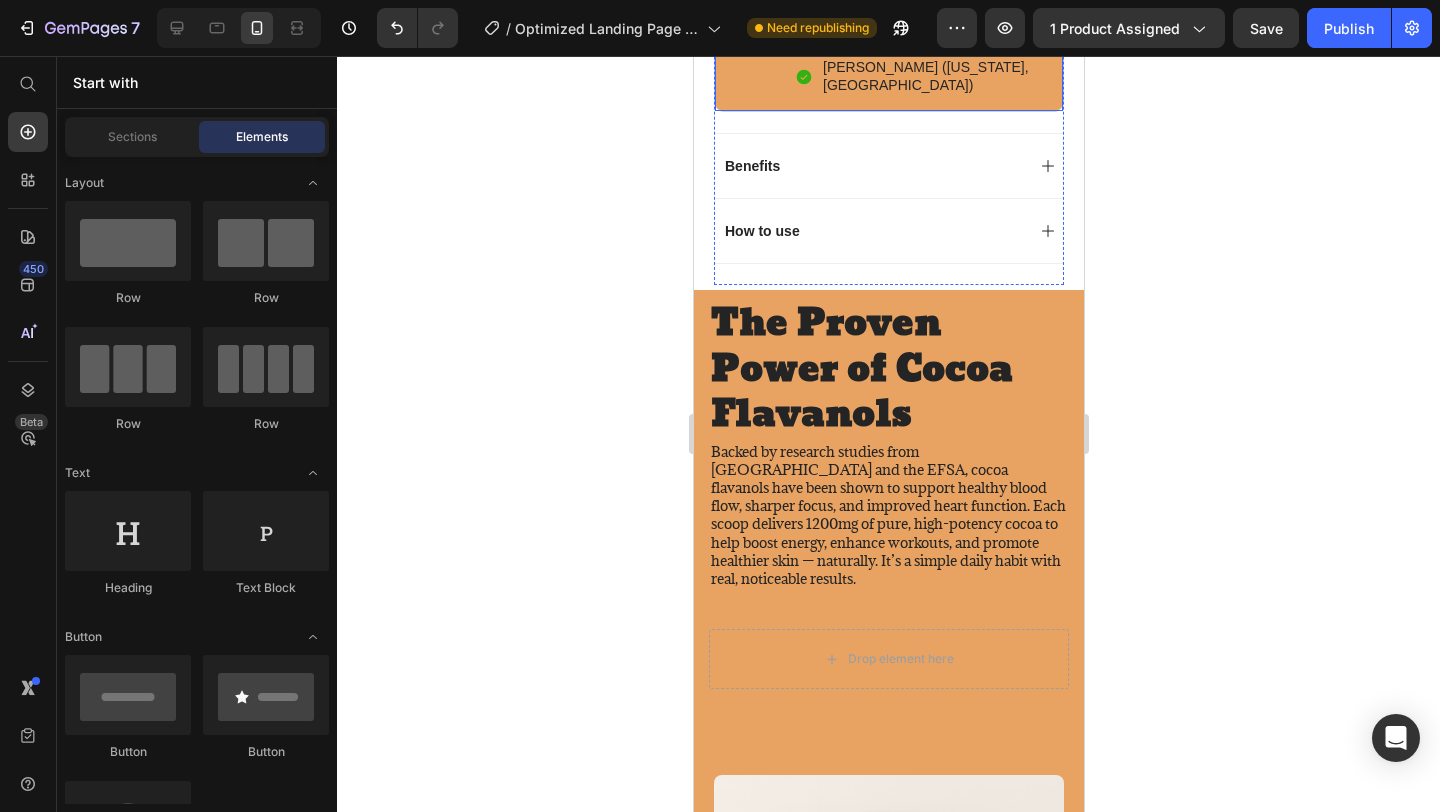 scroll, scrollTop: 1366, scrollLeft: 0, axis: vertical 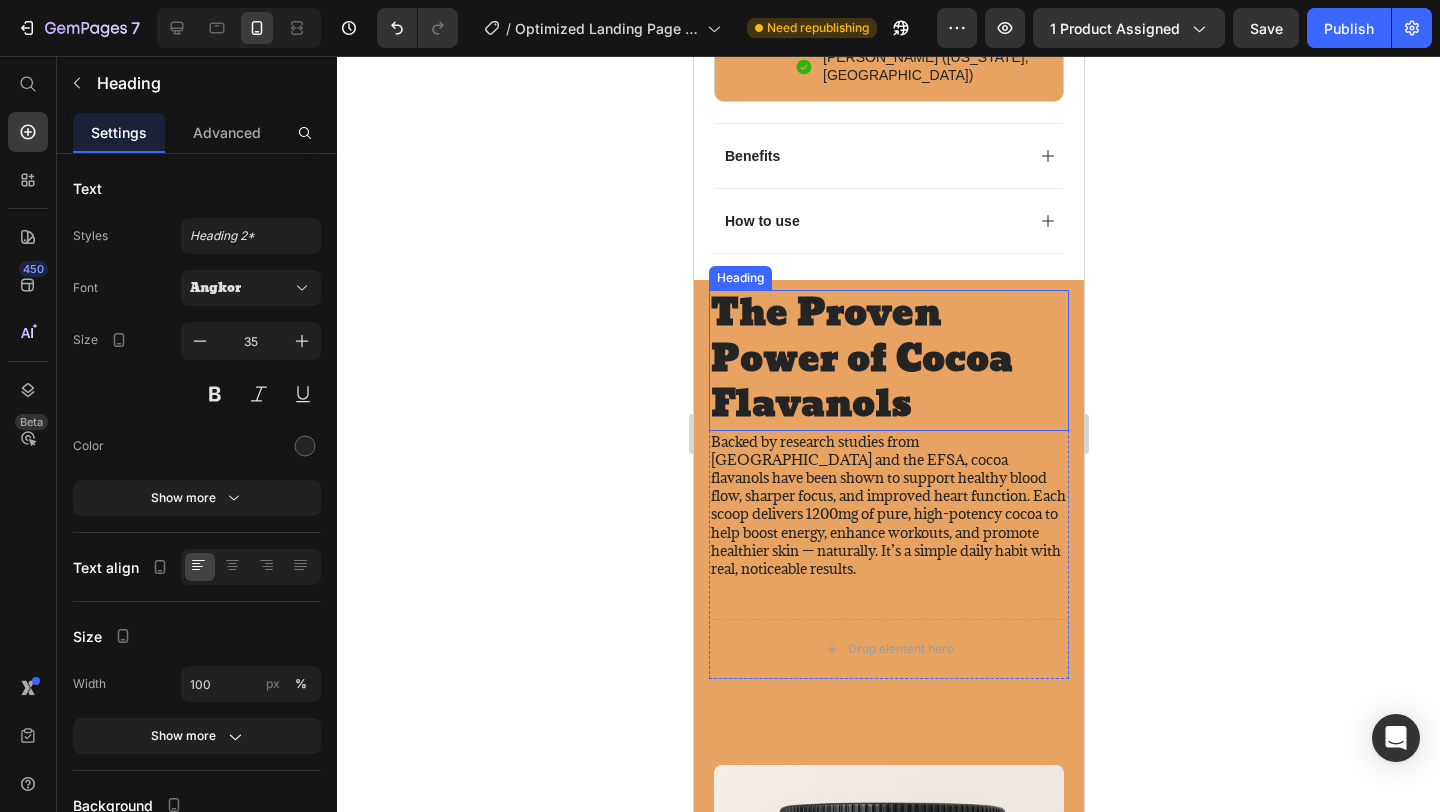 click on "The Proven Power of Cocoa Flavanols" at bounding box center [888, 360] 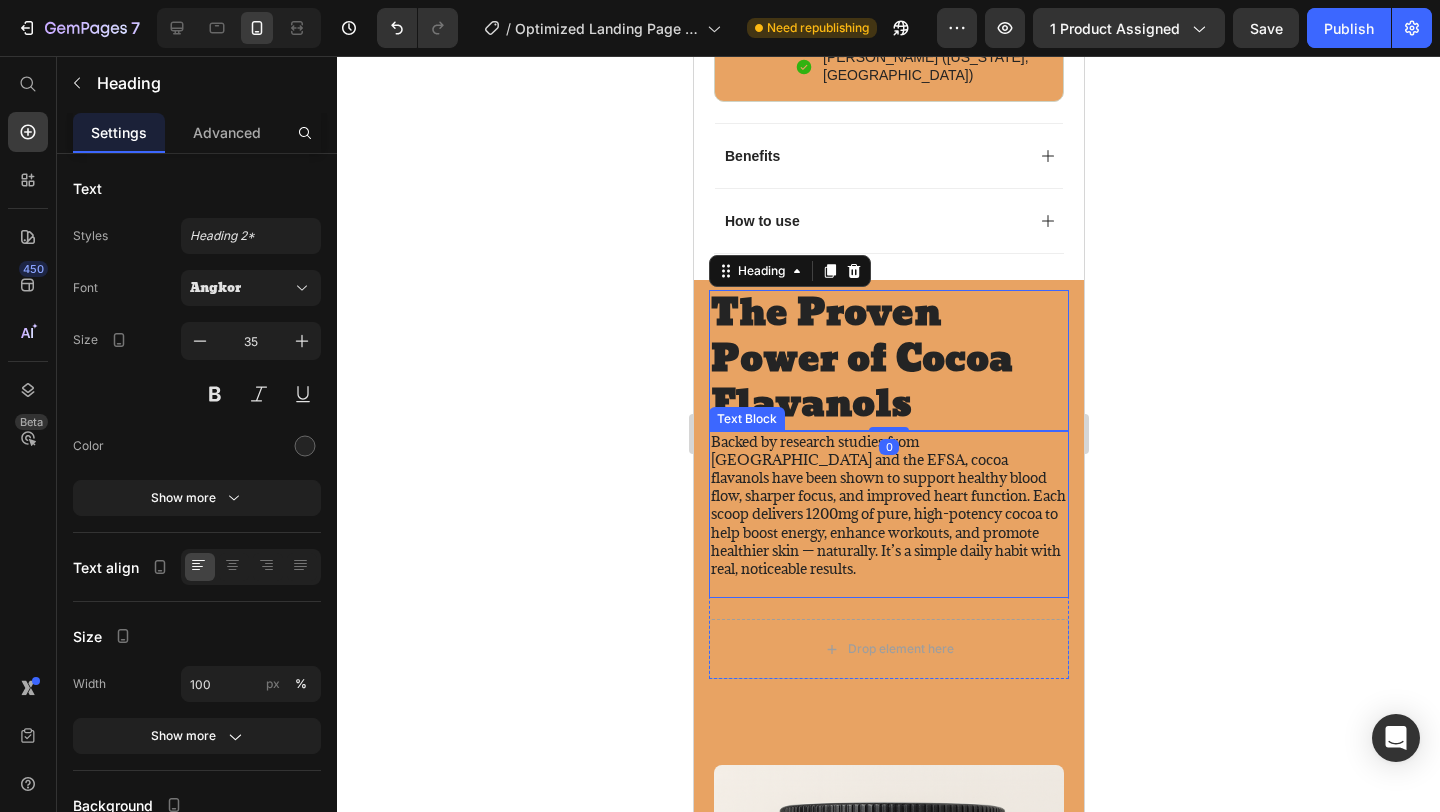 click at bounding box center [888, 587] 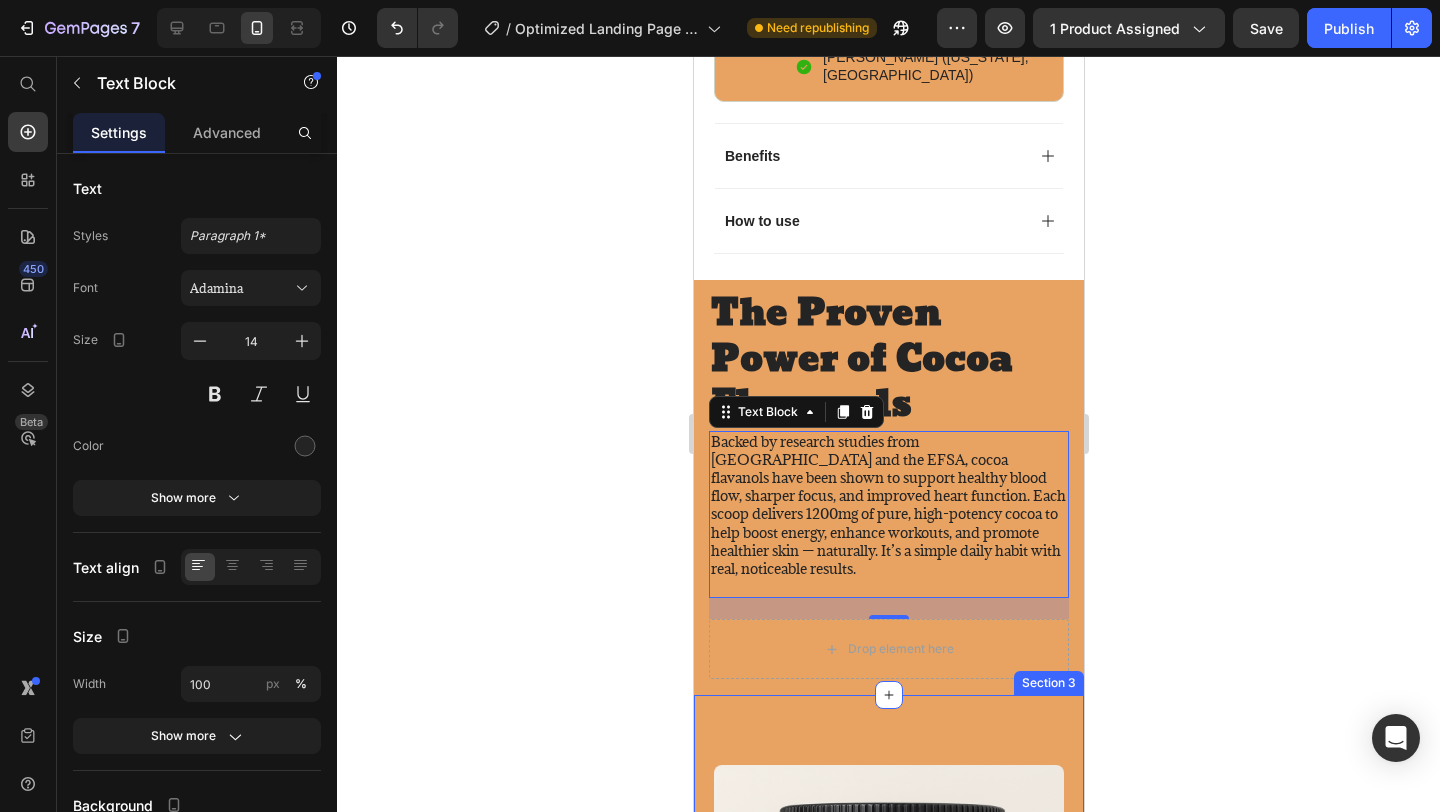 click on "Image Clean. Powerful. Backed by Science. Heading Packed with 1200mg of cocoa flavanols and 600mg of epicatechin, this formula supports everything from blood flow and brain clarity to workout recovery and skin health. Zero sugar, only 20 calories — just pure results in every scoop. Text Block buy it now Button
Drop element here Row Row Row Section 3" at bounding box center (888, 1232) 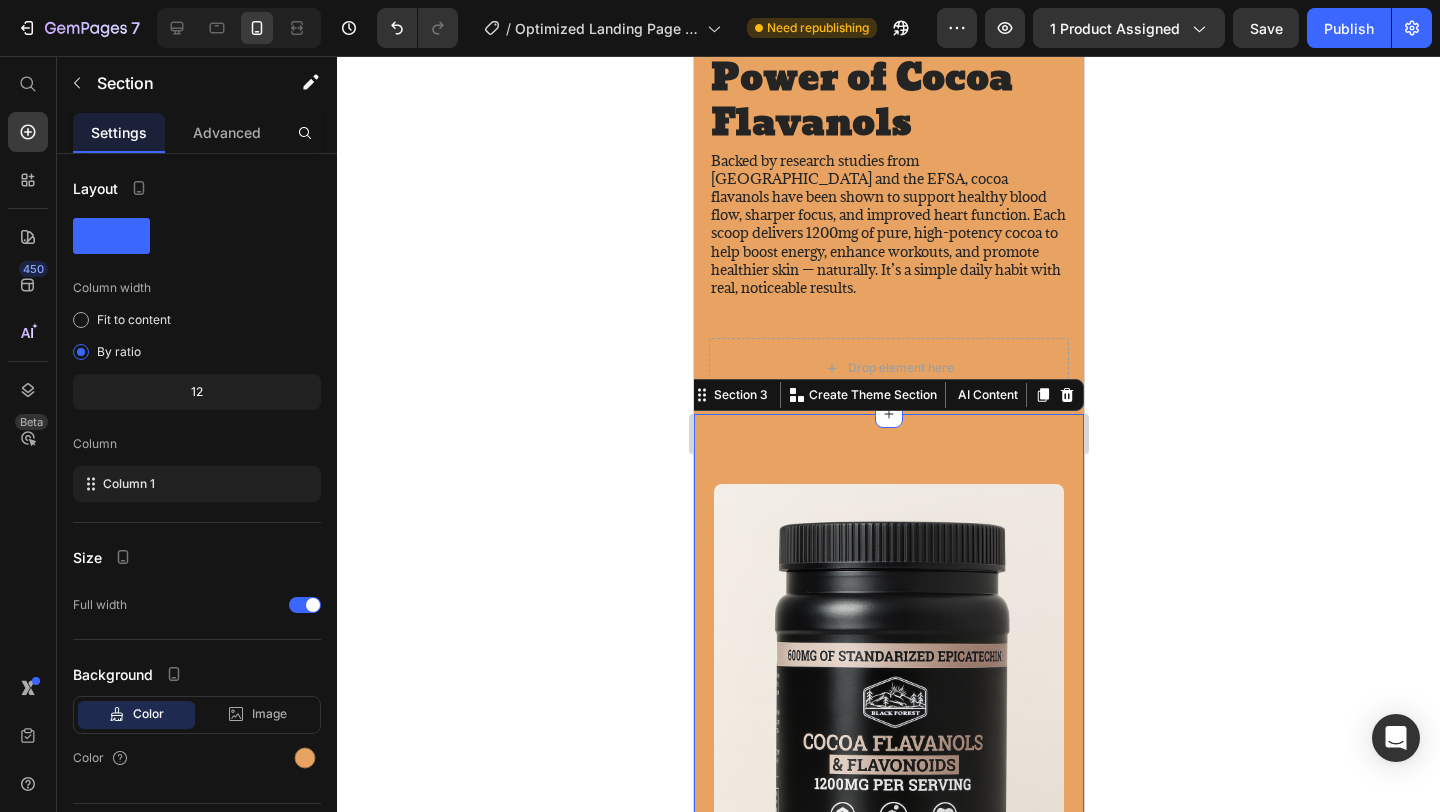 scroll, scrollTop: 1656, scrollLeft: 0, axis: vertical 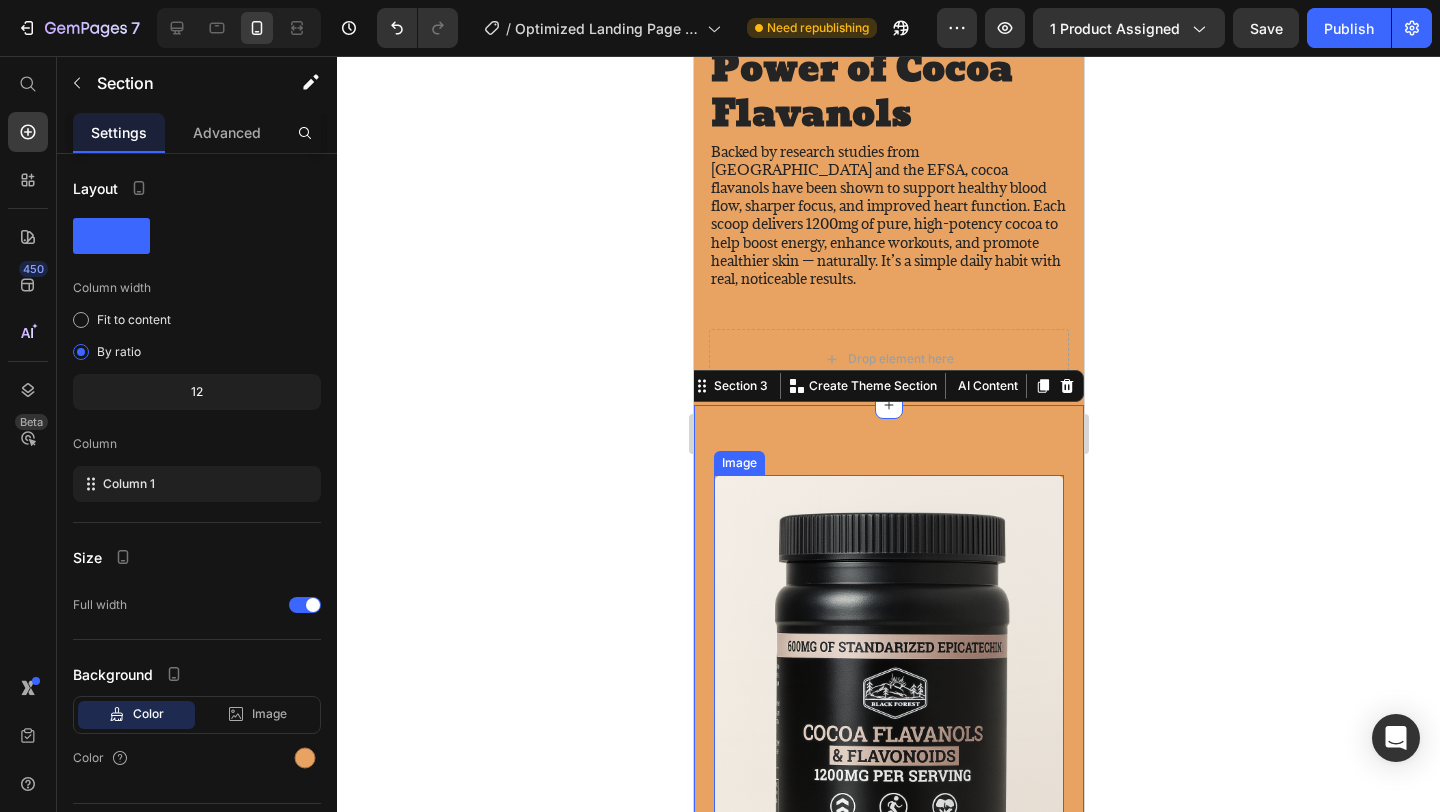 click at bounding box center (888, 737) 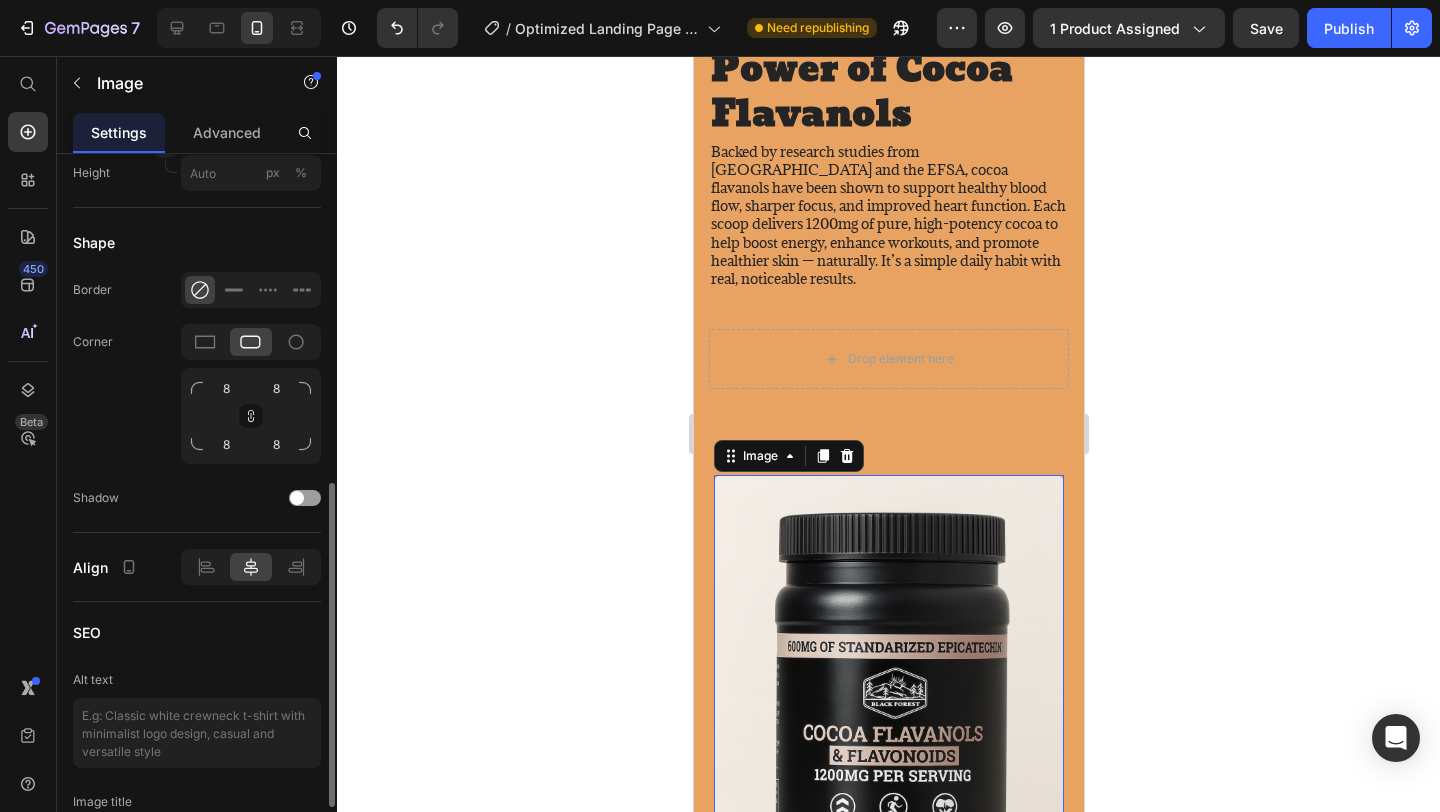 scroll, scrollTop: 732, scrollLeft: 0, axis: vertical 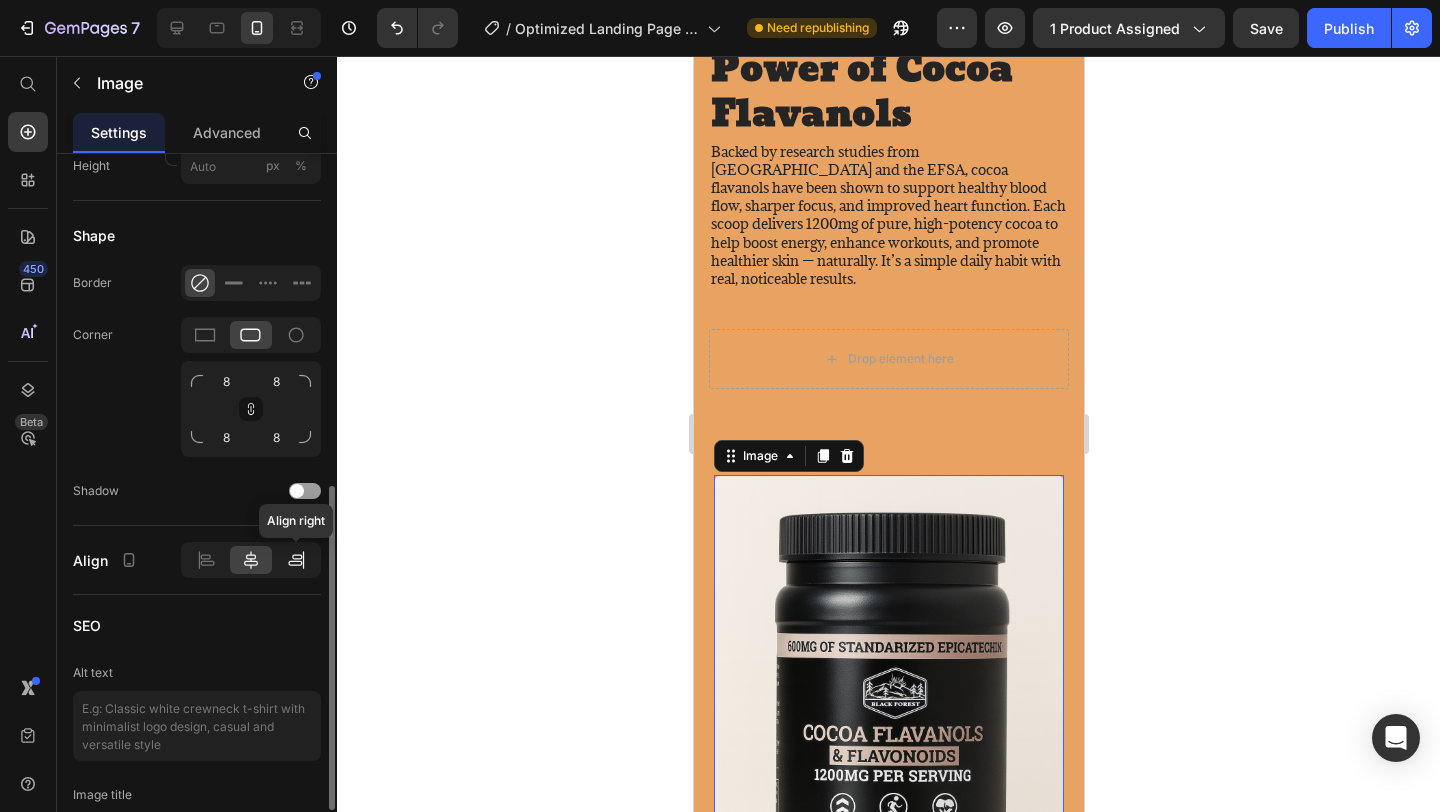 click 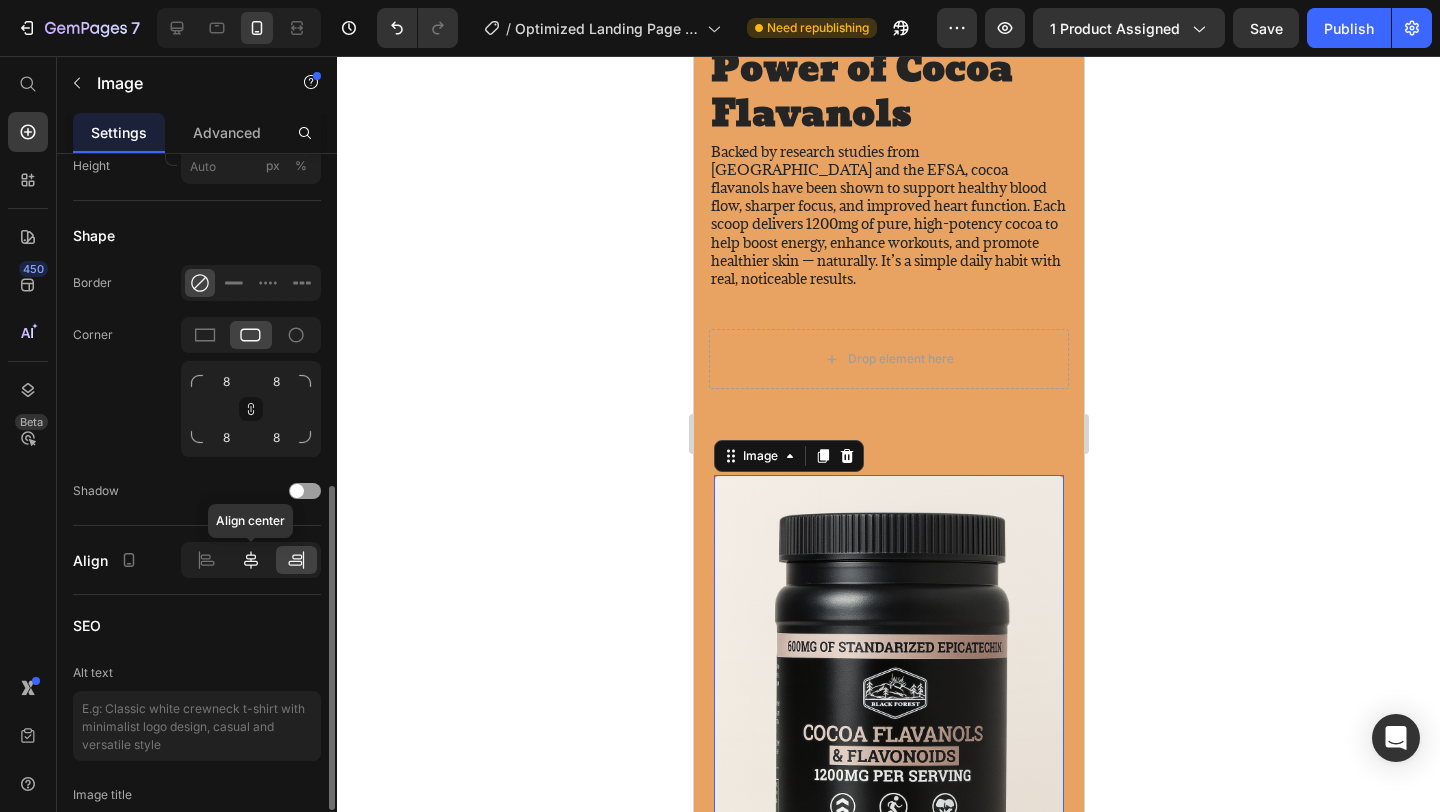click 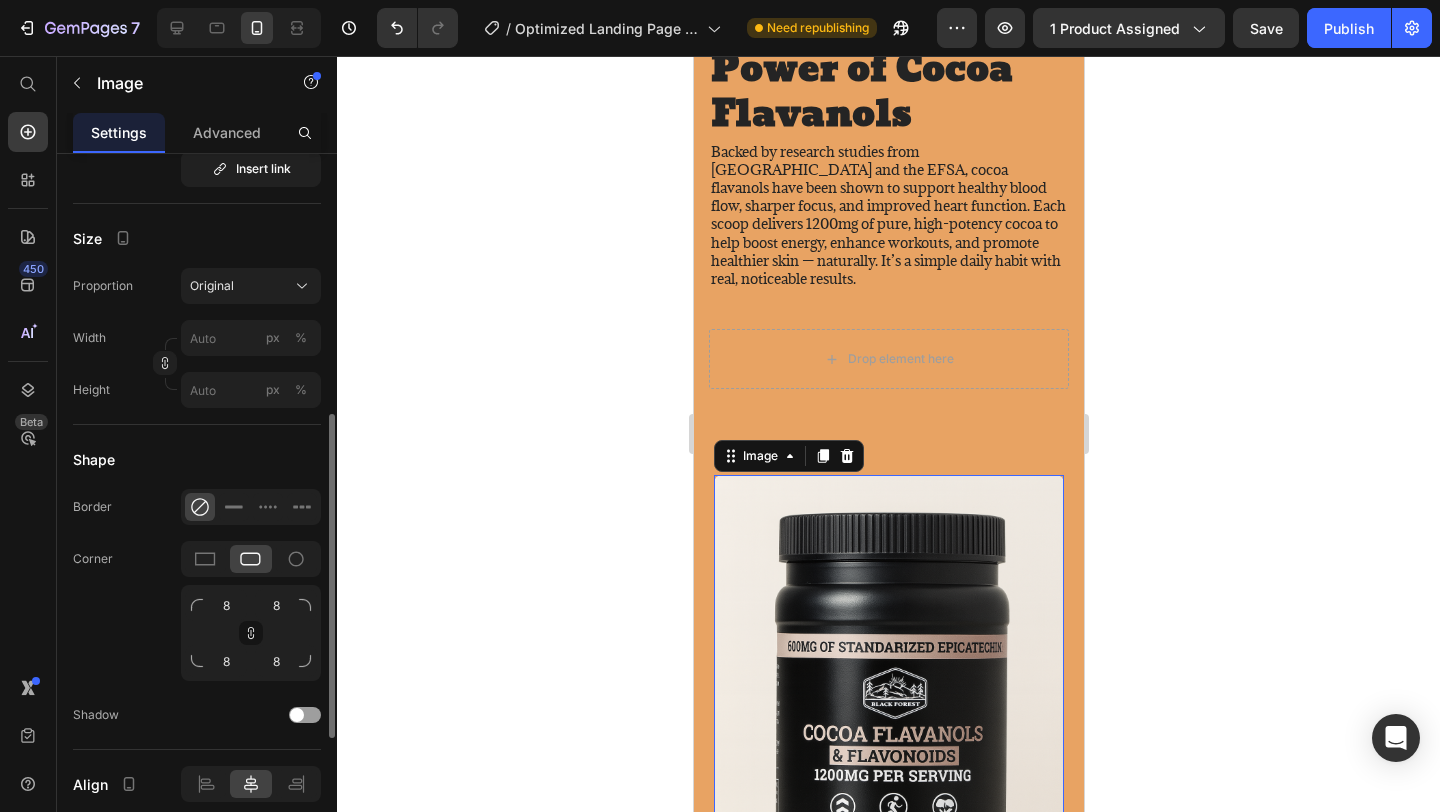 scroll, scrollTop: 502, scrollLeft: 0, axis: vertical 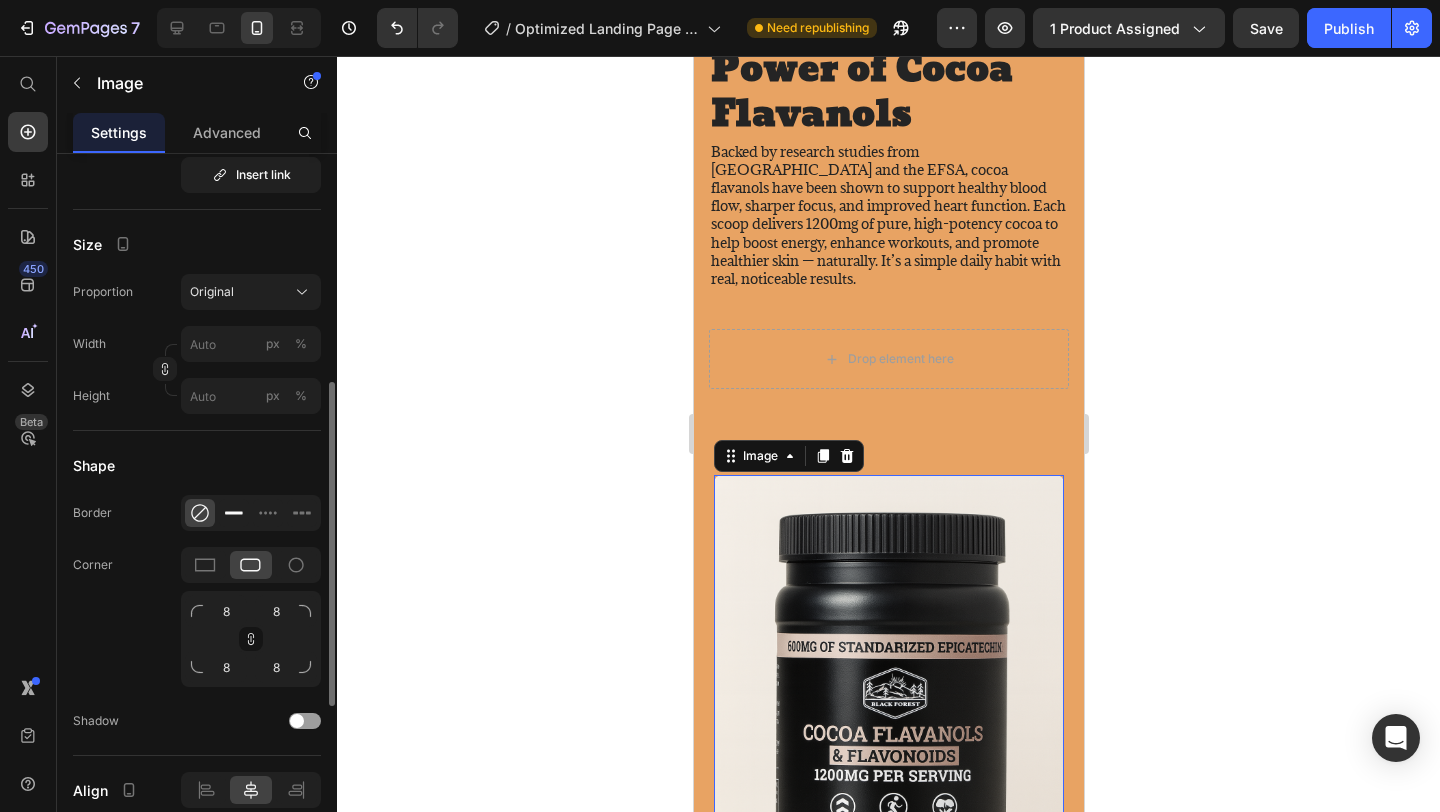 click 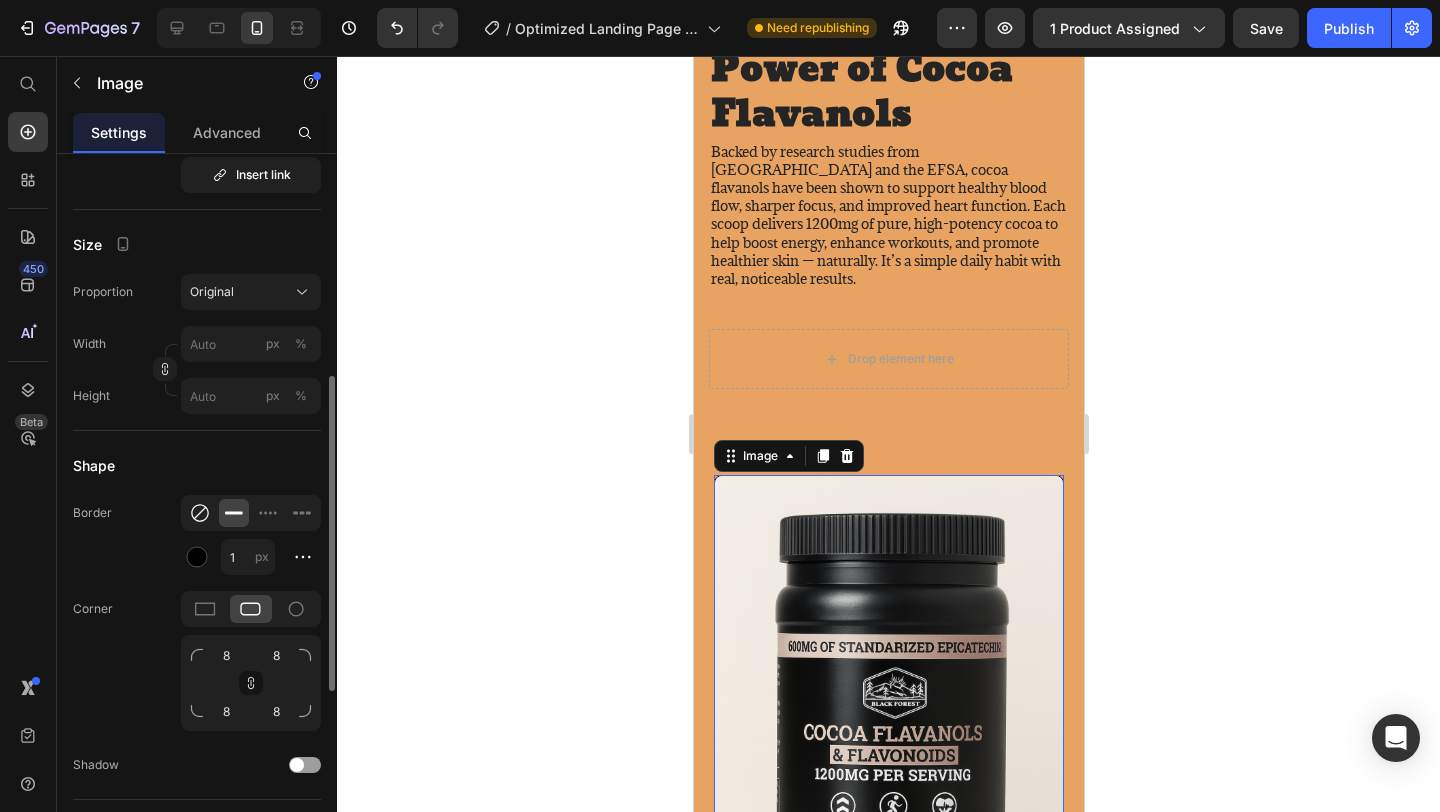 click 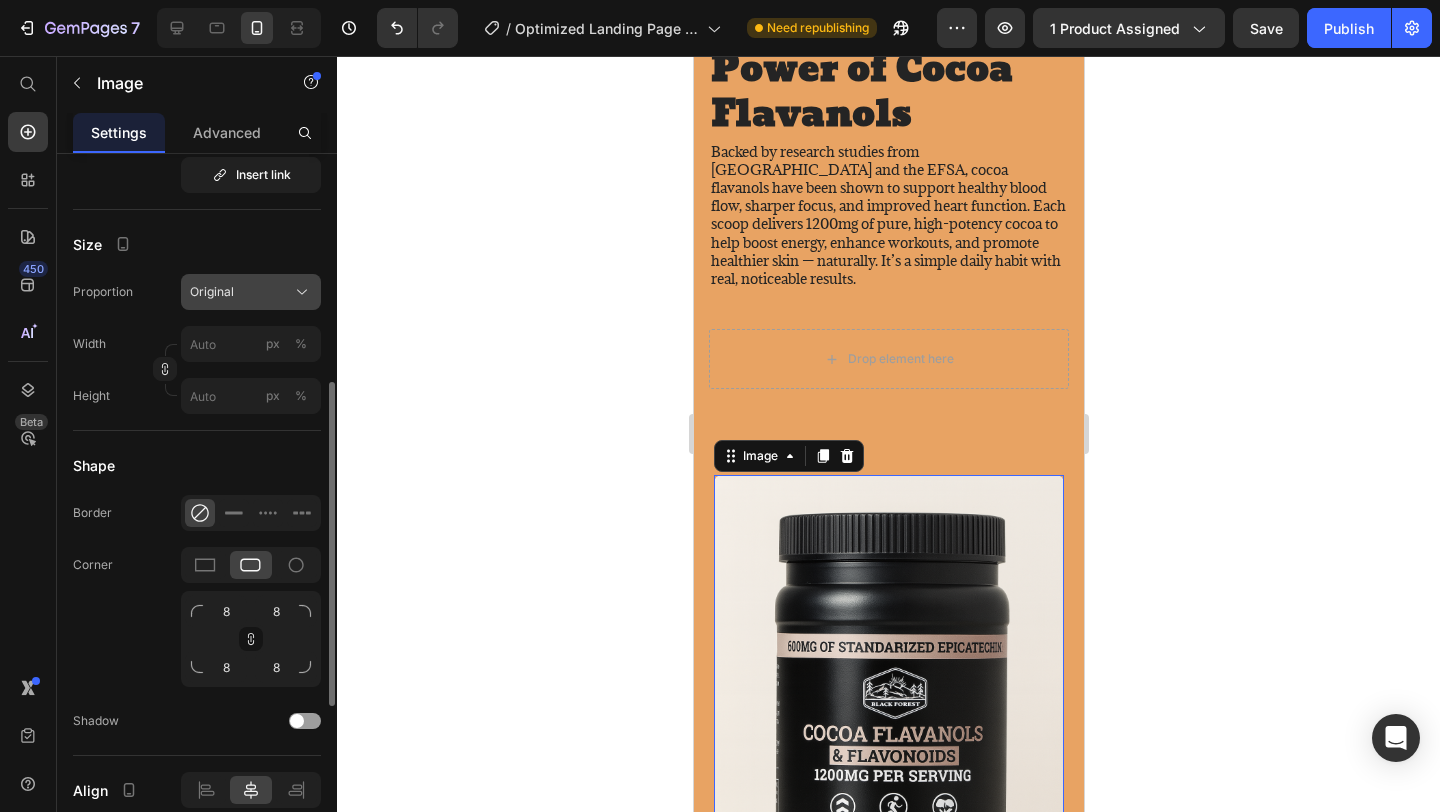 click on "Original" 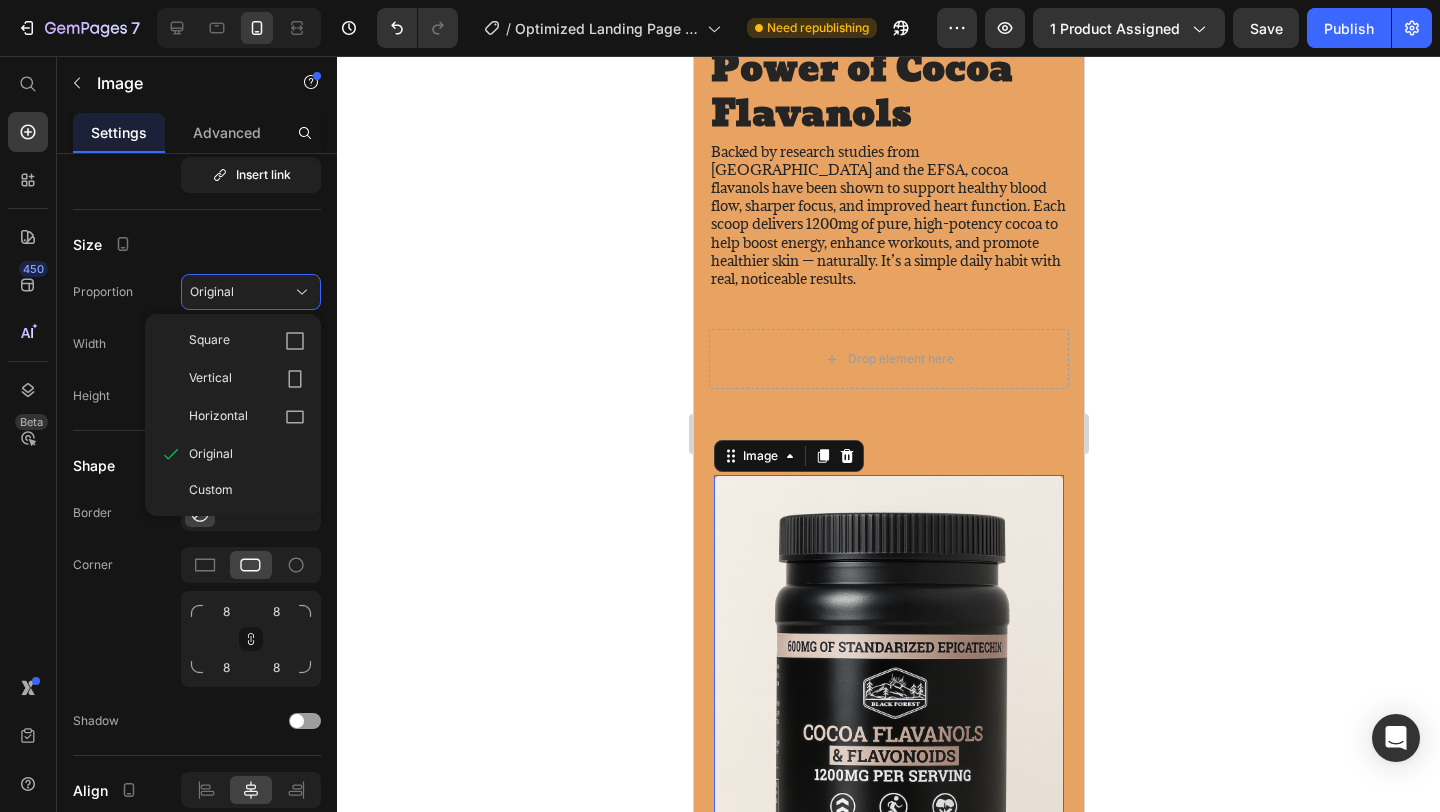 click 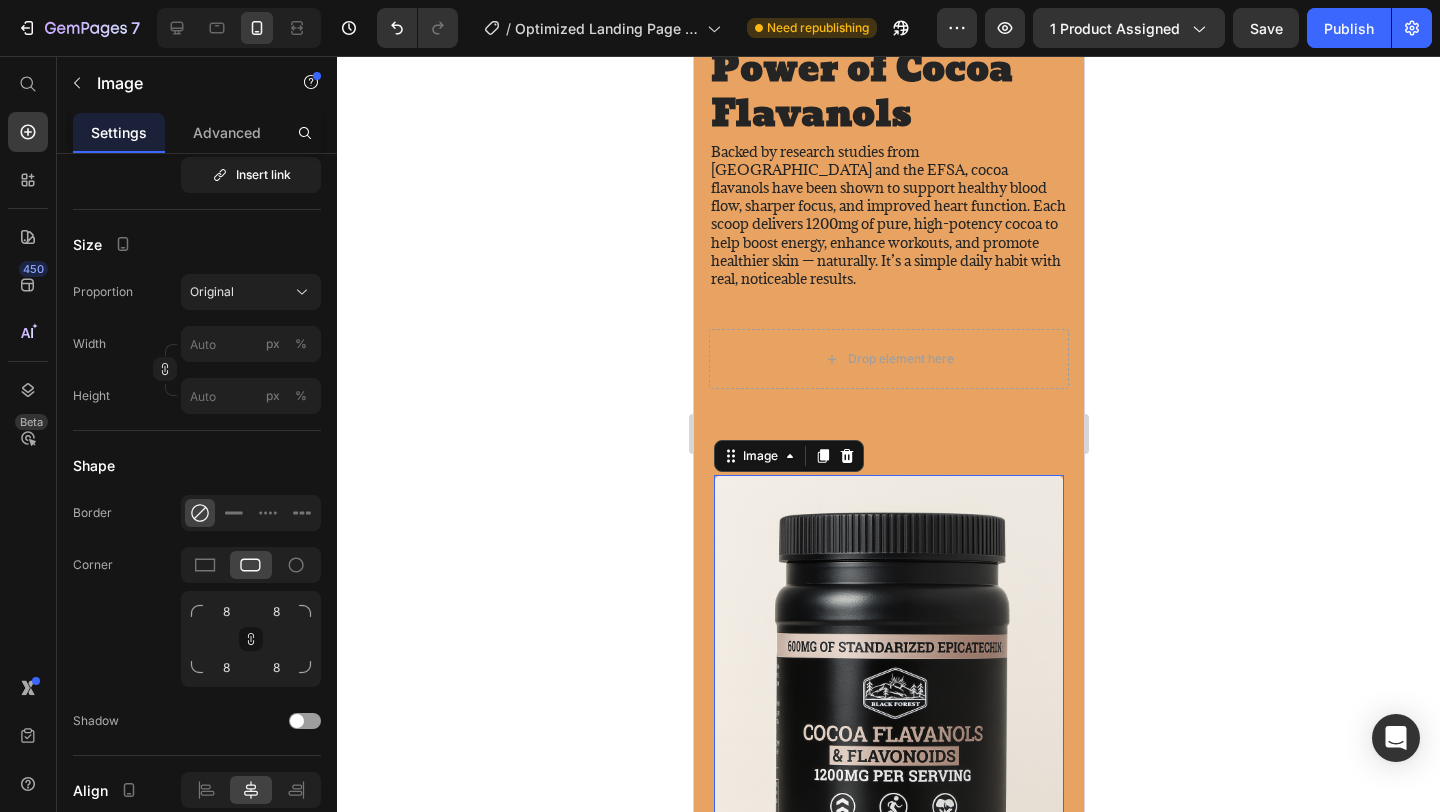 click at bounding box center (888, 737) 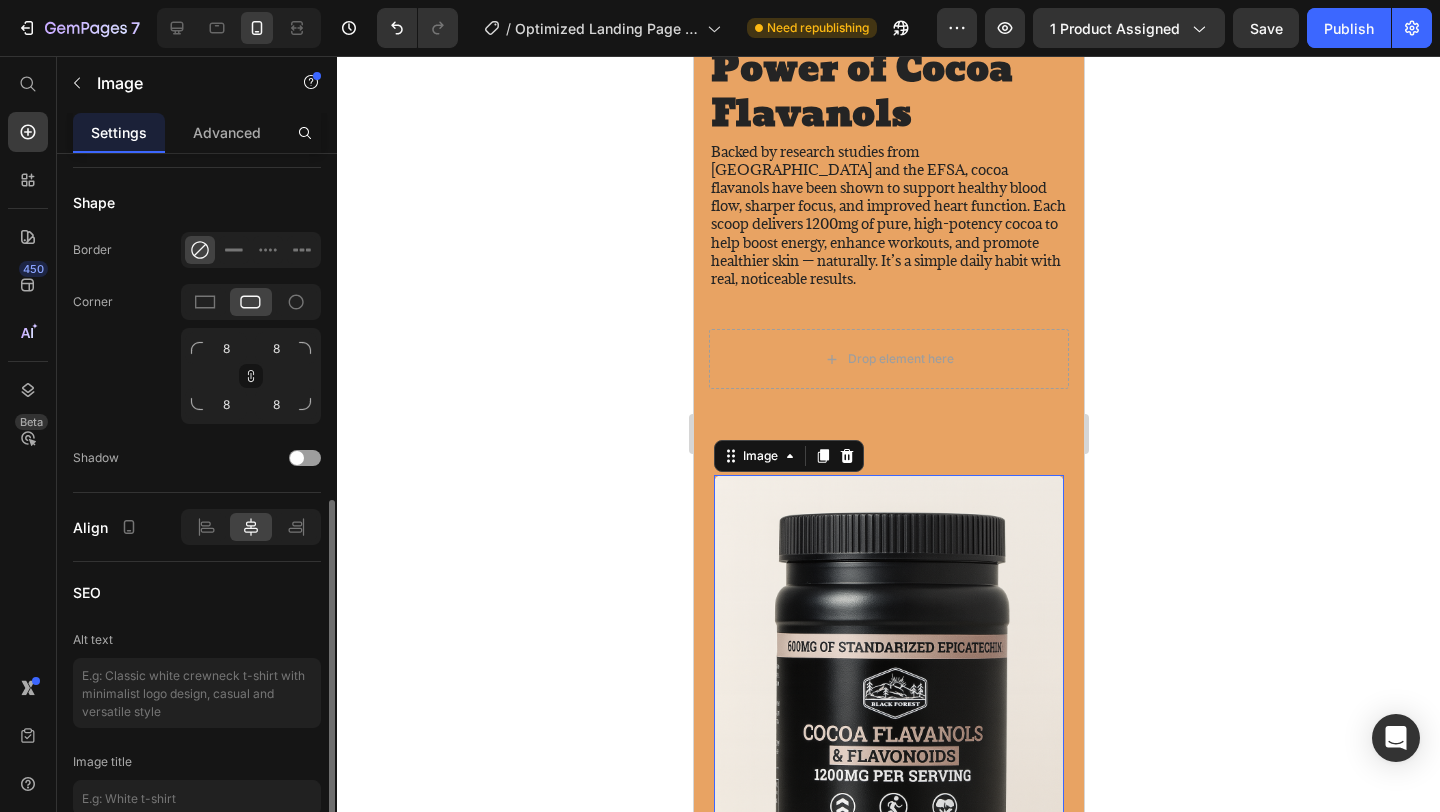 scroll, scrollTop: 766, scrollLeft: 0, axis: vertical 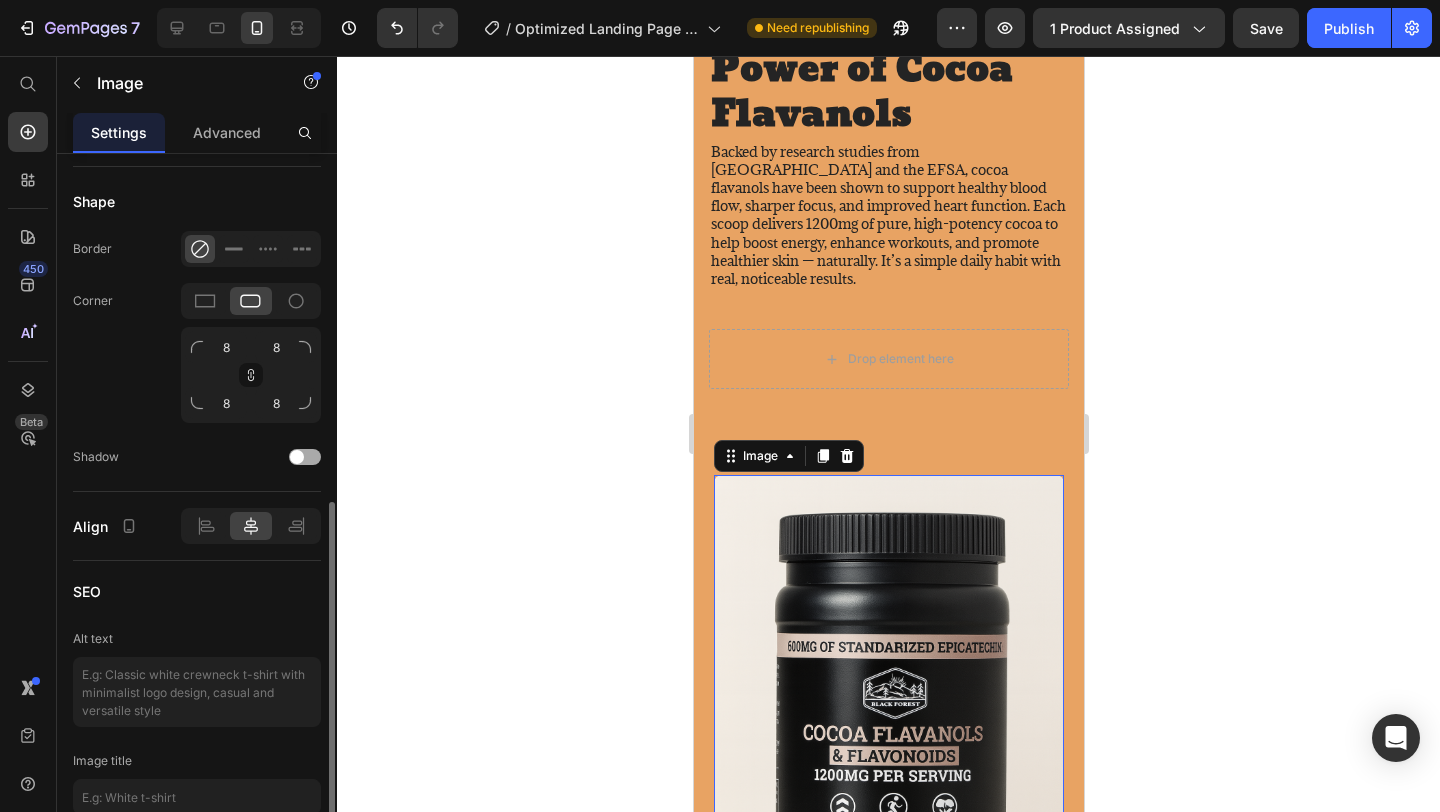 click at bounding box center (297, 457) 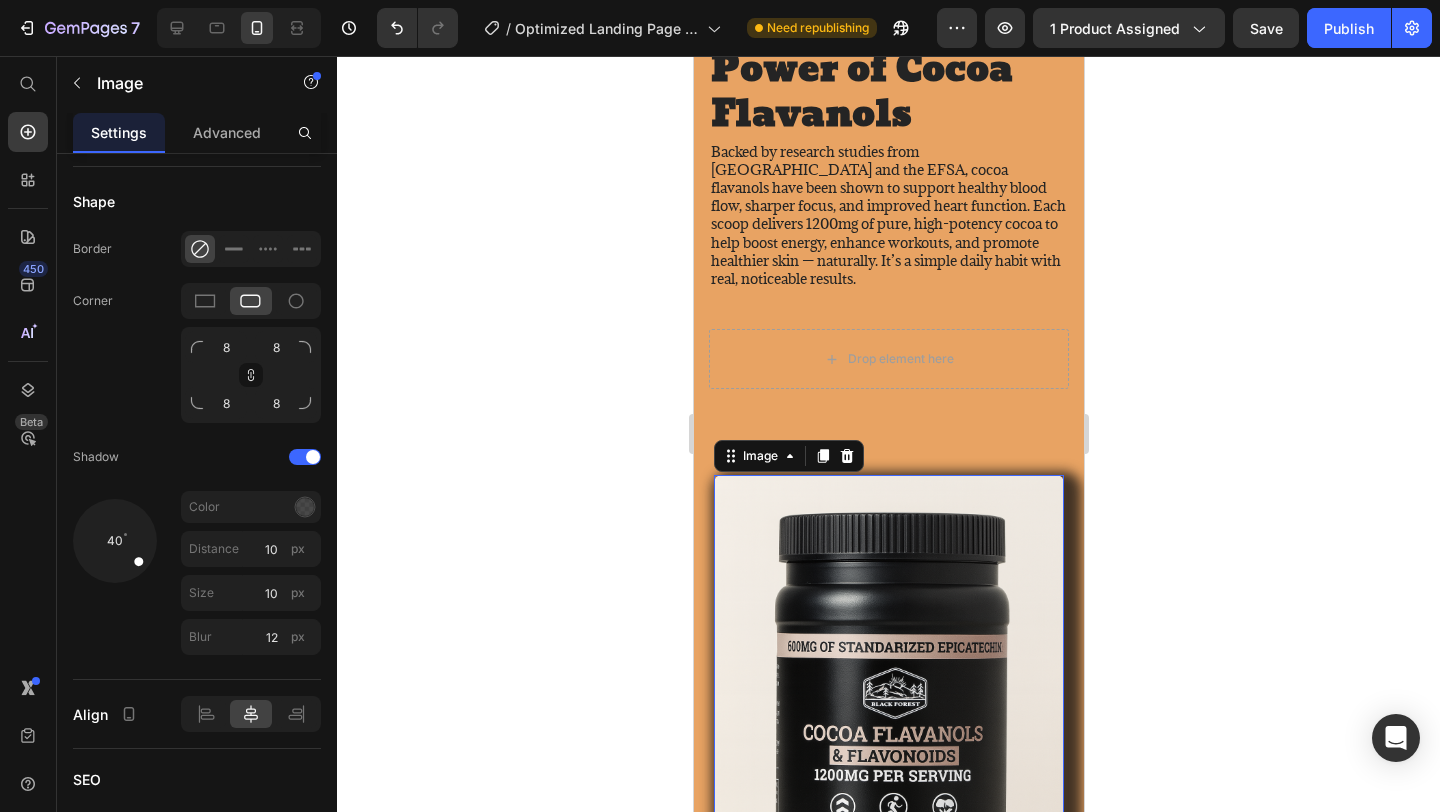 click 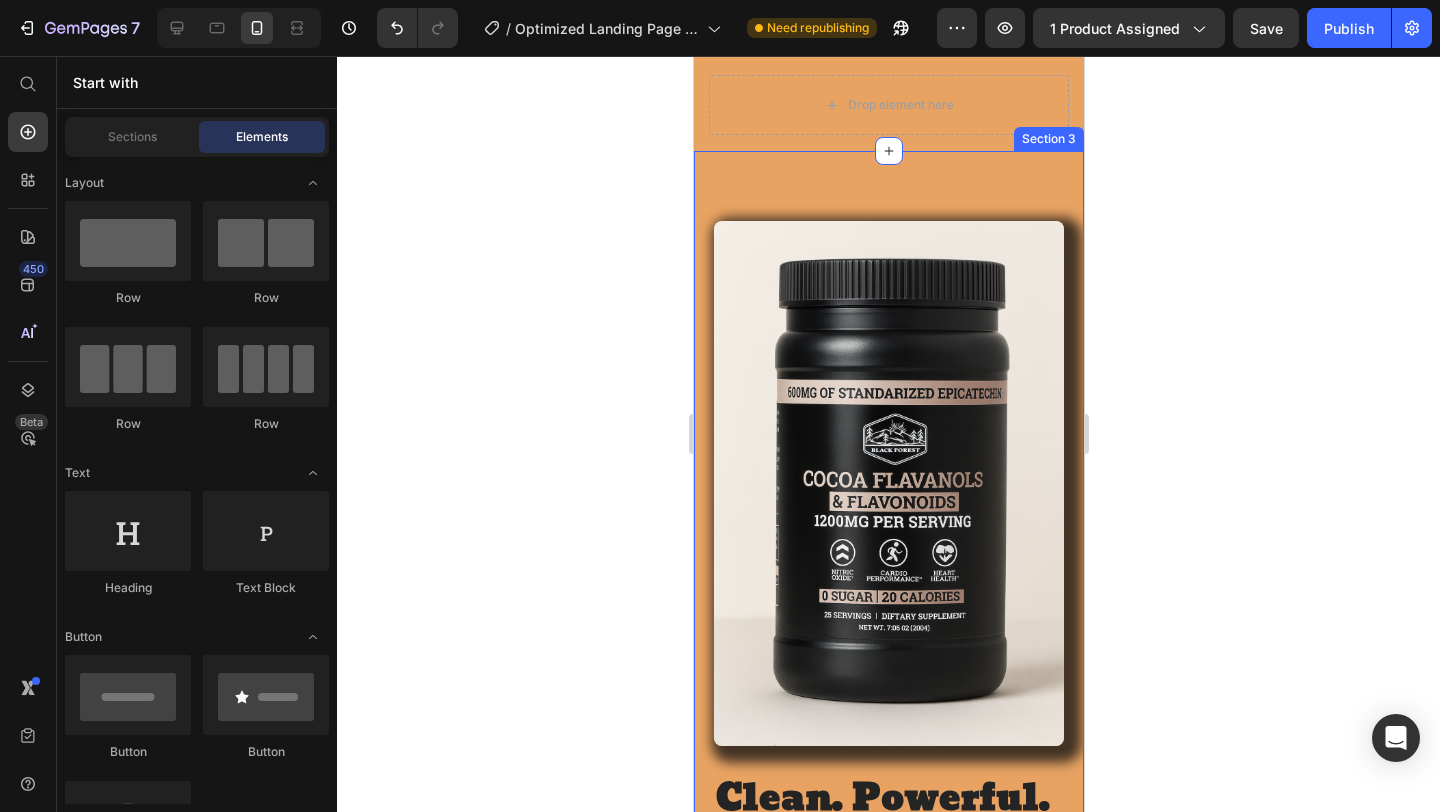 scroll, scrollTop: 1914, scrollLeft: 0, axis: vertical 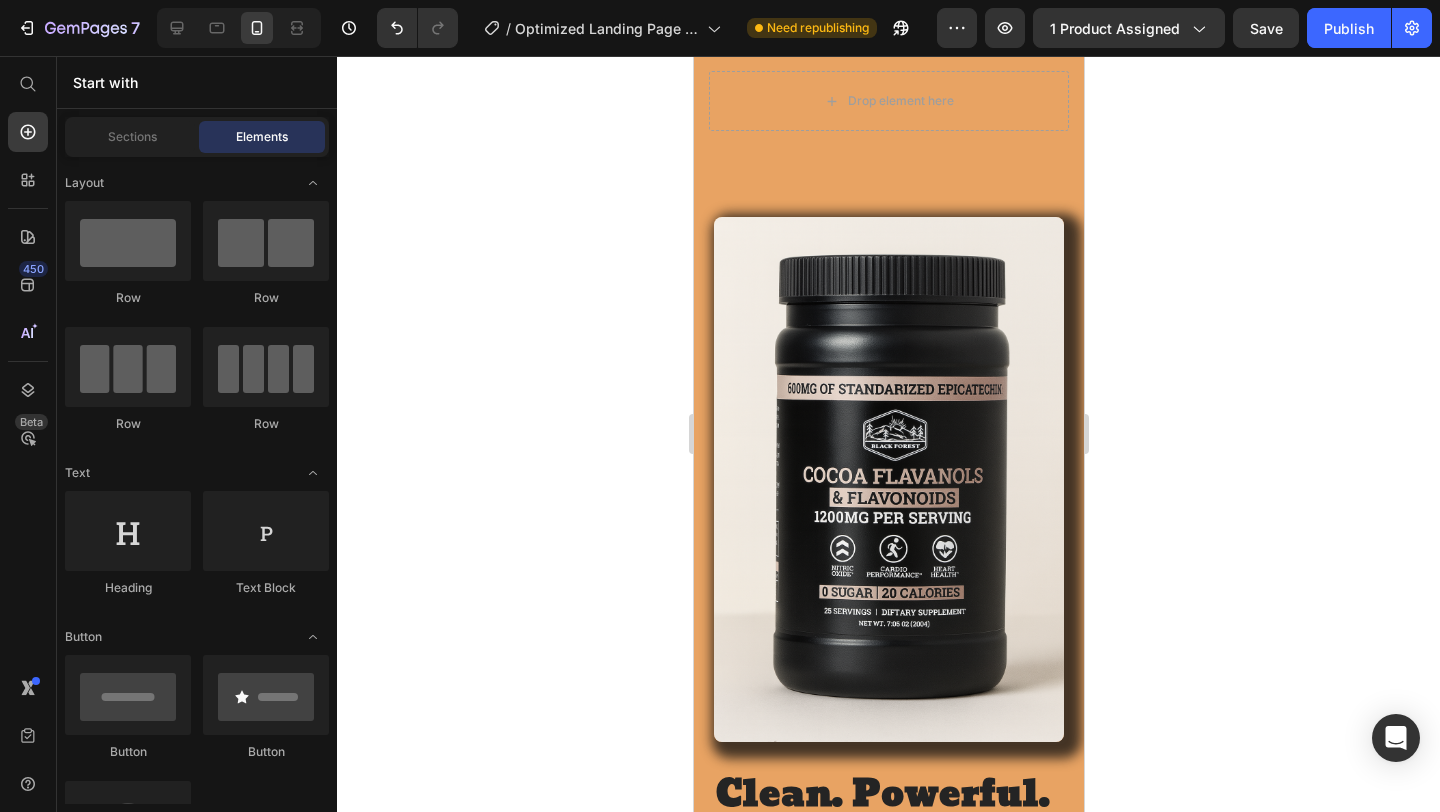 click 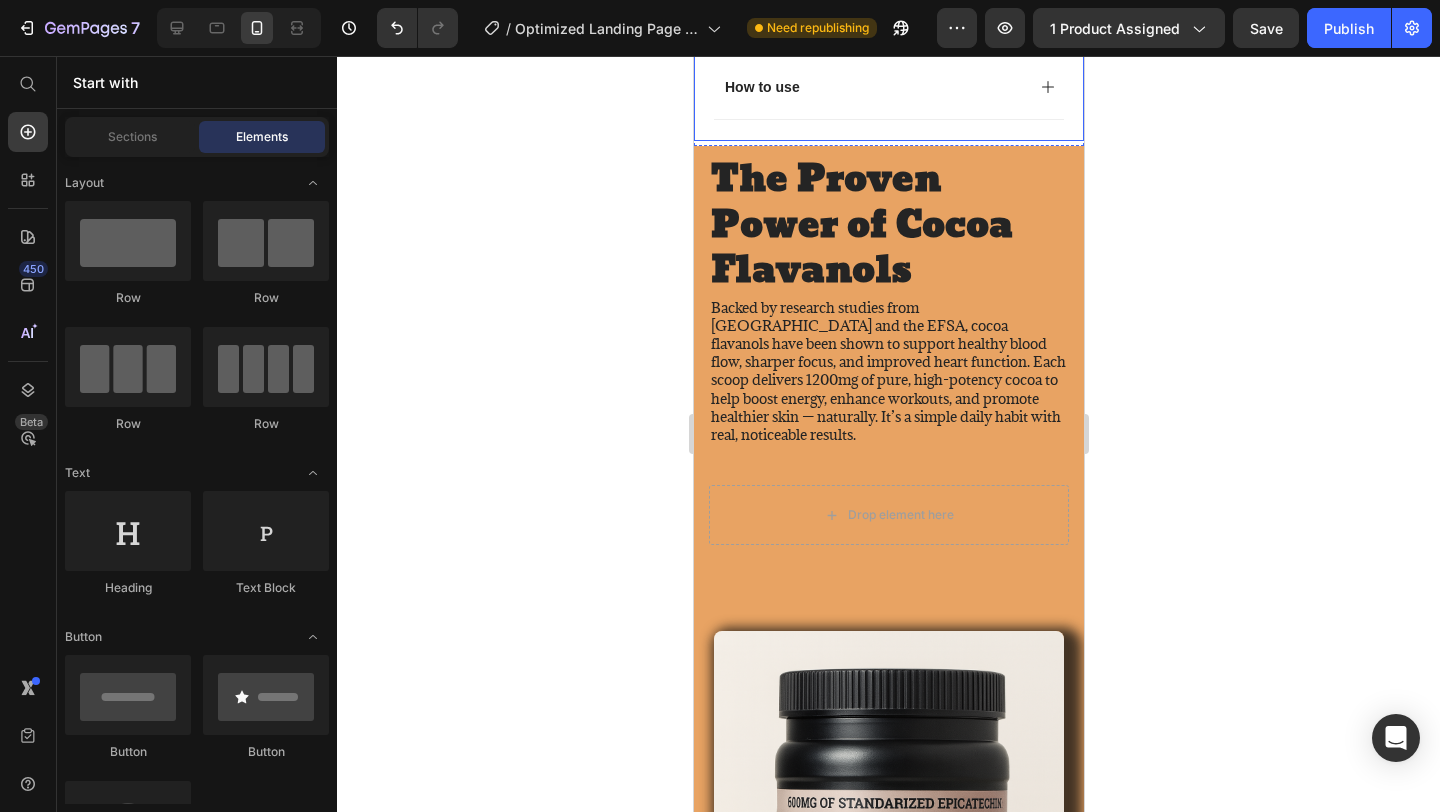 scroll, scrollTop: 1502, scrollLeft: 0, axis: vertical 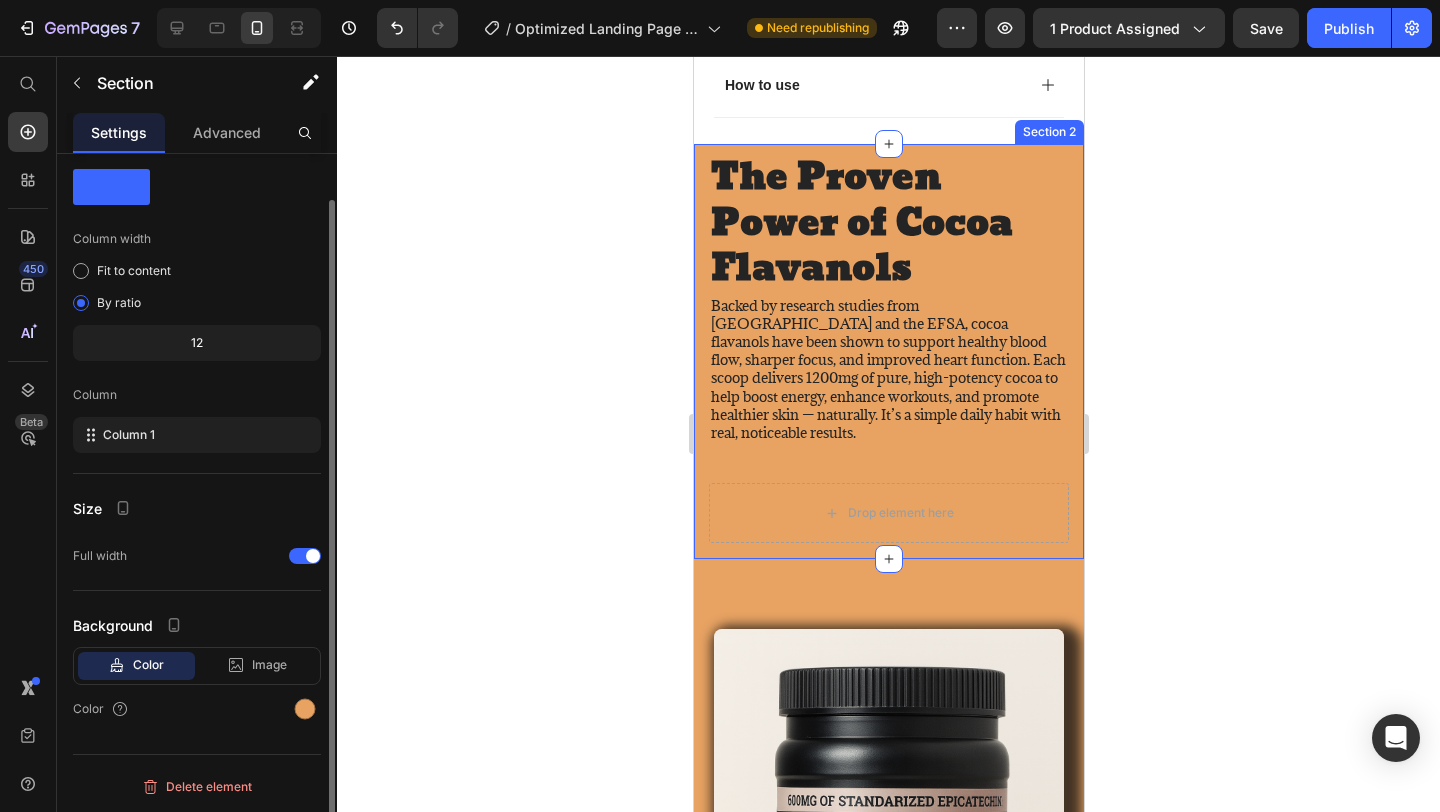 click on "The Proven Power of Cocoa Flavanols Heading Backed by research studies from [GEOGRAPHIC_DATA] and the EFSA, cocoa flavanols have been shown to support healthy blood flow, sharper focus, and improved heart function. Each scoop delivers 1200mg of pure, high-potency cocoa to help boost energy, enhance workouts, and promote healthier skin — naturally. It’s a simple daily habit with real, noticeable results.   Text Block
Drop element here Row Section 2" at bounding box center [888, 351] 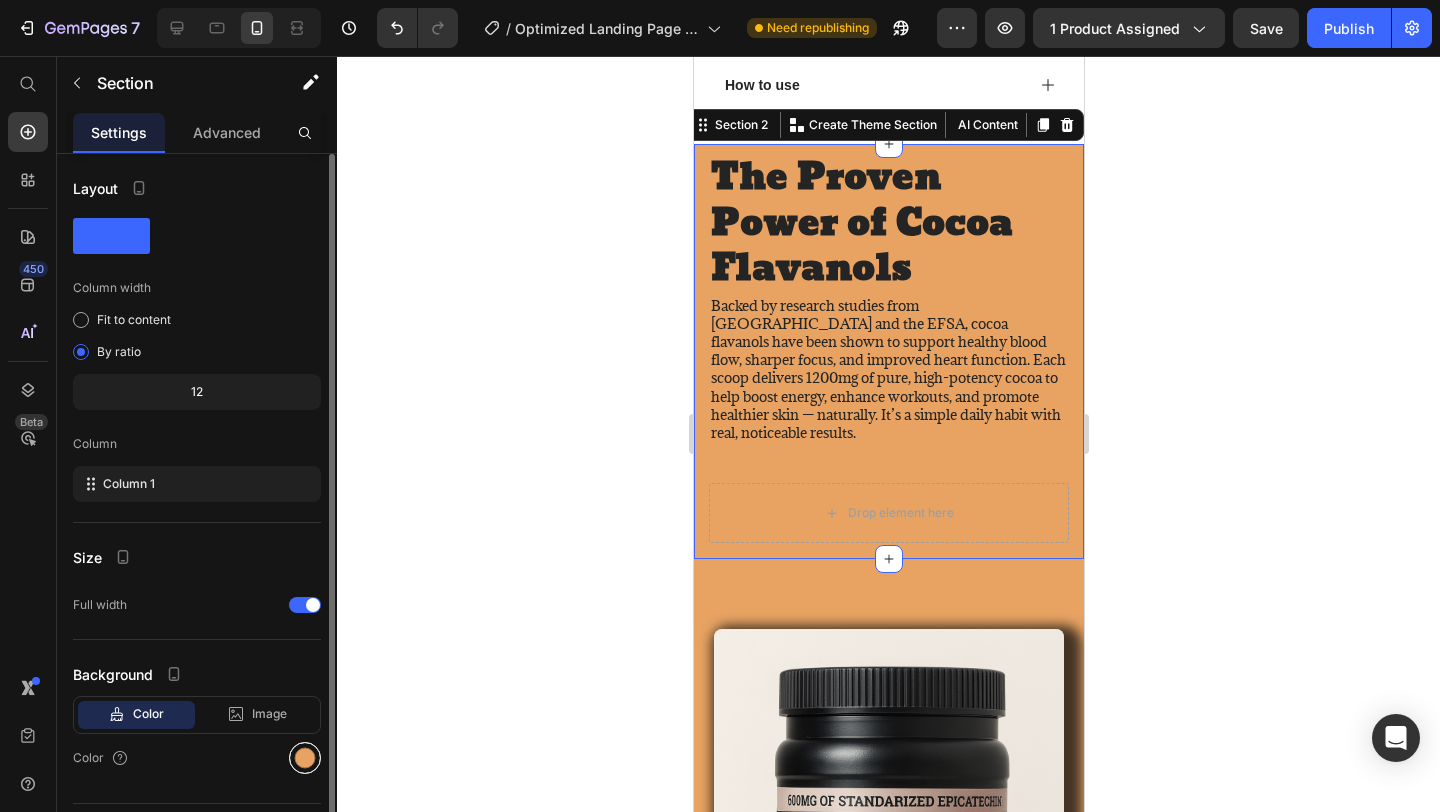click at bounding box center (305, 758) 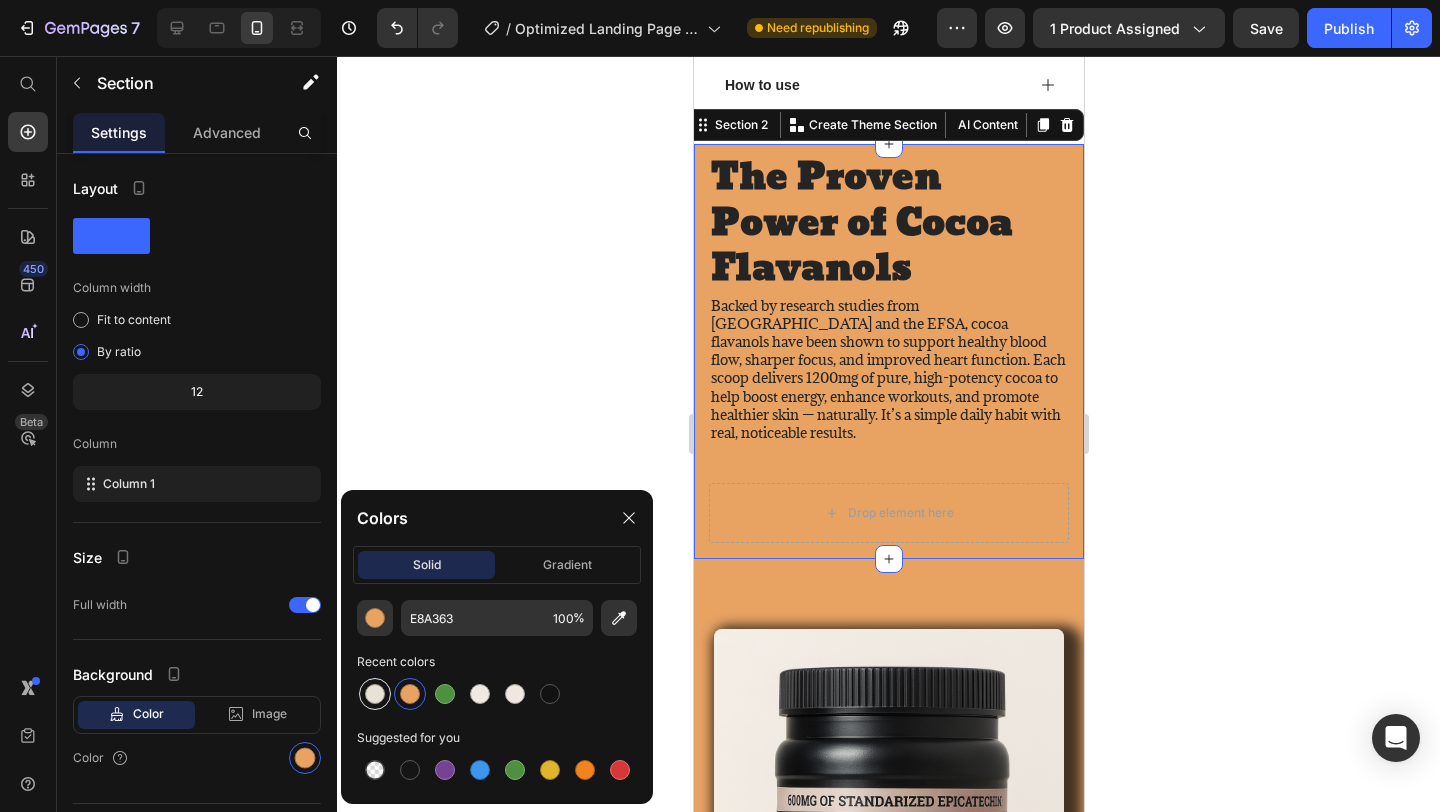 click at bounding box center (375, 694) 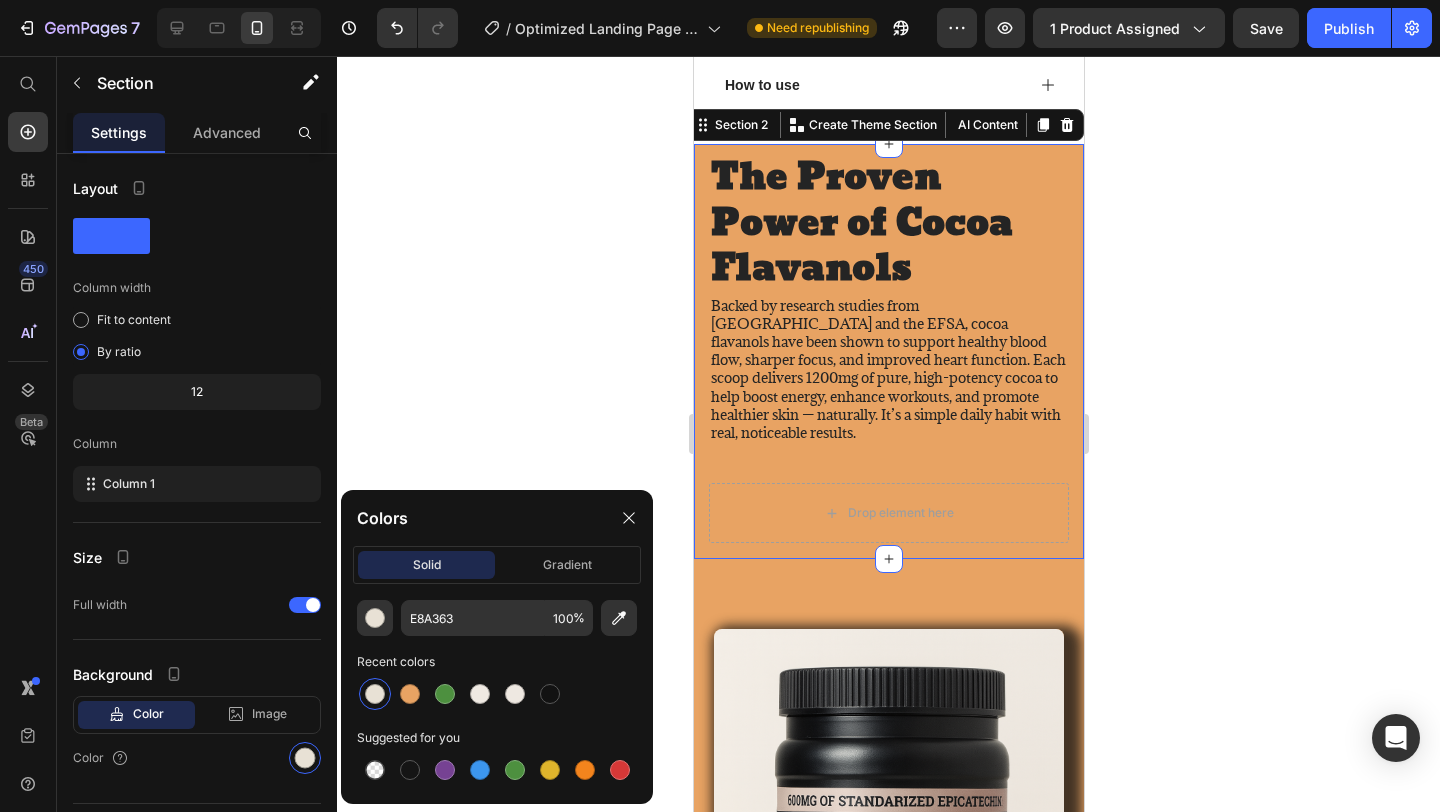 type on "E8E1D5" 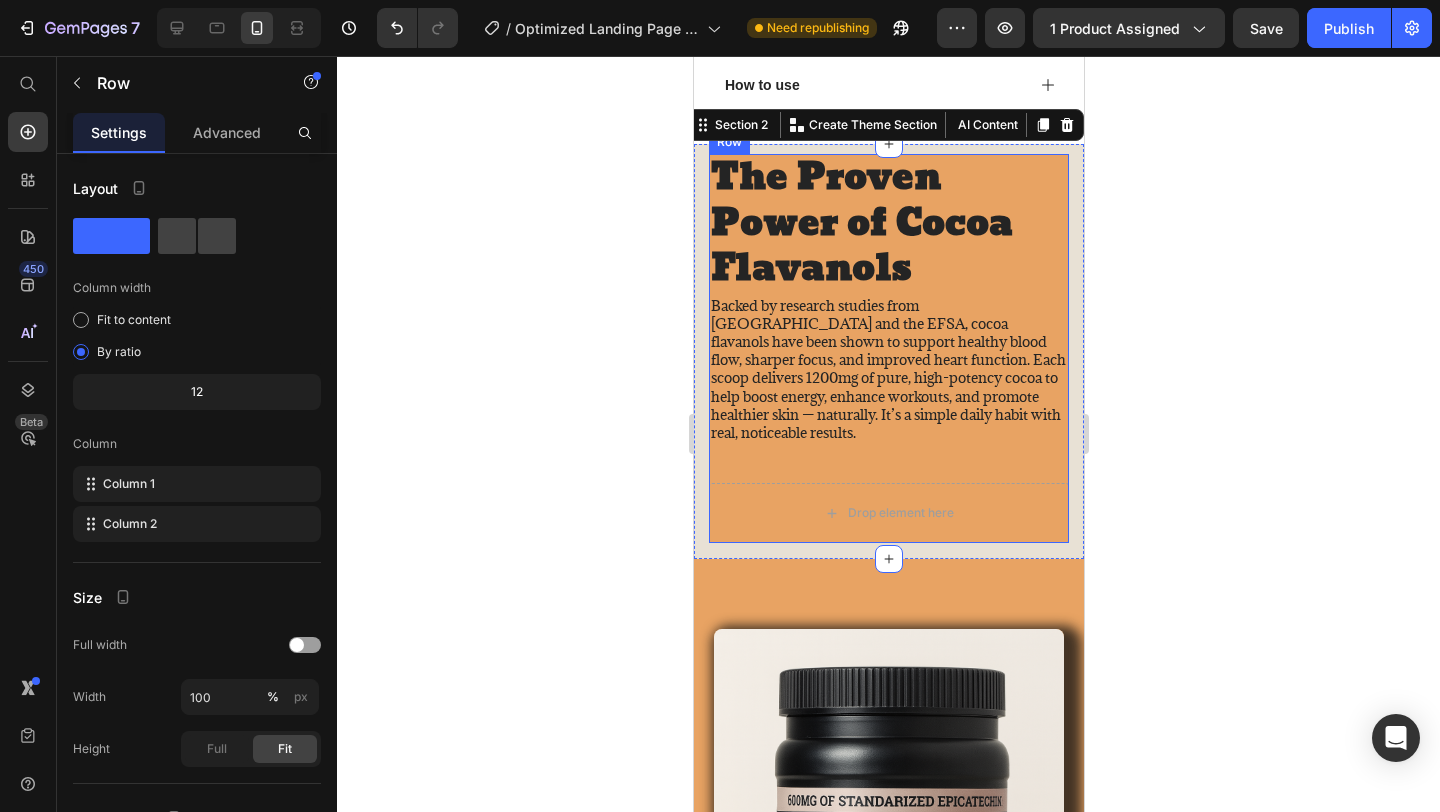click on "Drop element here" at bounding box center [888, 513] 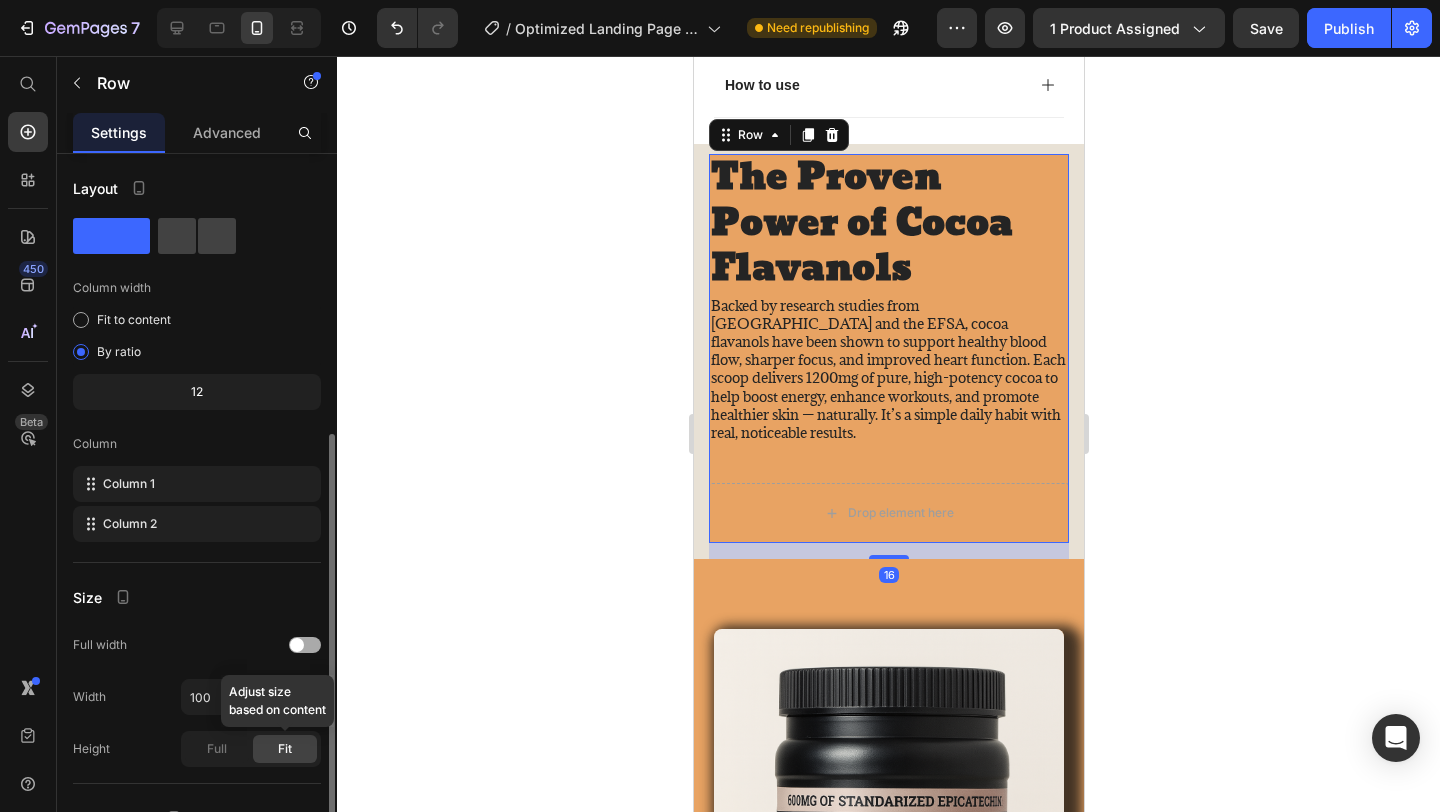 scroll, scrollTop: 193, scrollLeft: 0, axis: vertical 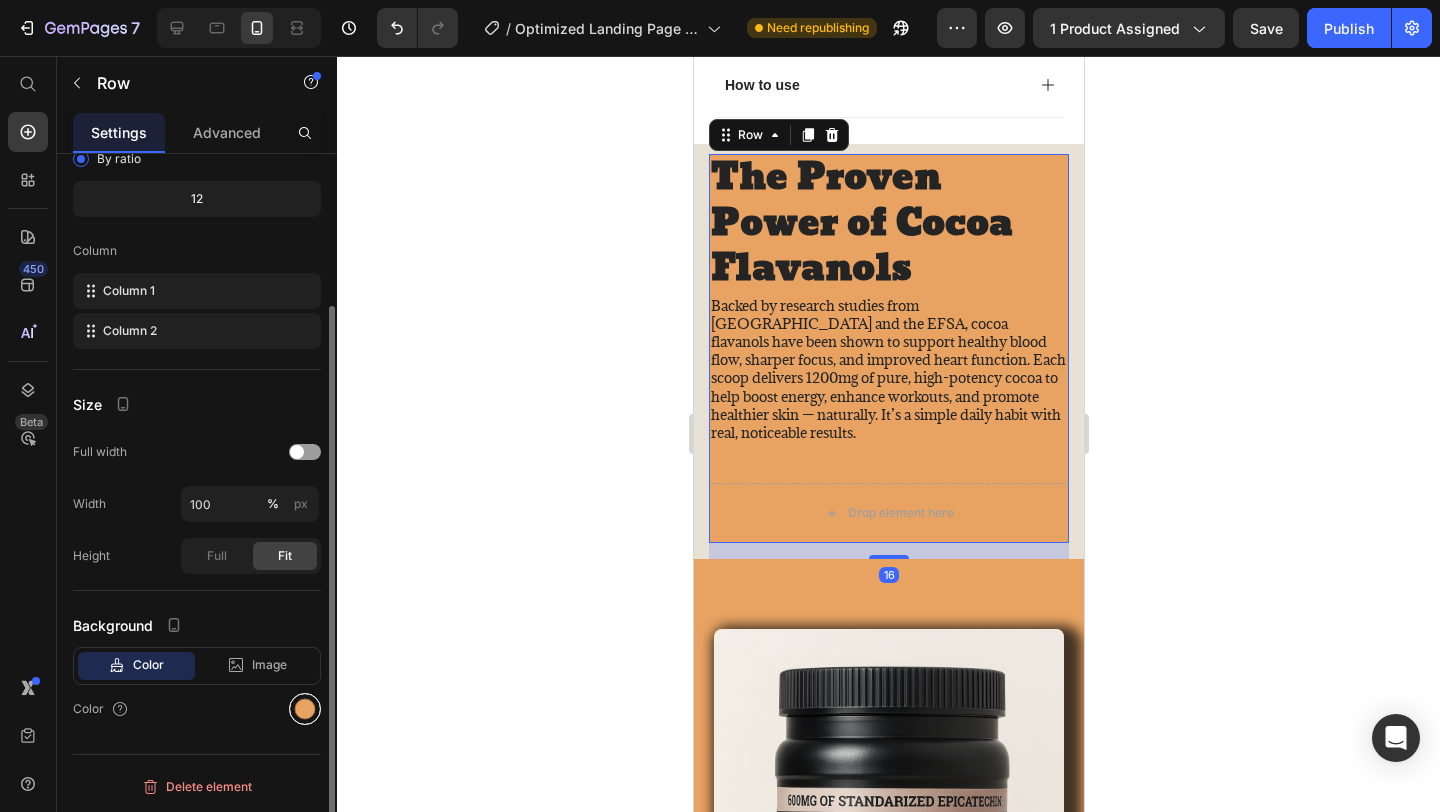 click at bounding box center (305, 709) 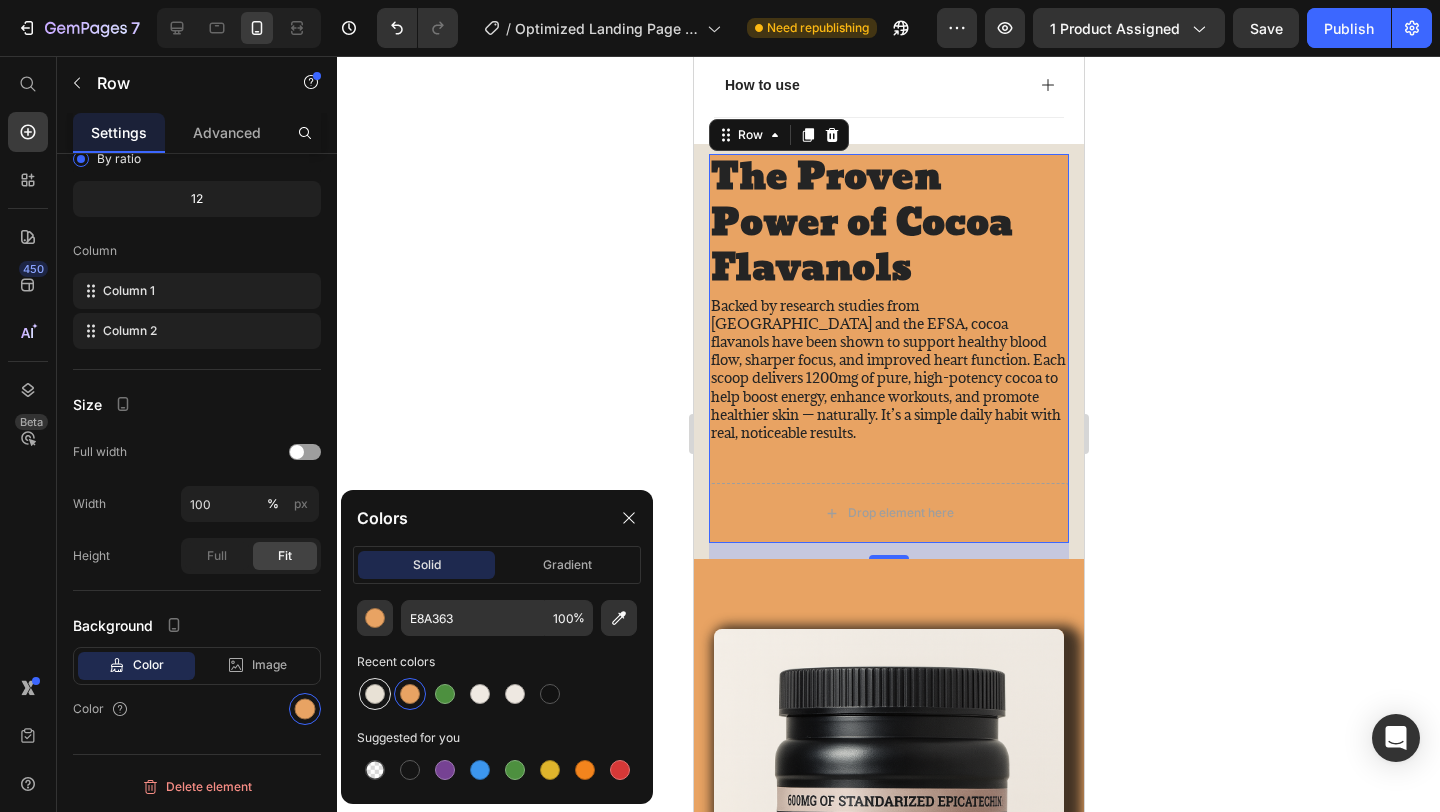 click at bounding box center [375, 694] 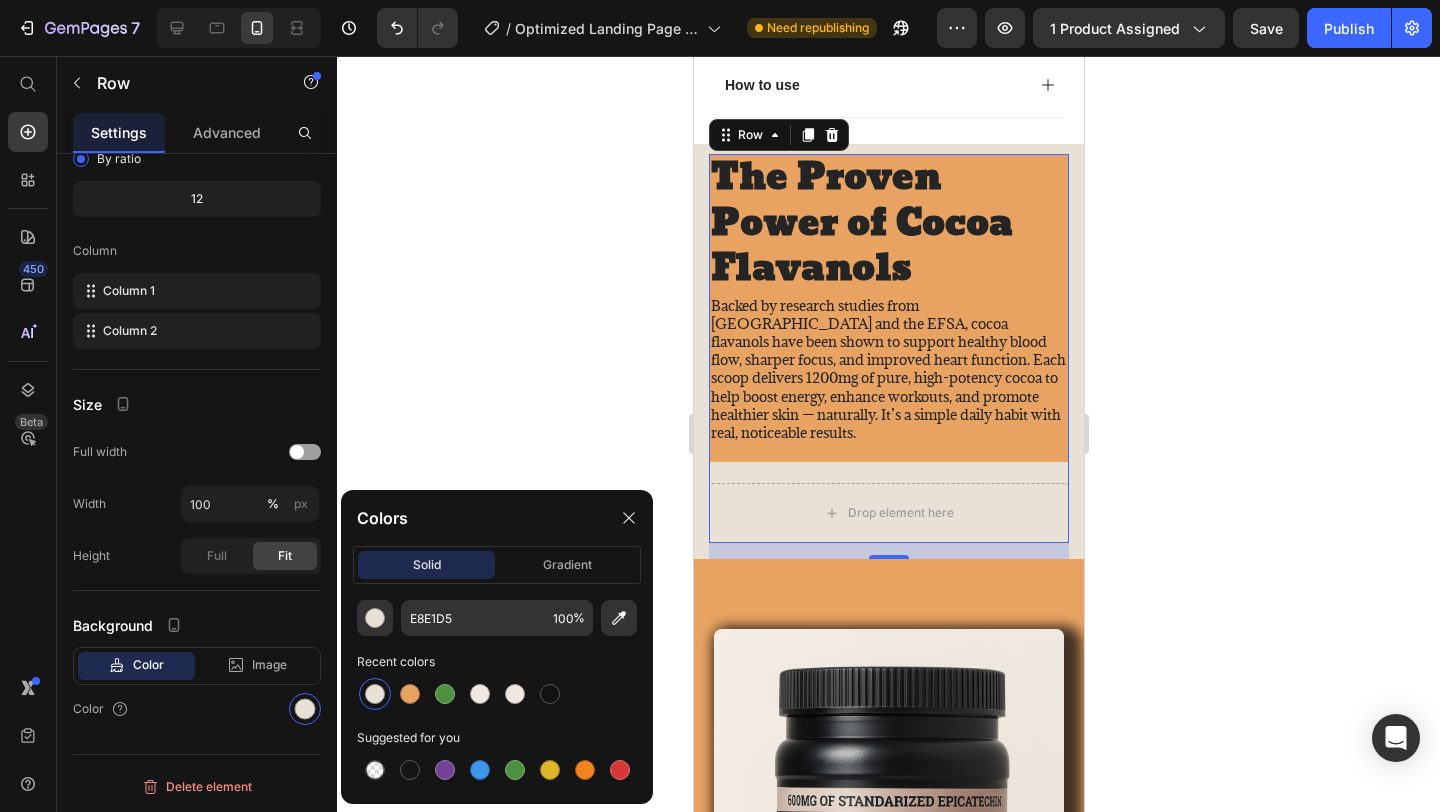 click 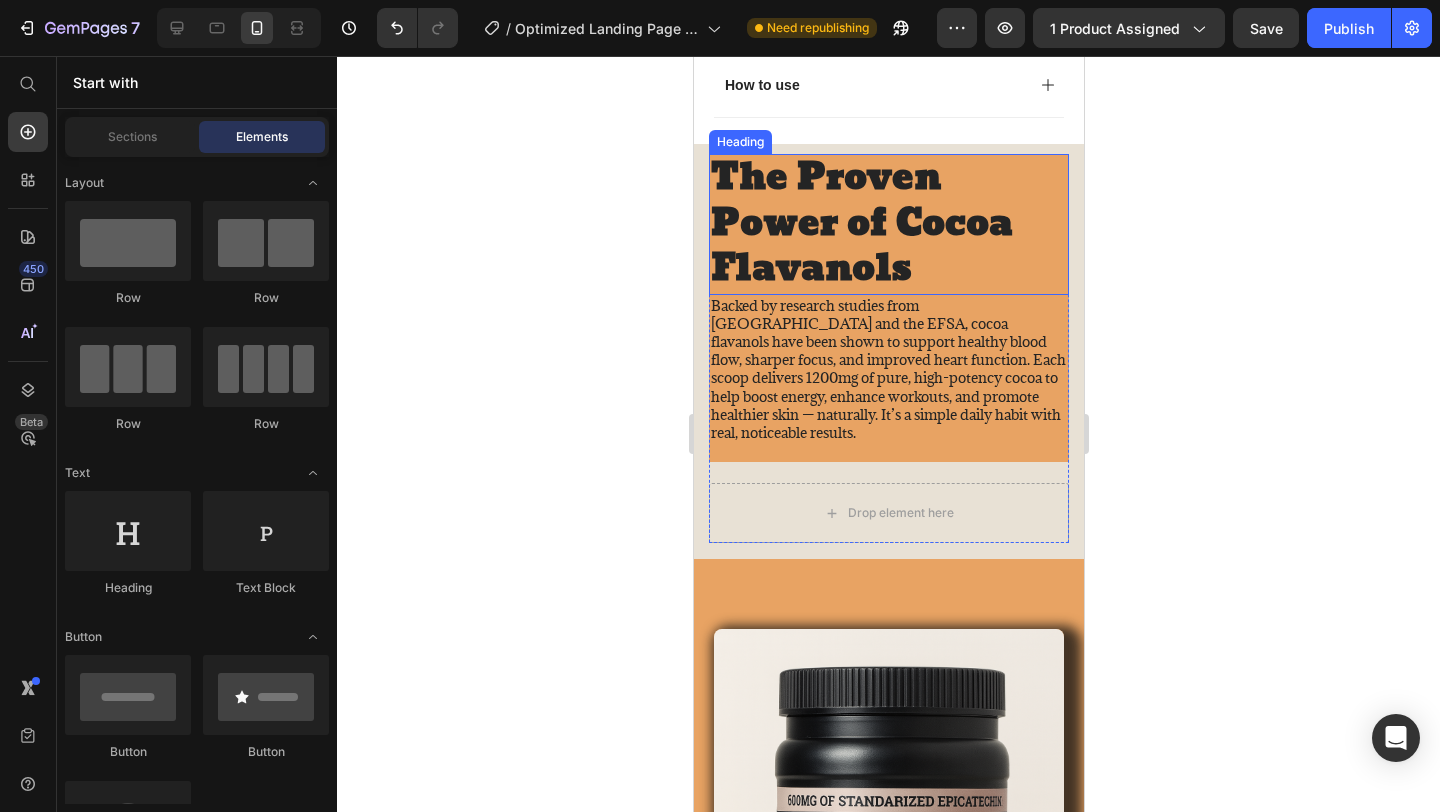 click on "The Proven Power of Cocoa Flavanols" at bounding box center [888, 224] 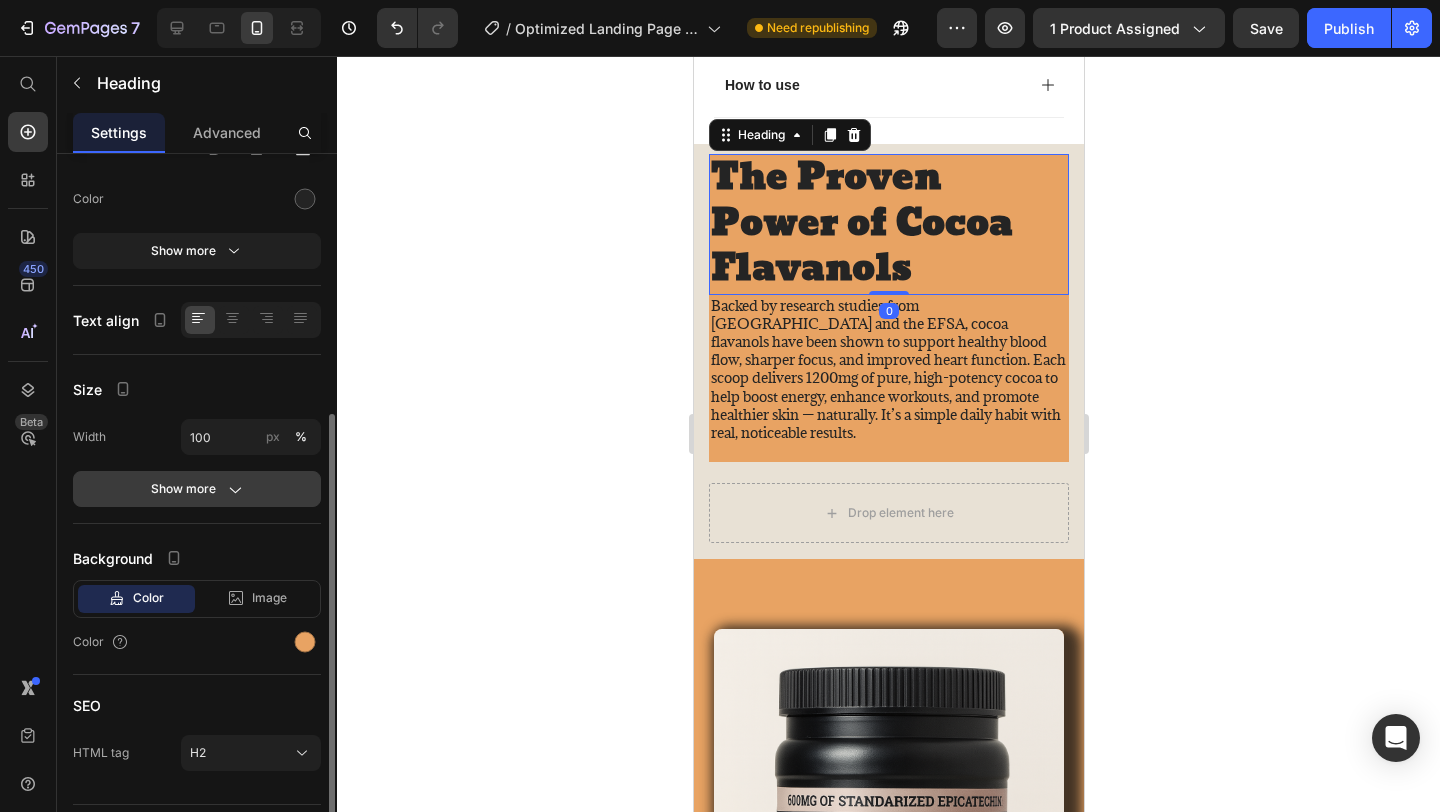 scroll, scrollTop: 297, scrollLeft: 0, axis: vertical 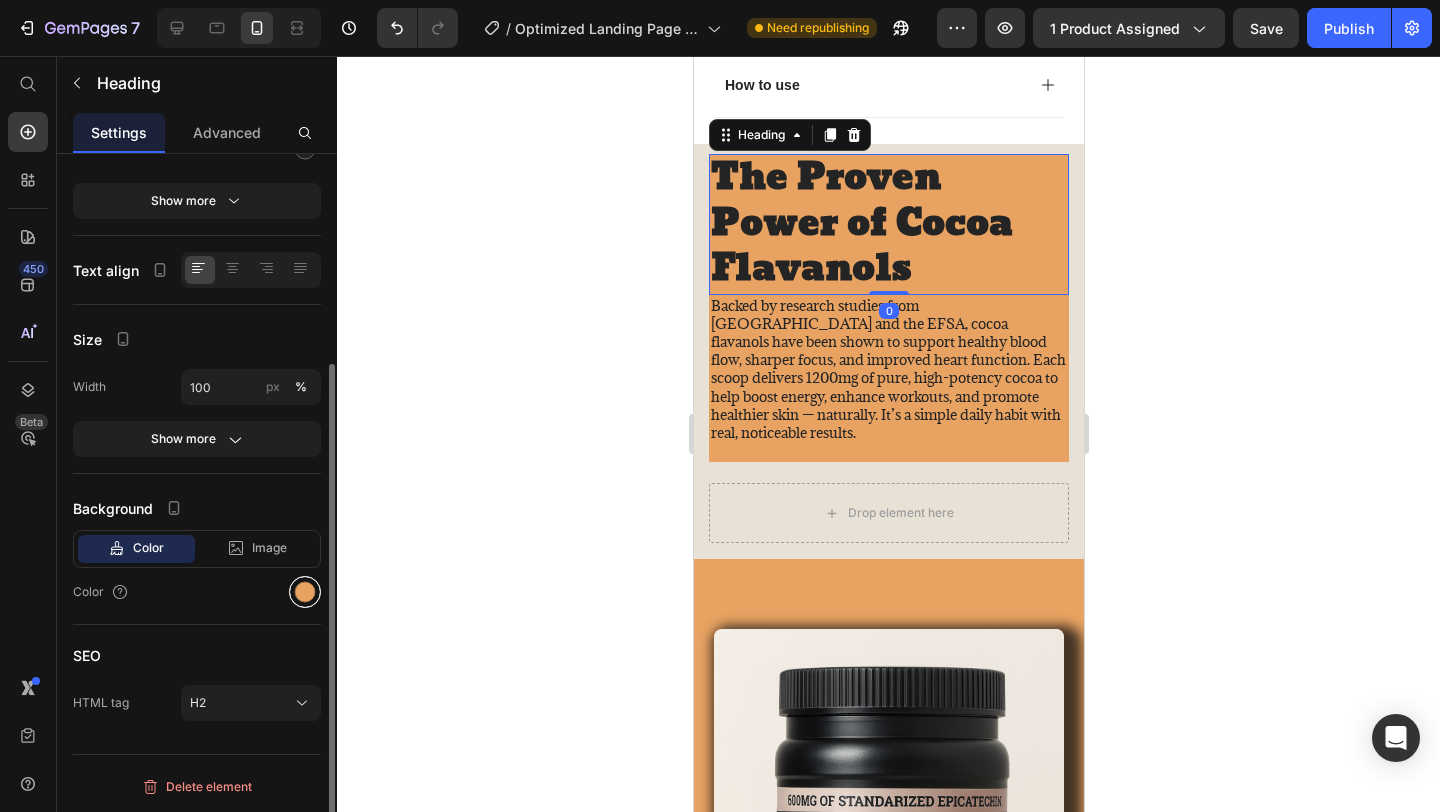 click at bounding box center (305, 592) 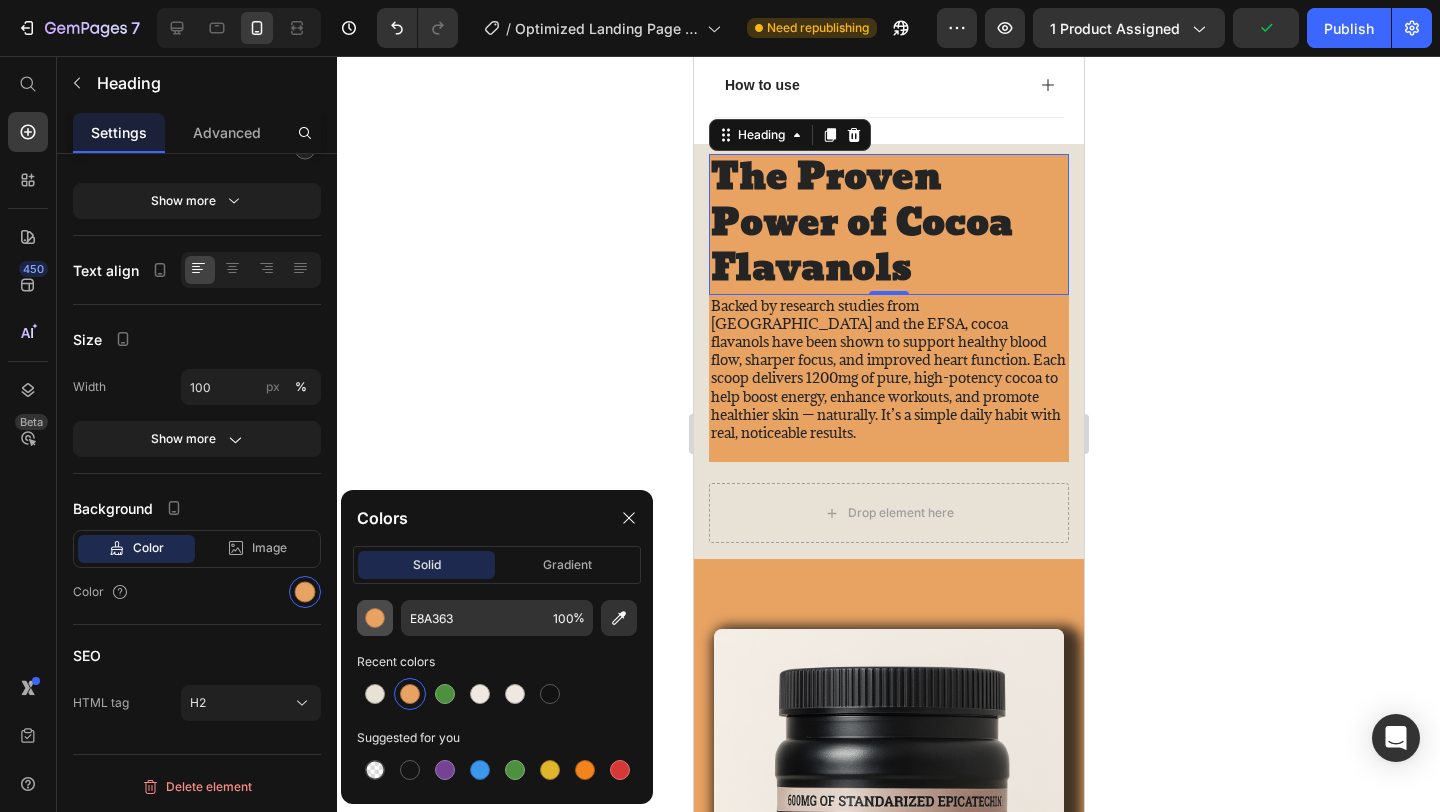 click at bounding box center (375, 618) 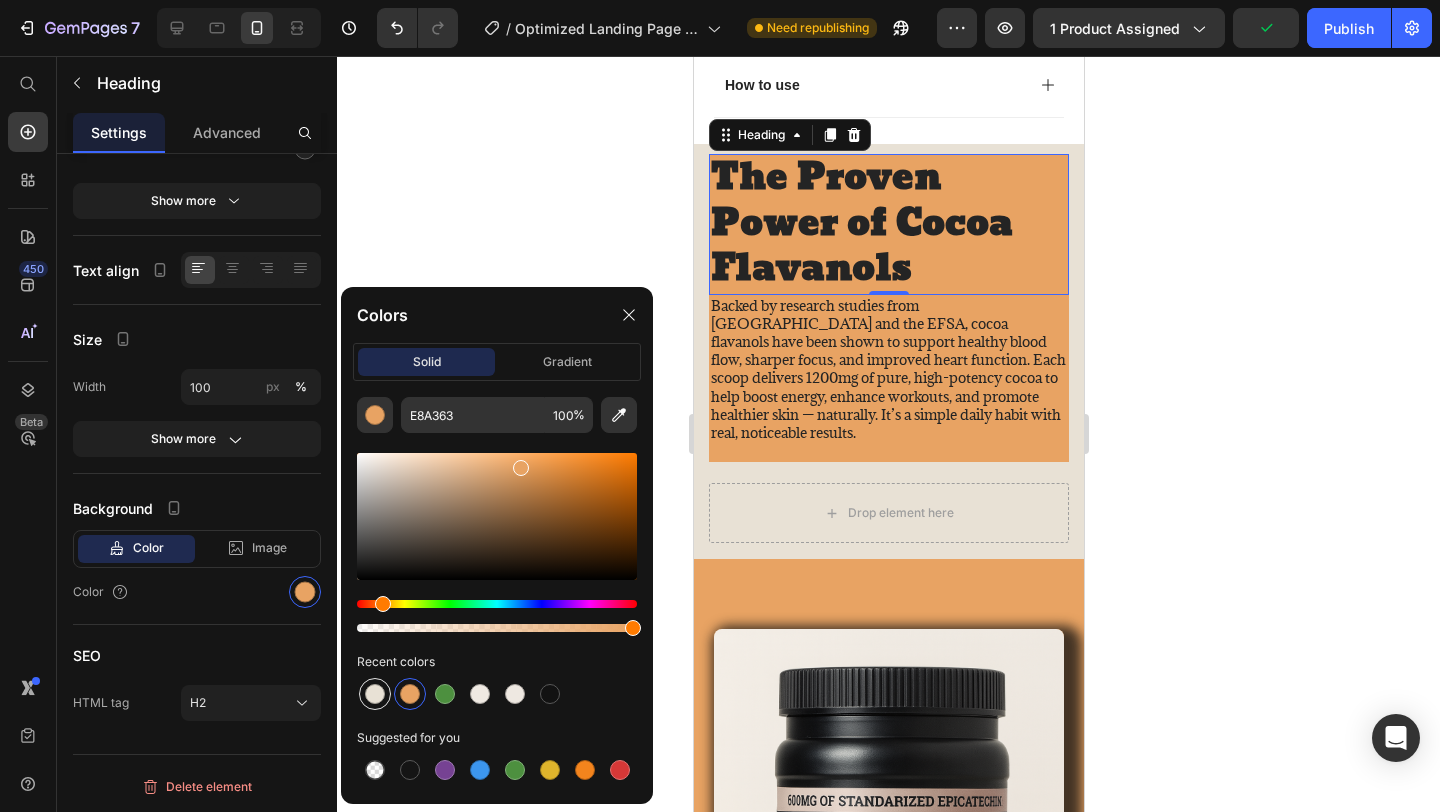 click at bounding box center [375, 694] 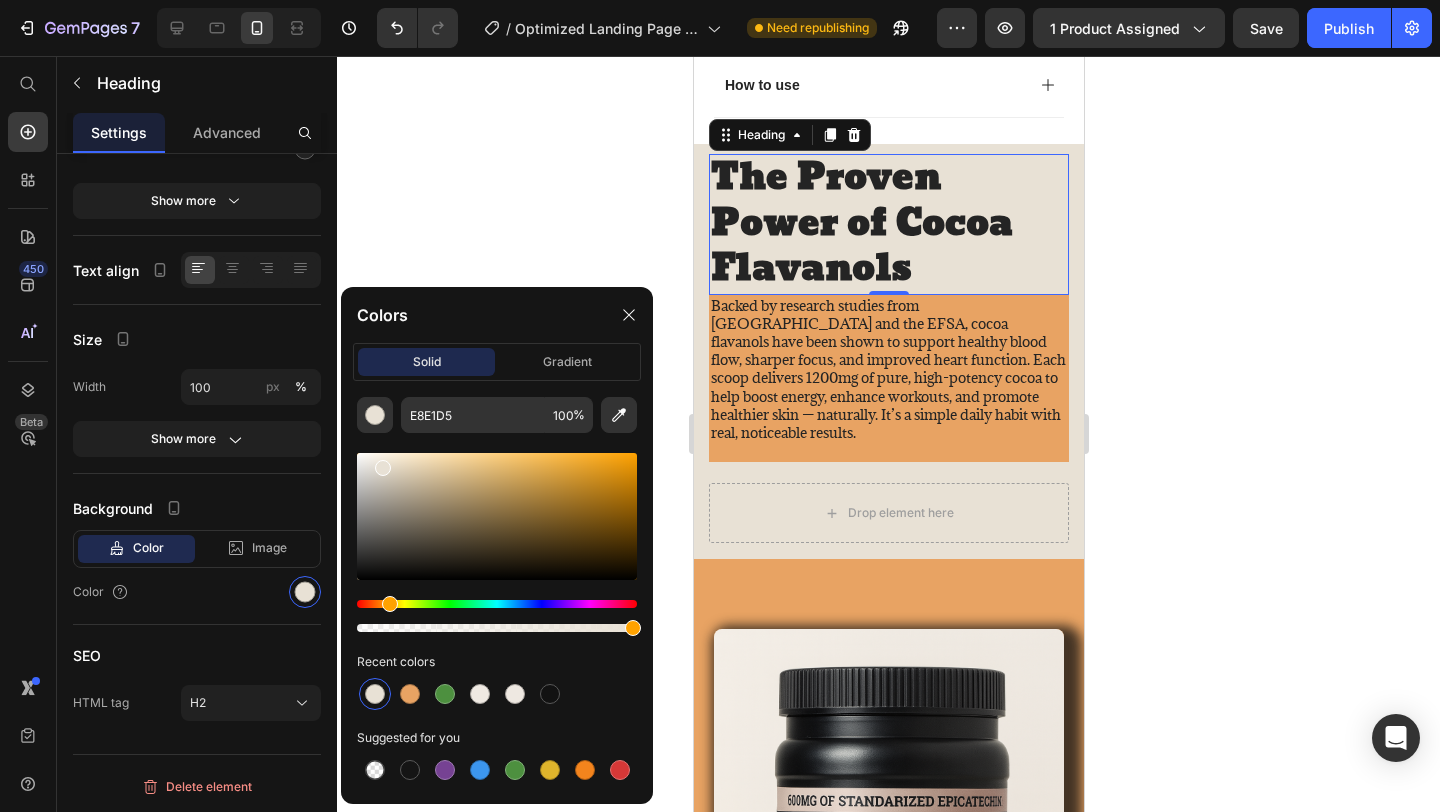 click 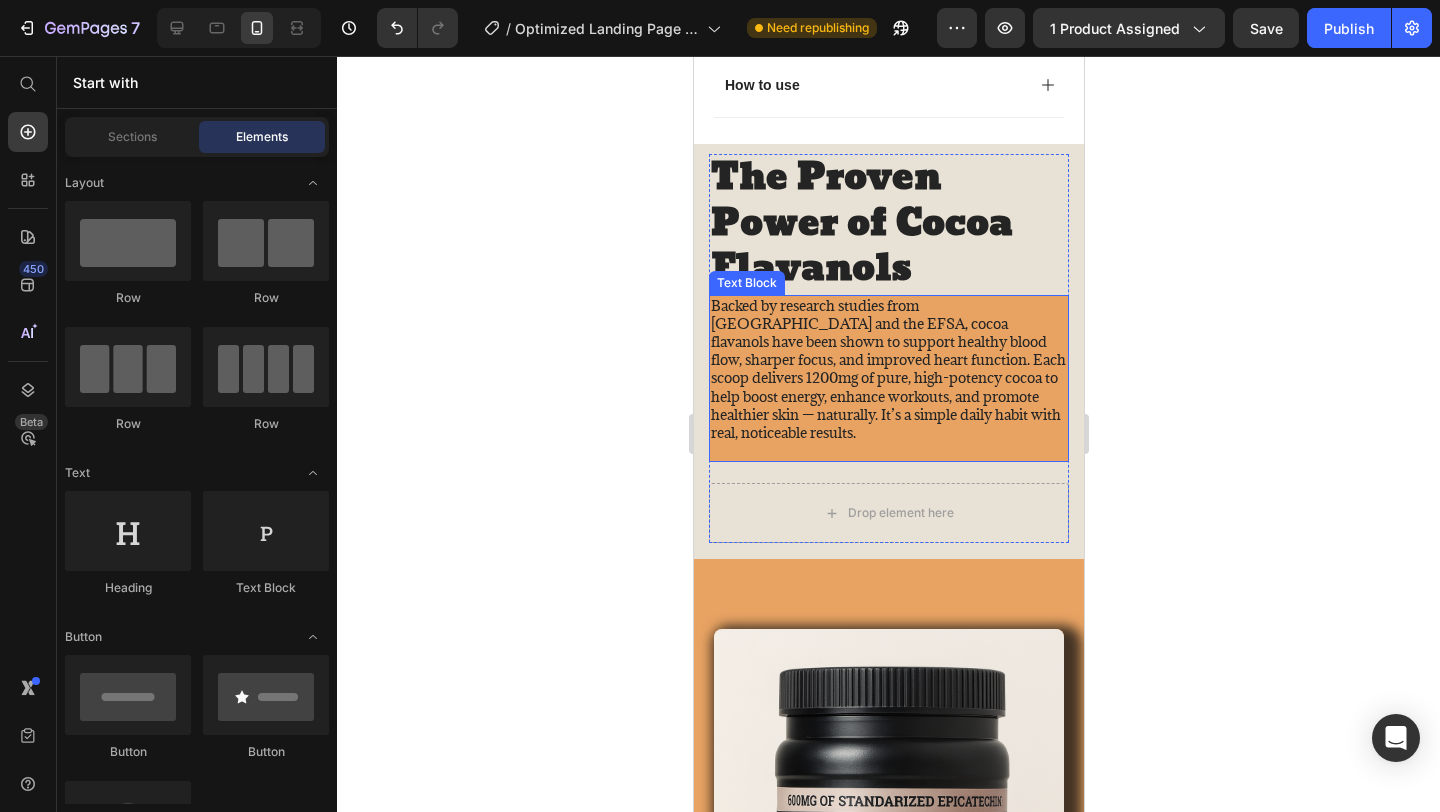 click at bounding box center (888, 451) 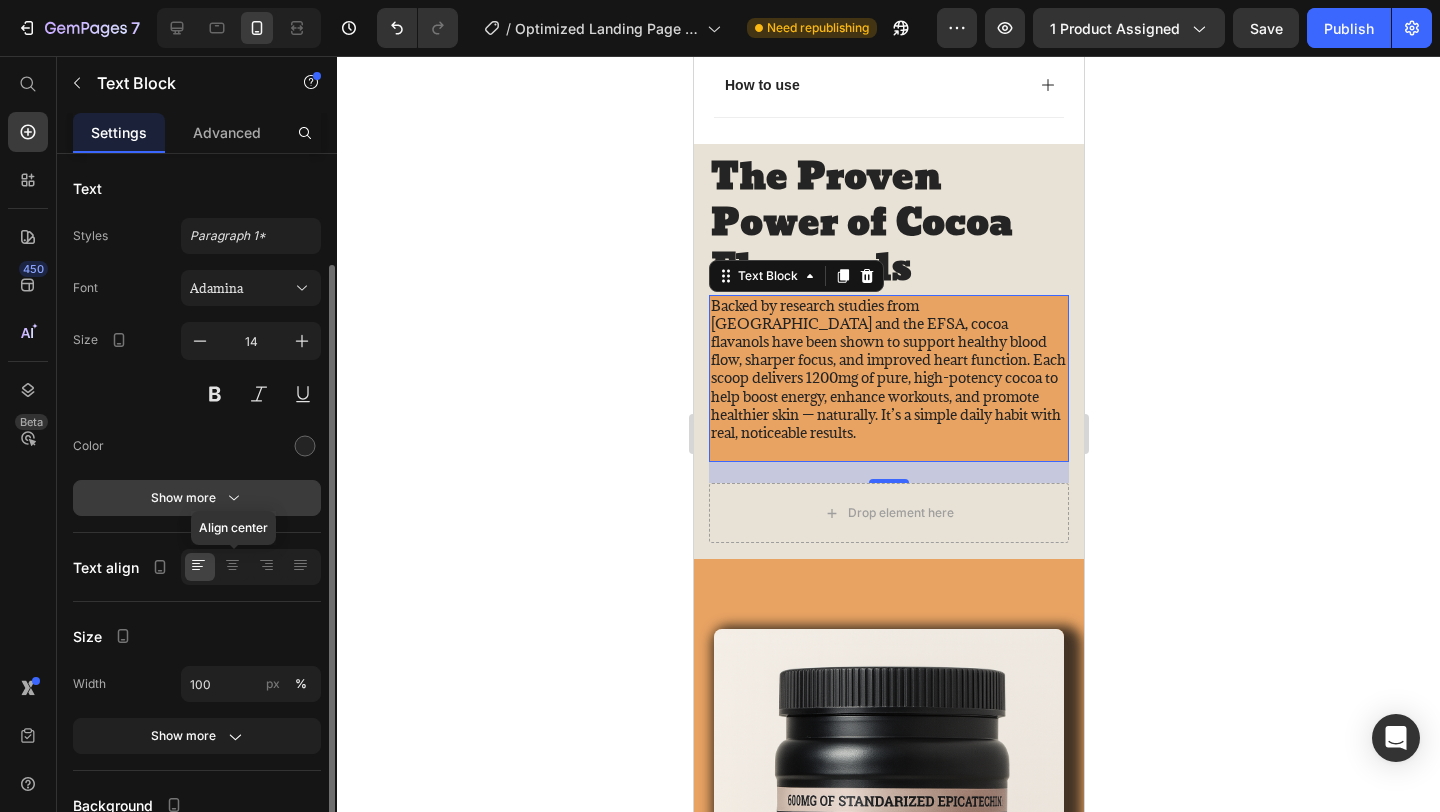 scroll, scrollTop: 180, scrollLeft: 0, axis: vertical 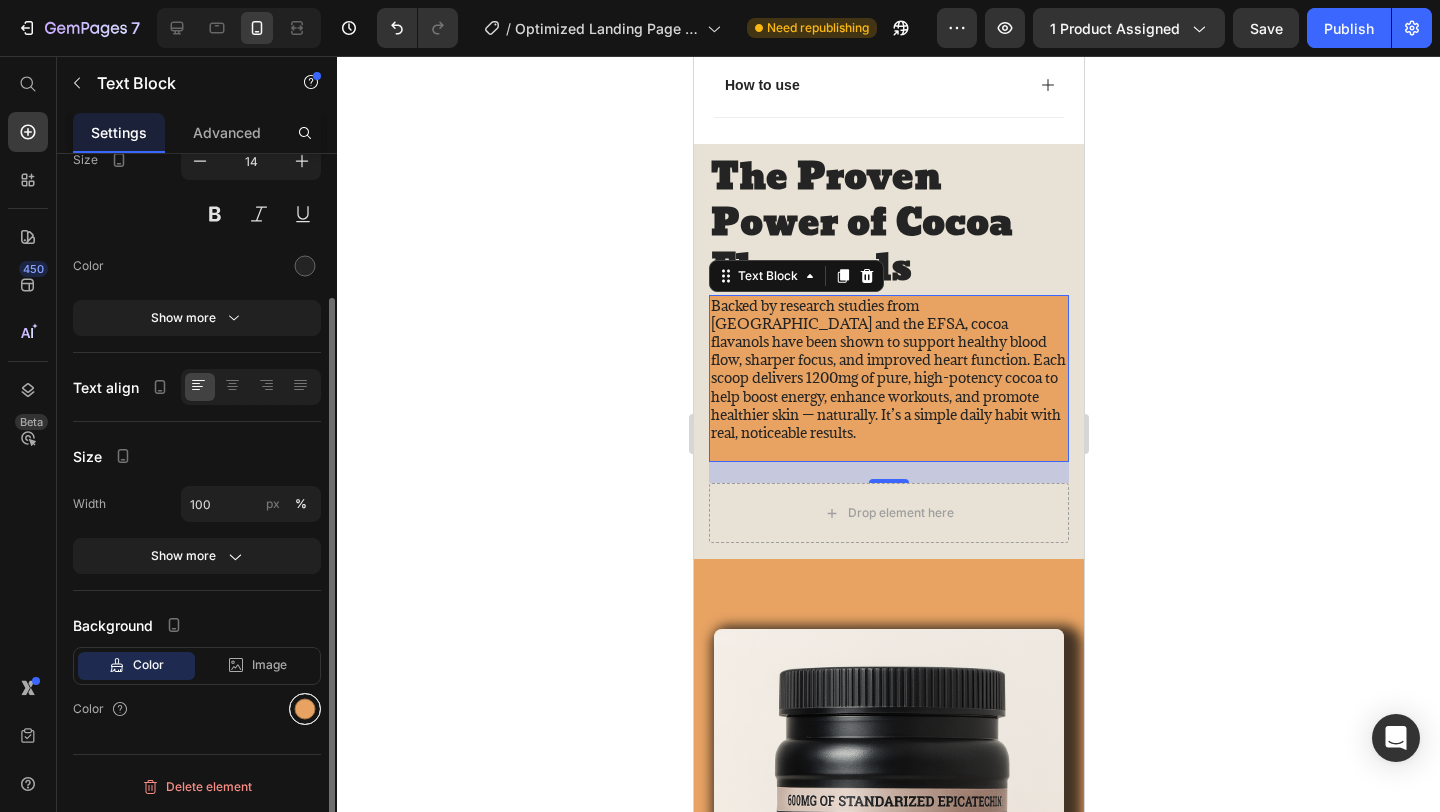 click at bounding box center [305, 709] 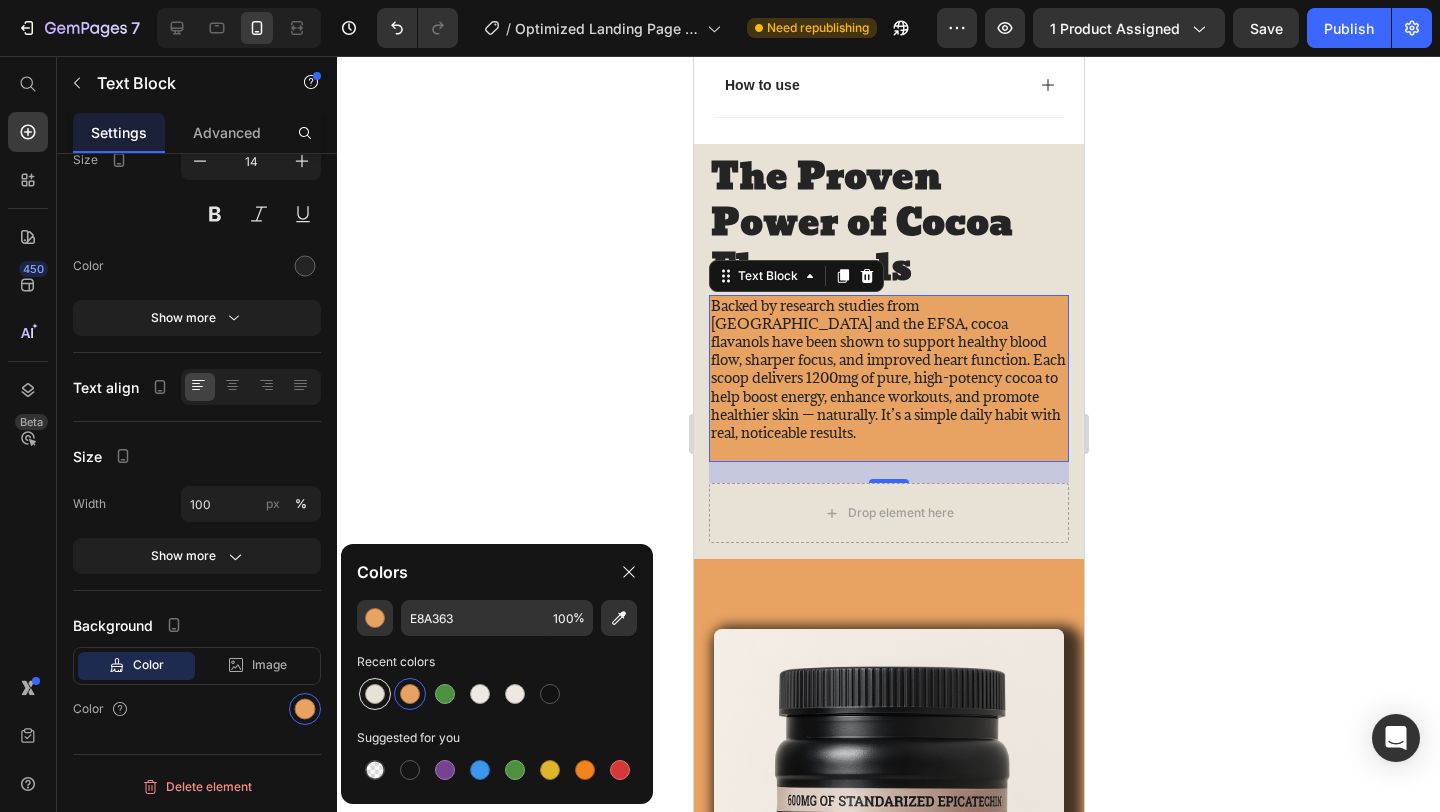 click at bounding box center [375, 694] 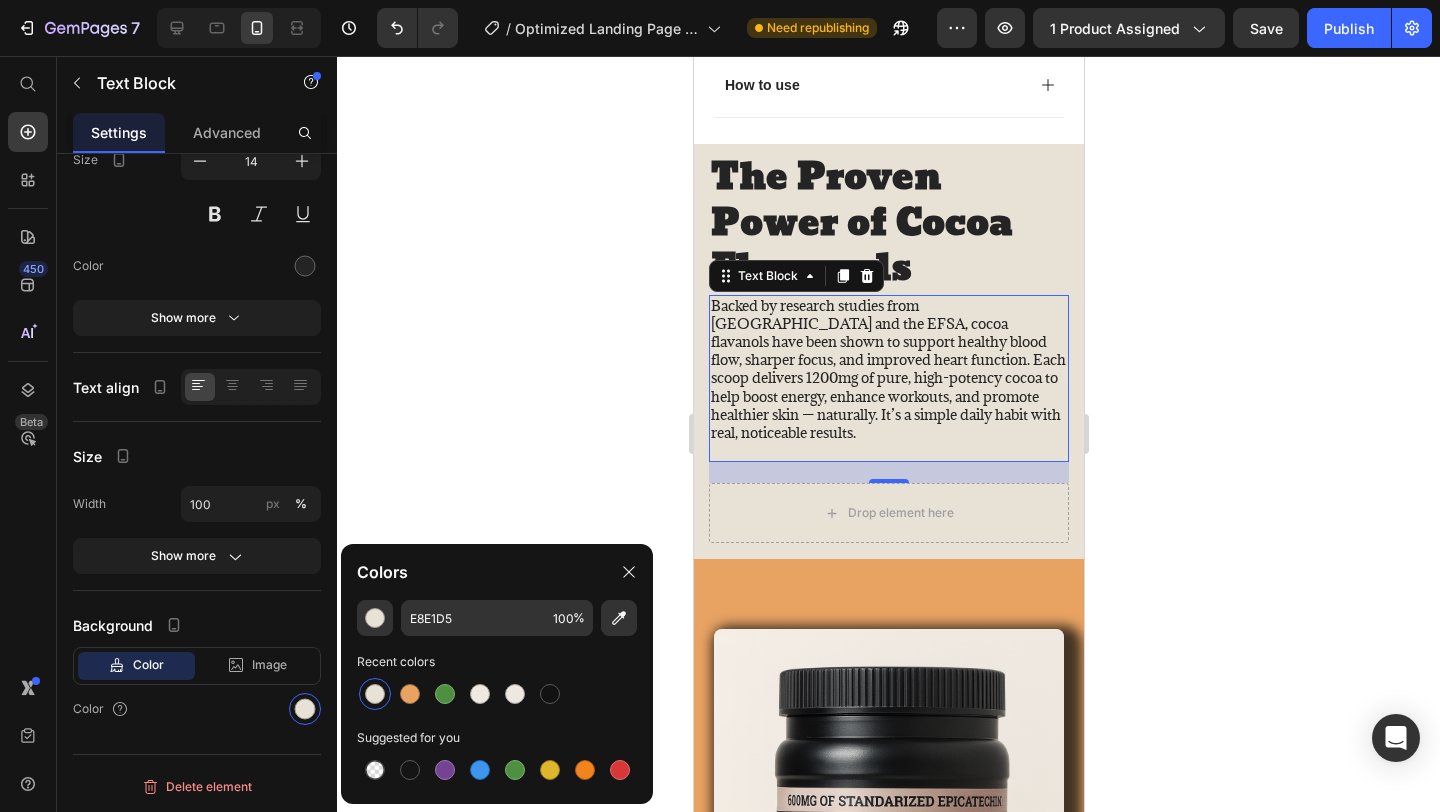 click 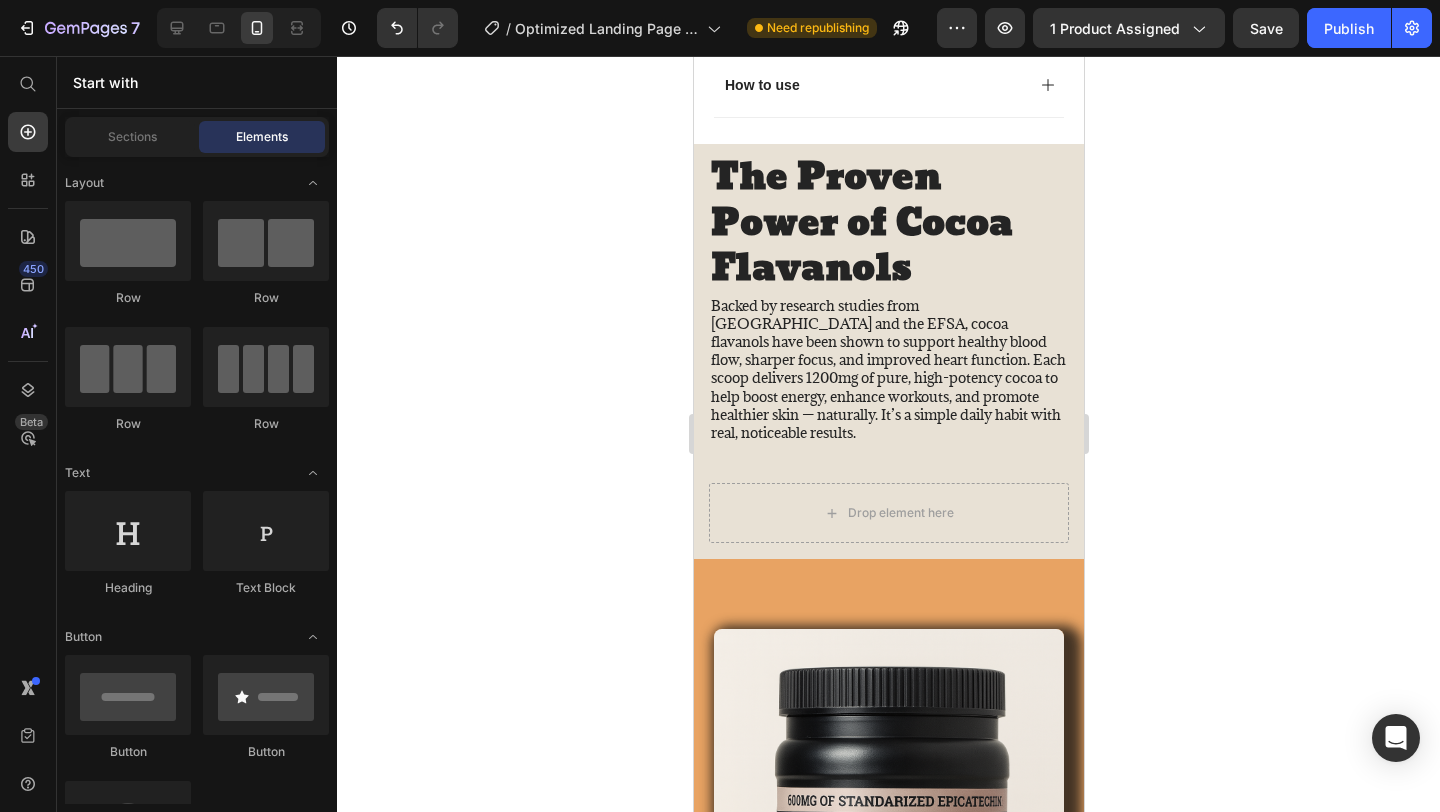 click 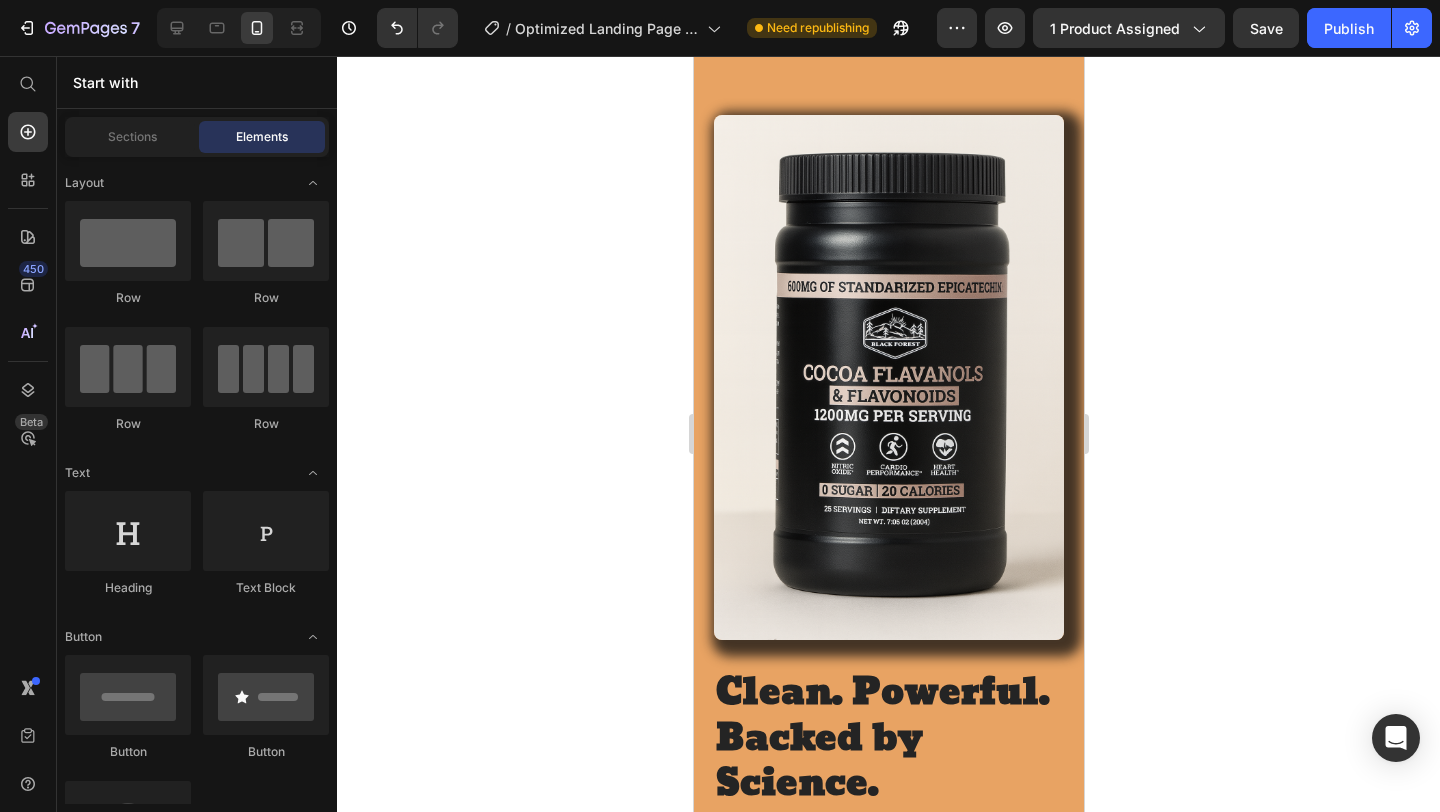 scroll, scrollTop: 2025, scrollLeft: 0, axis: vertical 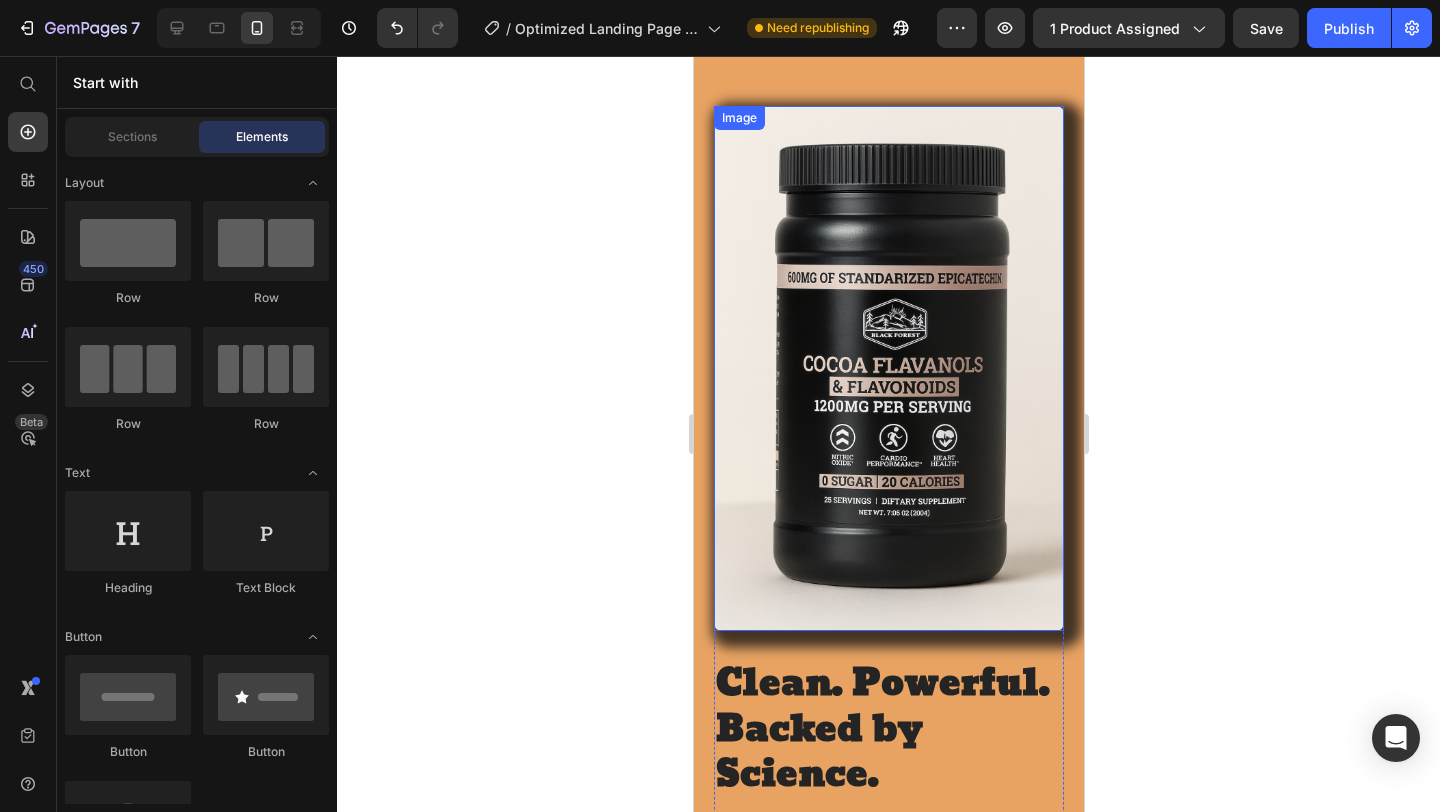 click at bounding box center (888, 368) 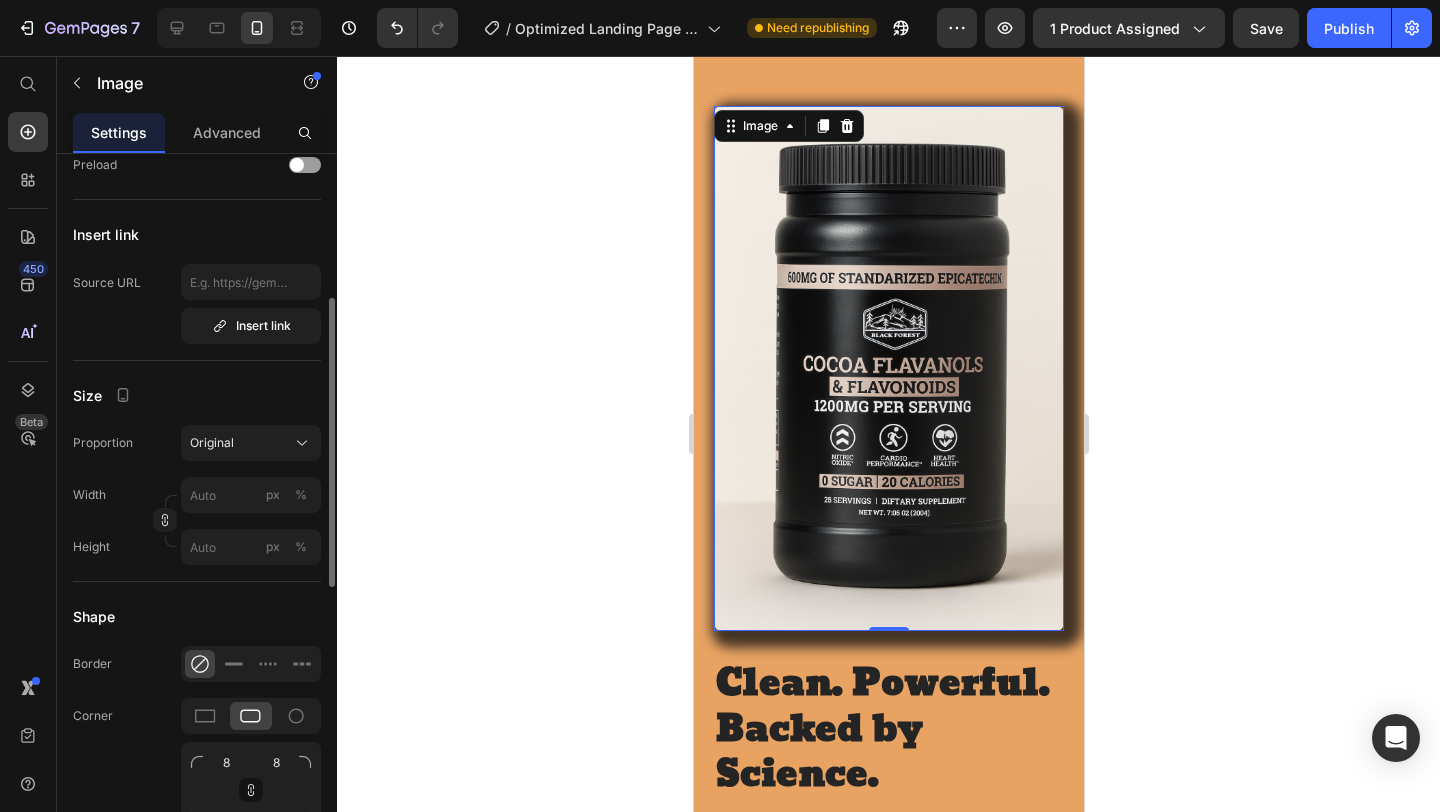 scroll, scrollTop: 438, scrollLeft: 0, axis: vertical 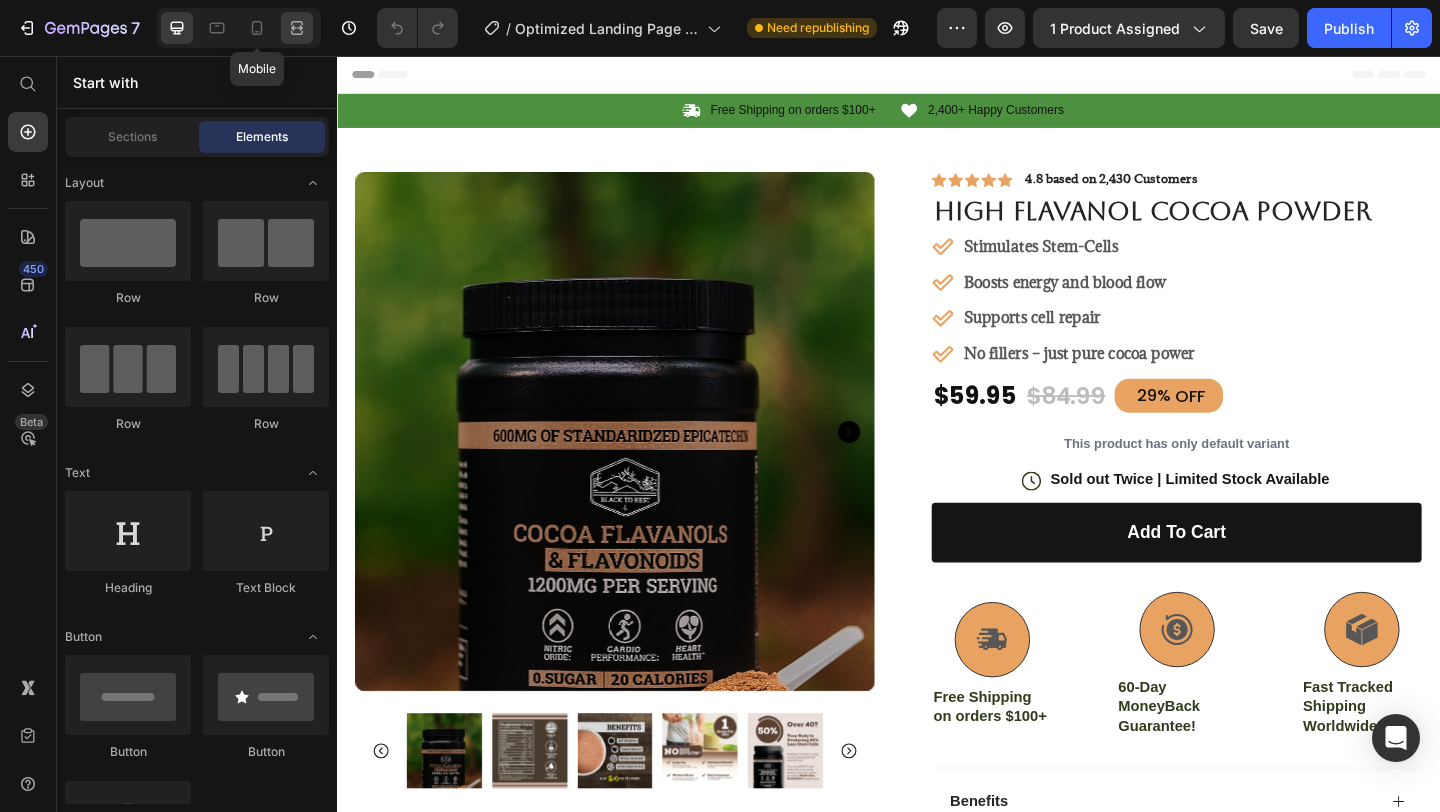 drag, startPoint x: 258, startPoint y: 34, endPoint x: 309, endPoint y: 37, distance: 51.088158 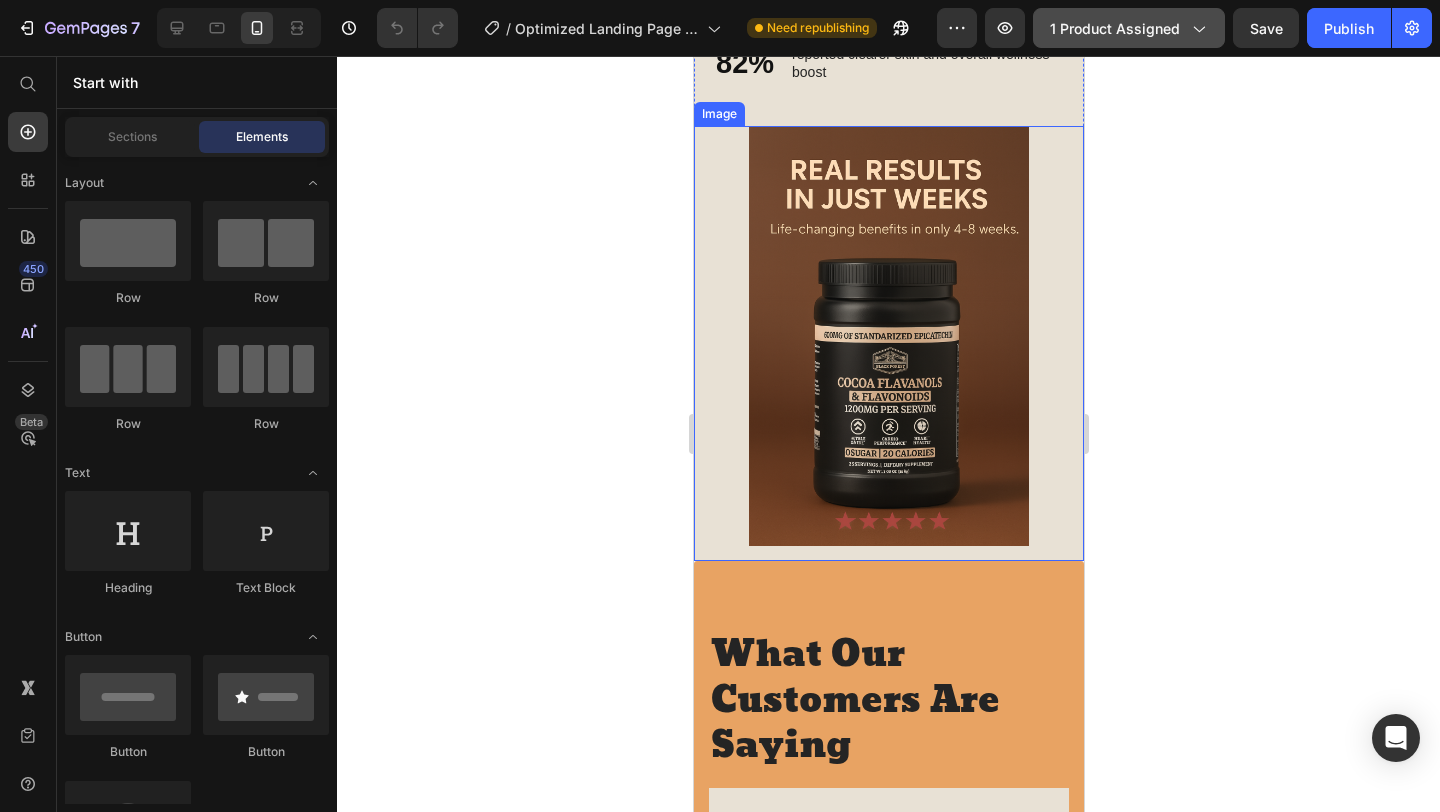 scroll, scrollTop: 3335, scrollLeft: 0, axis: vertical 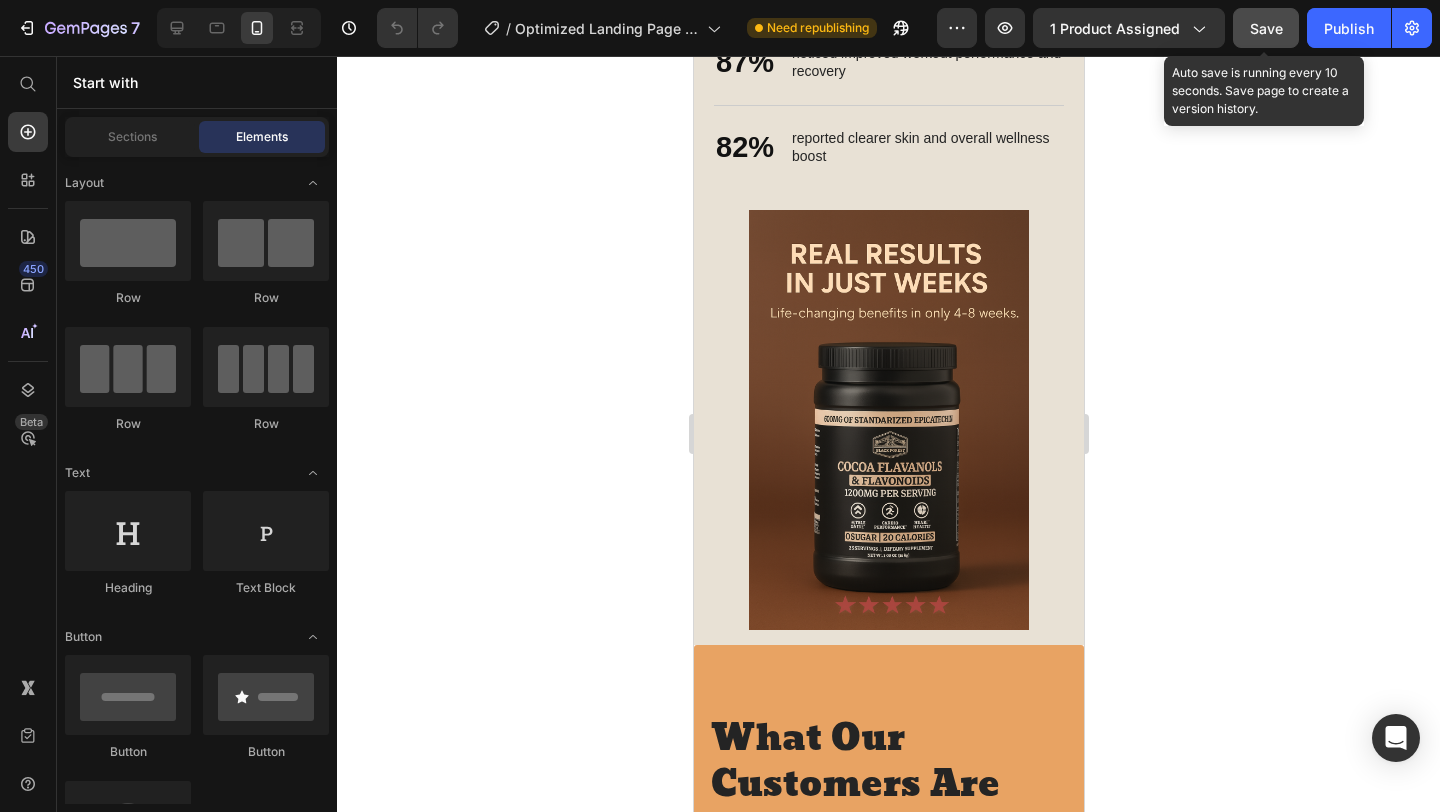 click on "Save" at bounding box center (1266, 28) 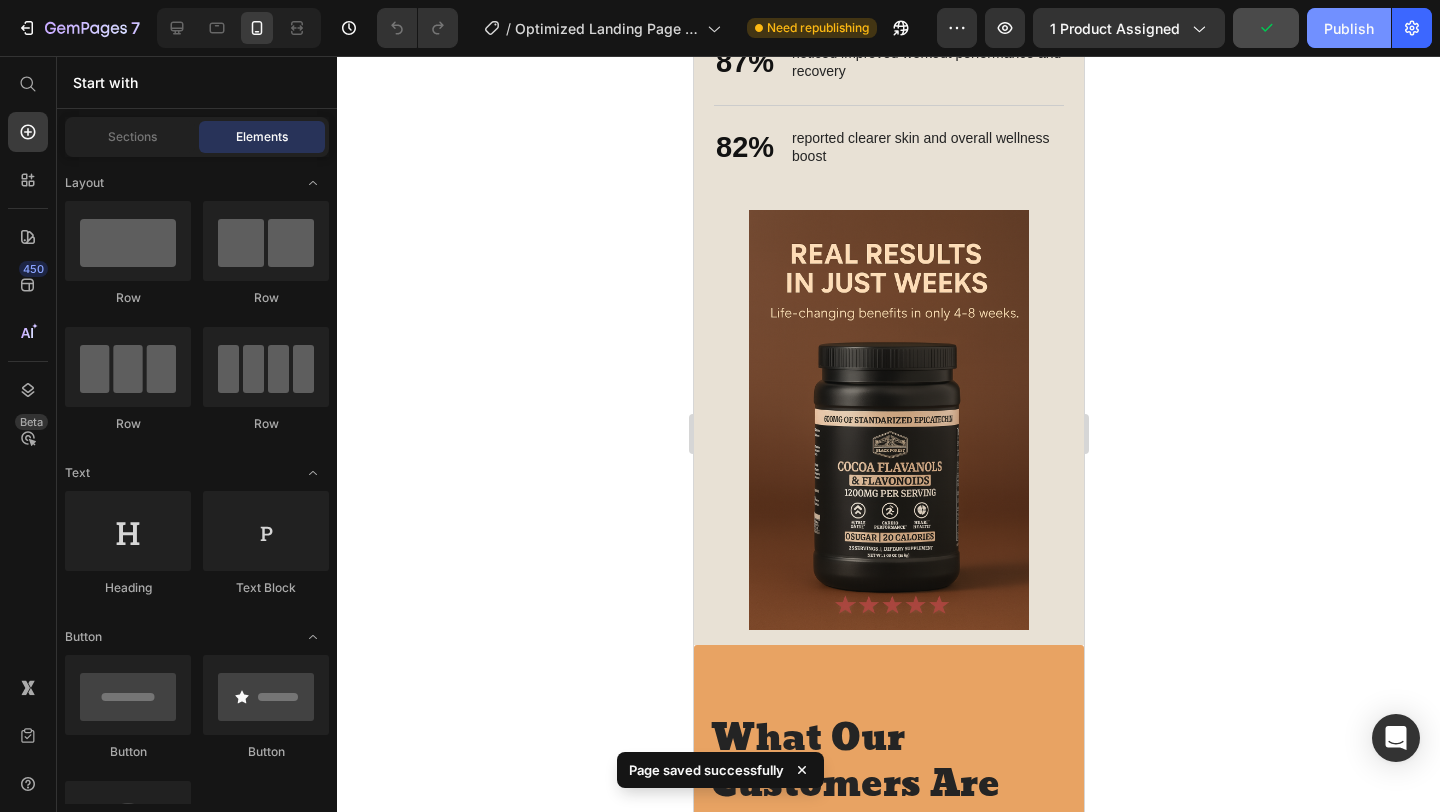 click on "Publish" at bounding box center (1349, 28) 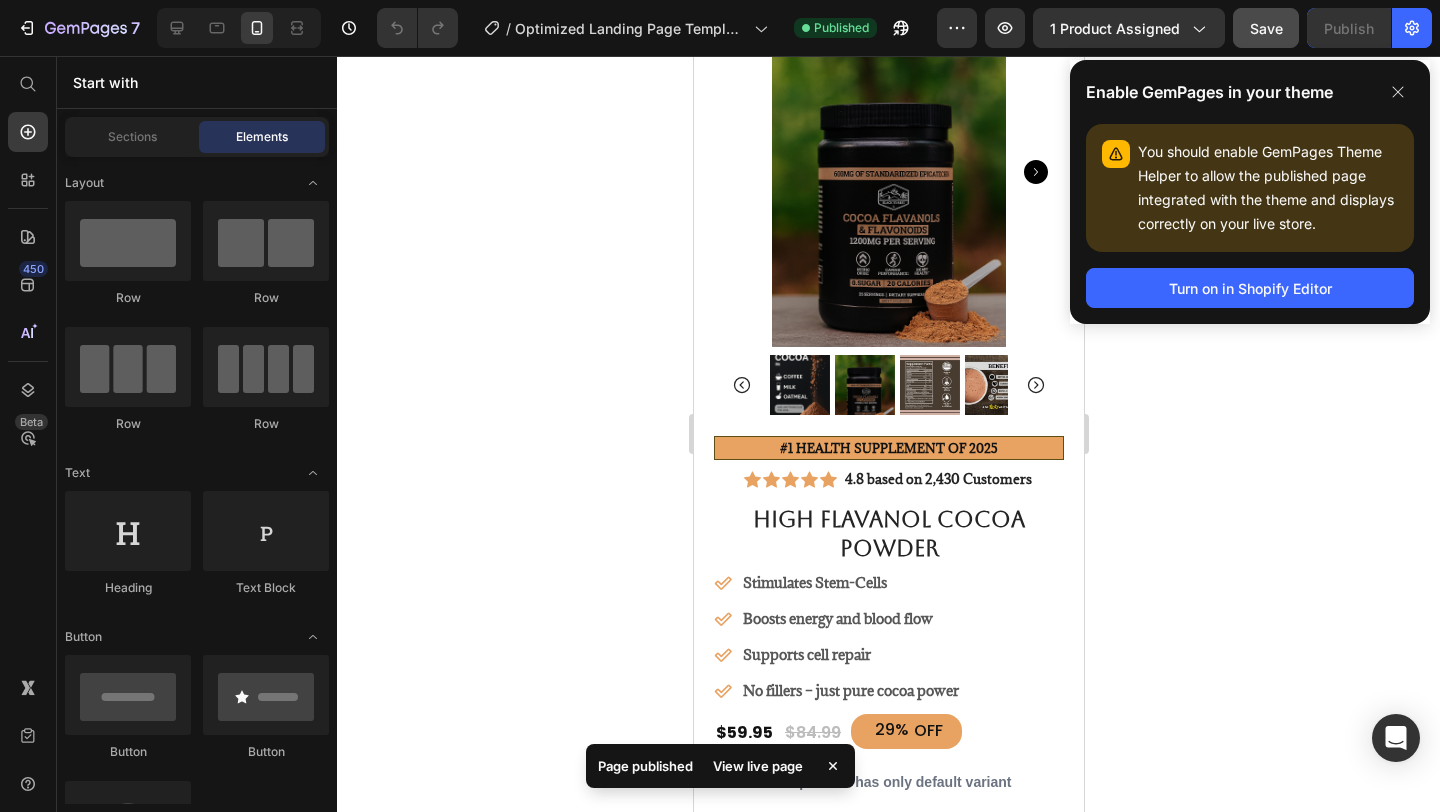 scroll, scrollTop: 0, scrollLeft: 0, axis: both 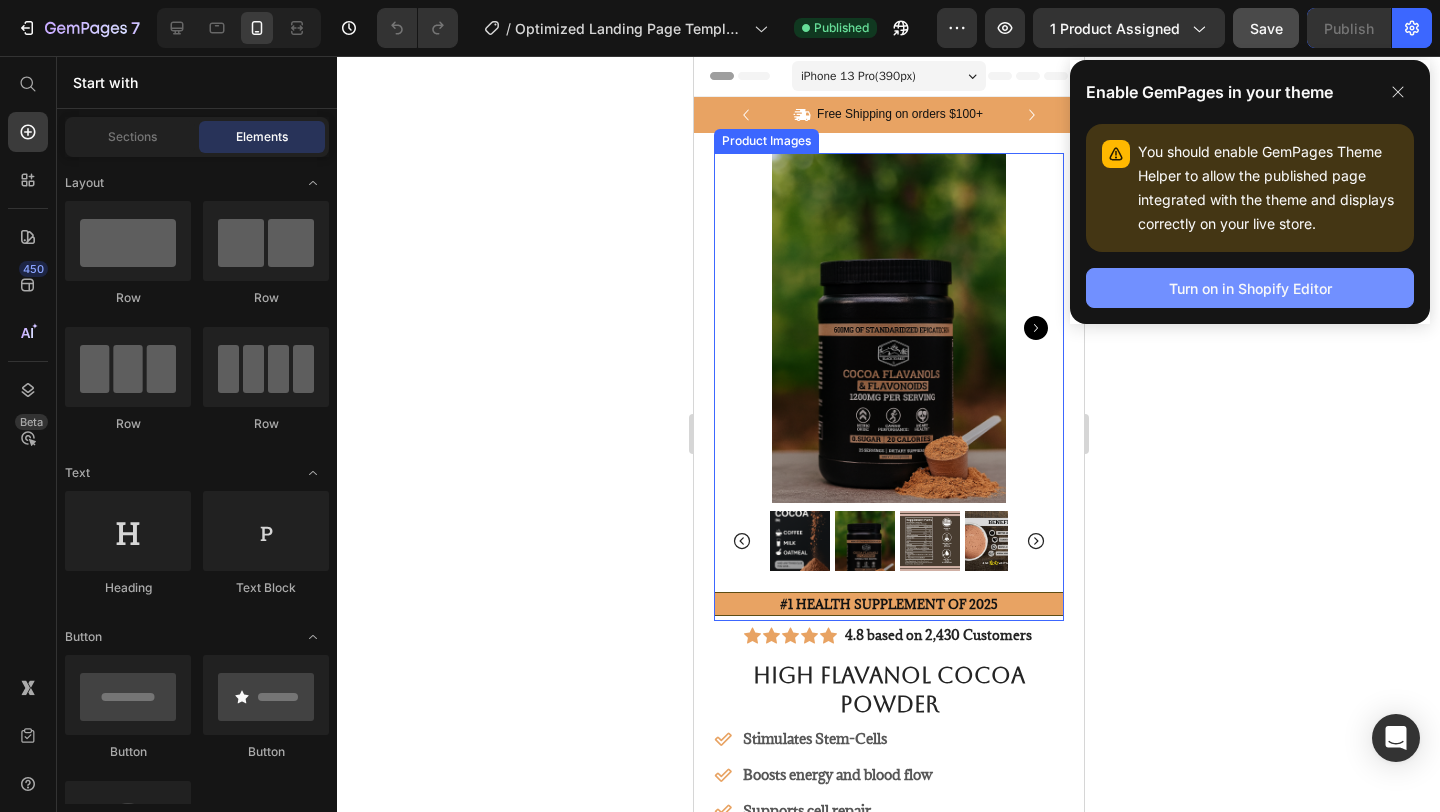 click on "Turn on in Shopify Editor" at bounding box center [1250, 288] 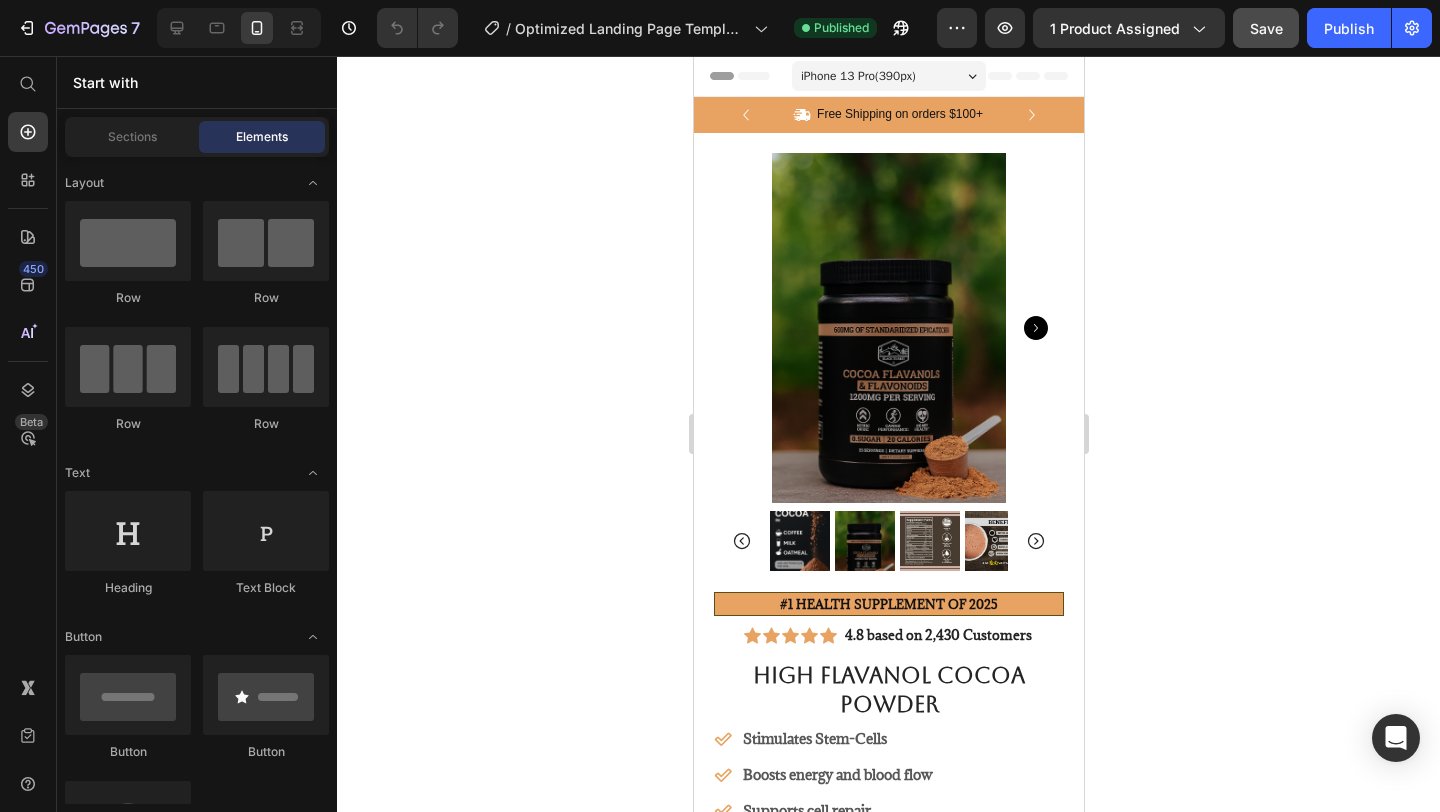 click 